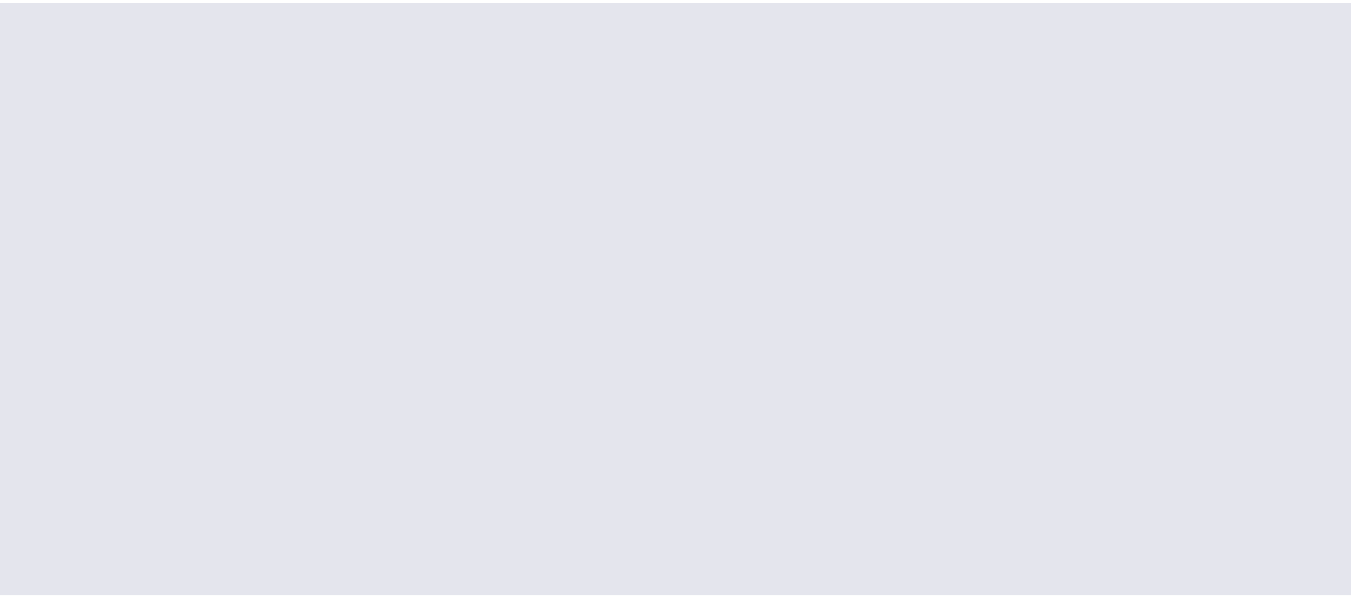scroll, scrollTop: 0, scrollLeft: 0, axis: both 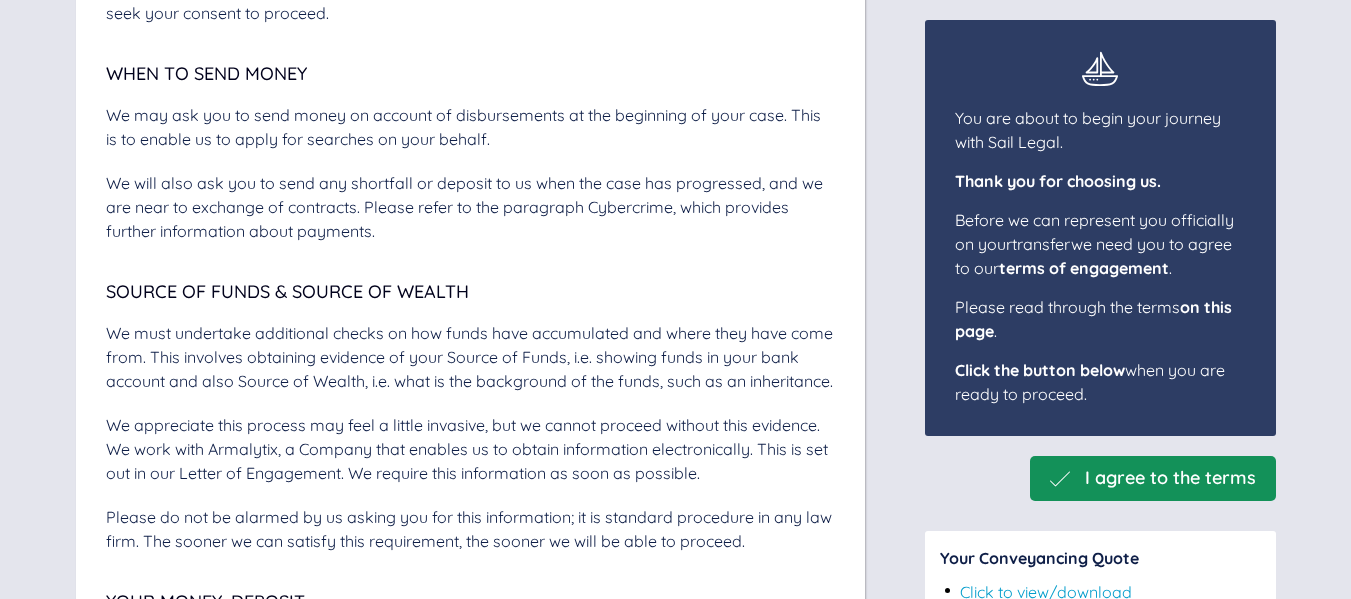 click on "I agree to the terms" at bounding box center (1170, 478) 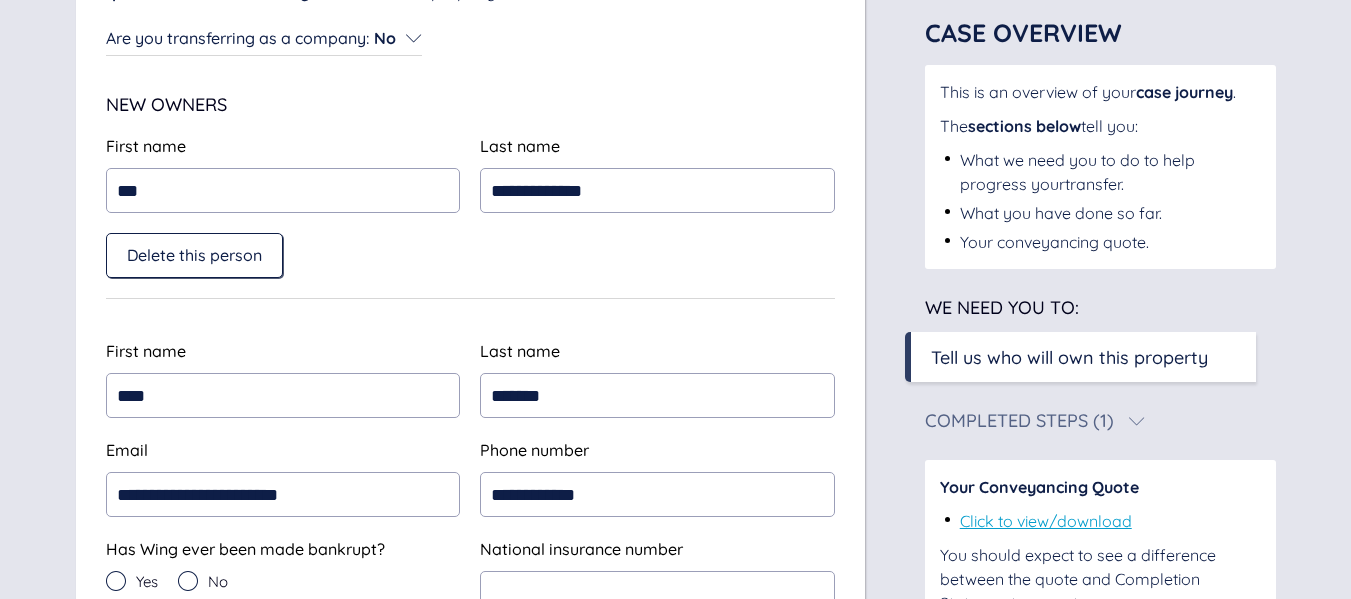scroll, scrollTop: 300, scrollLeft: 0, axis: vertical 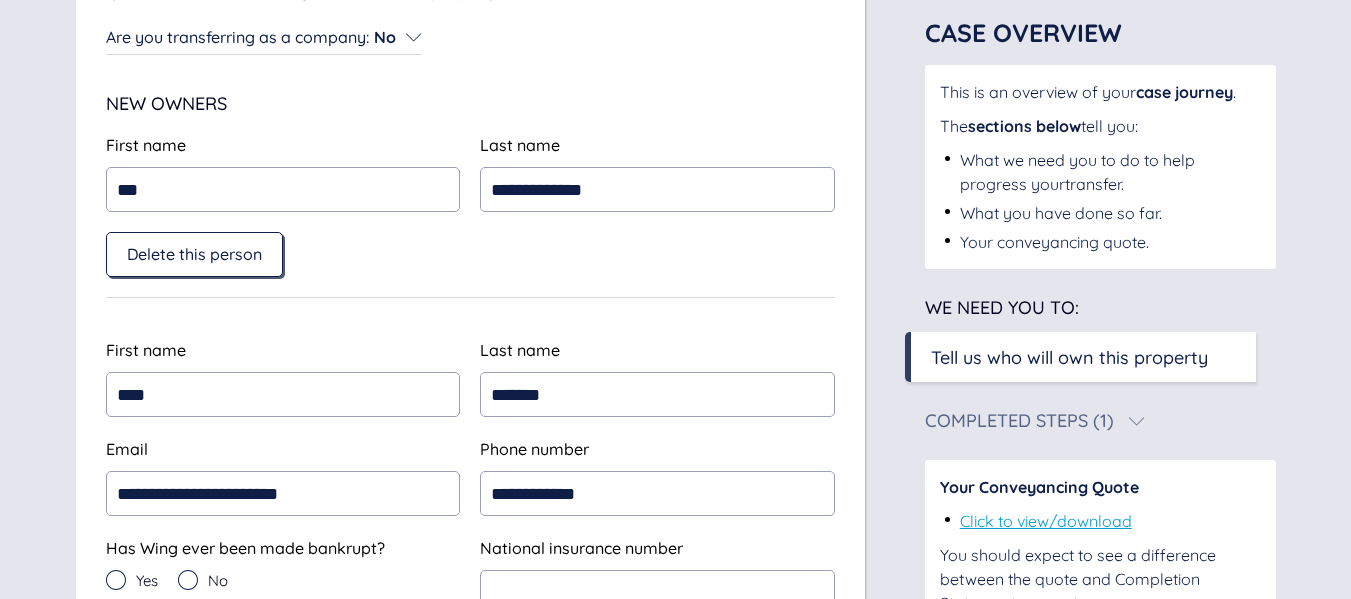 click on "Delete this person" at bounding box center (194, 254) 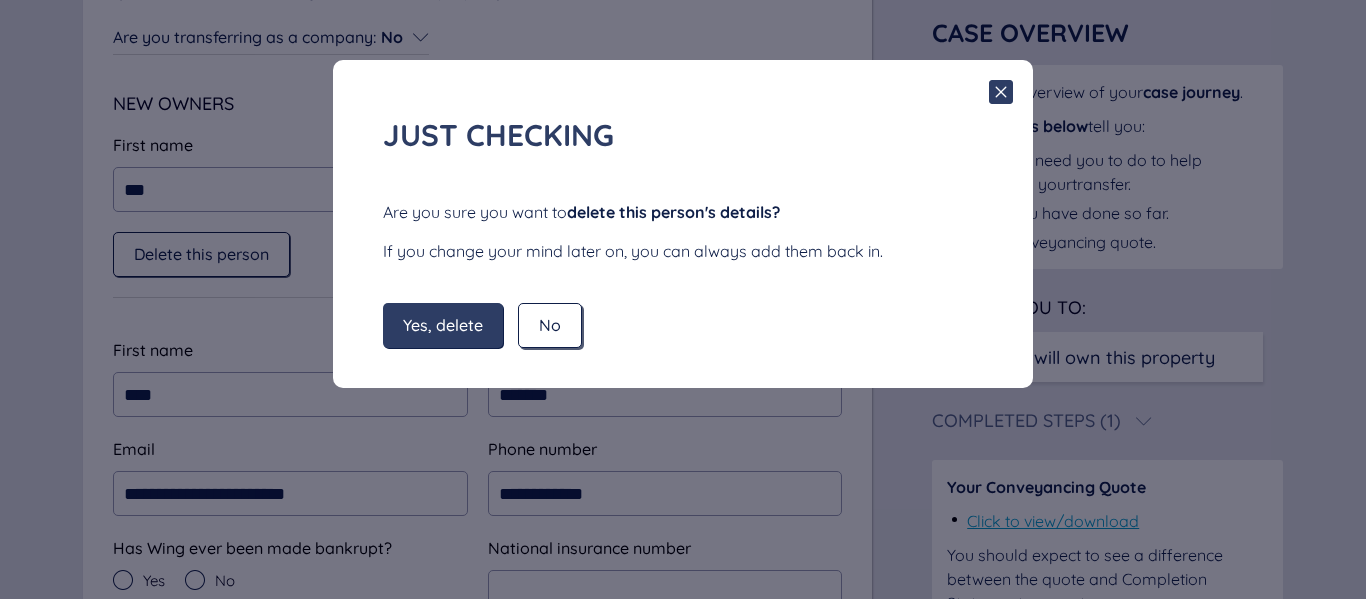 click on "No" at bounding box center [550, 325] 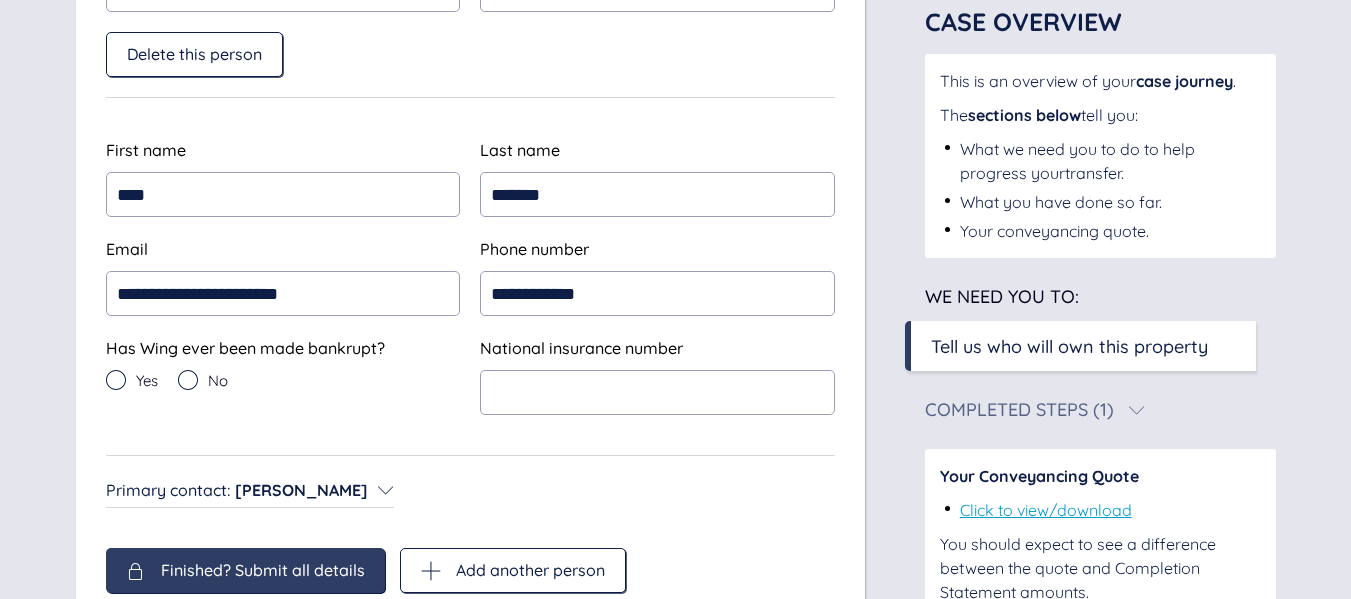 scroll, scrollTop: 300, scrollLeft: 0, axis: vertical 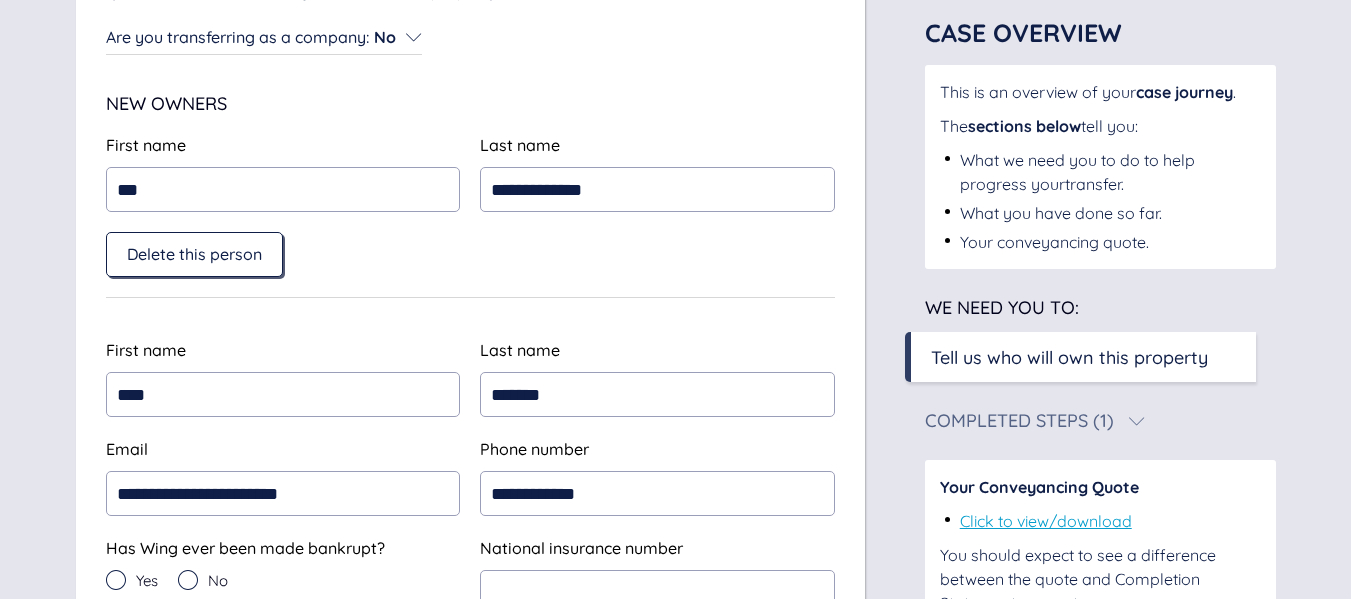 click on "Delete this person" at bounding box center (194, 254) 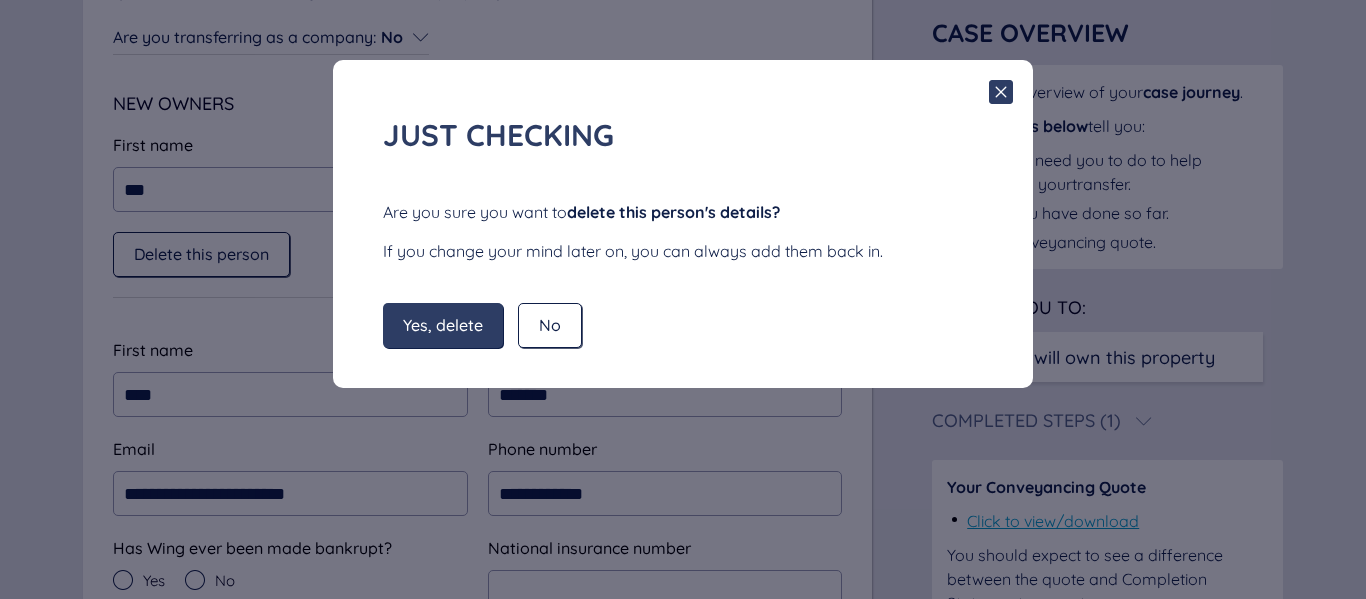 click on "Yes, delete" at bounding box center [443, 325] 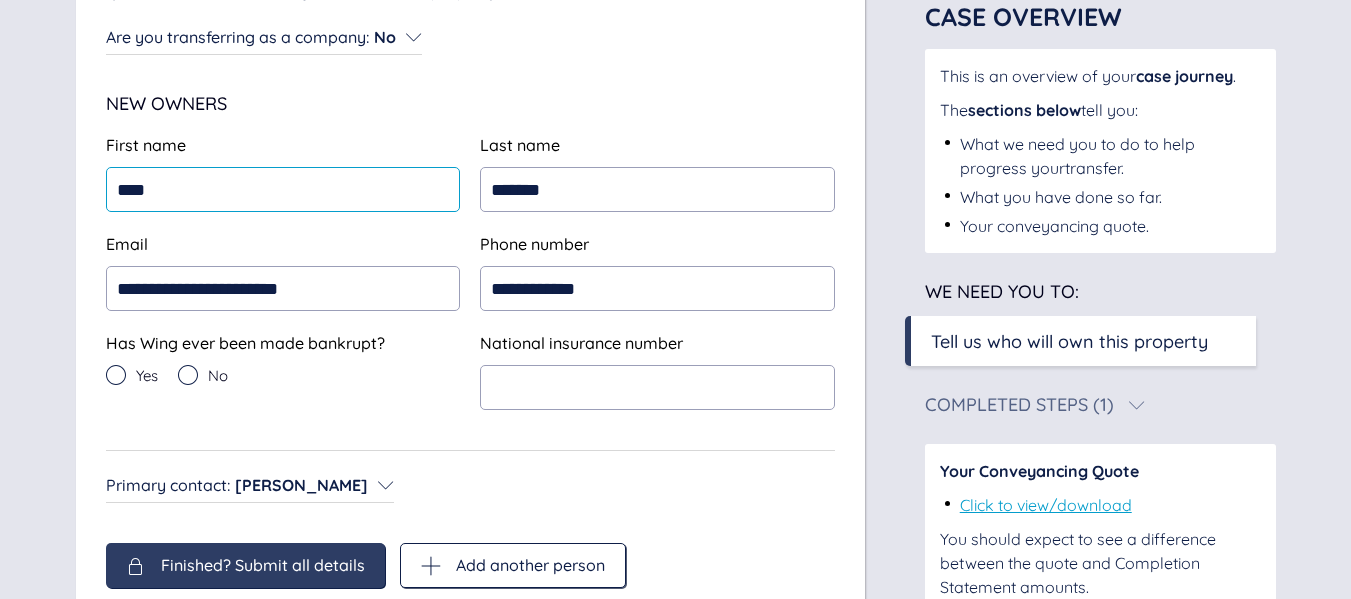 click on "****" at bounding box center (283, 189) 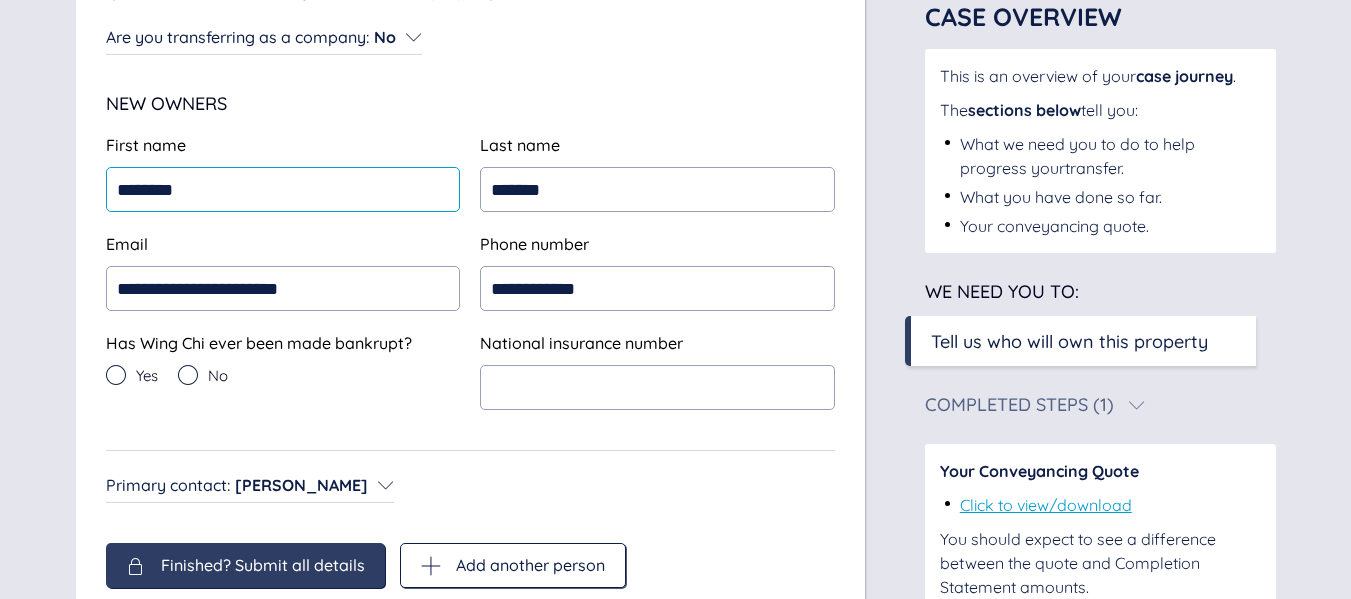 type on "********" 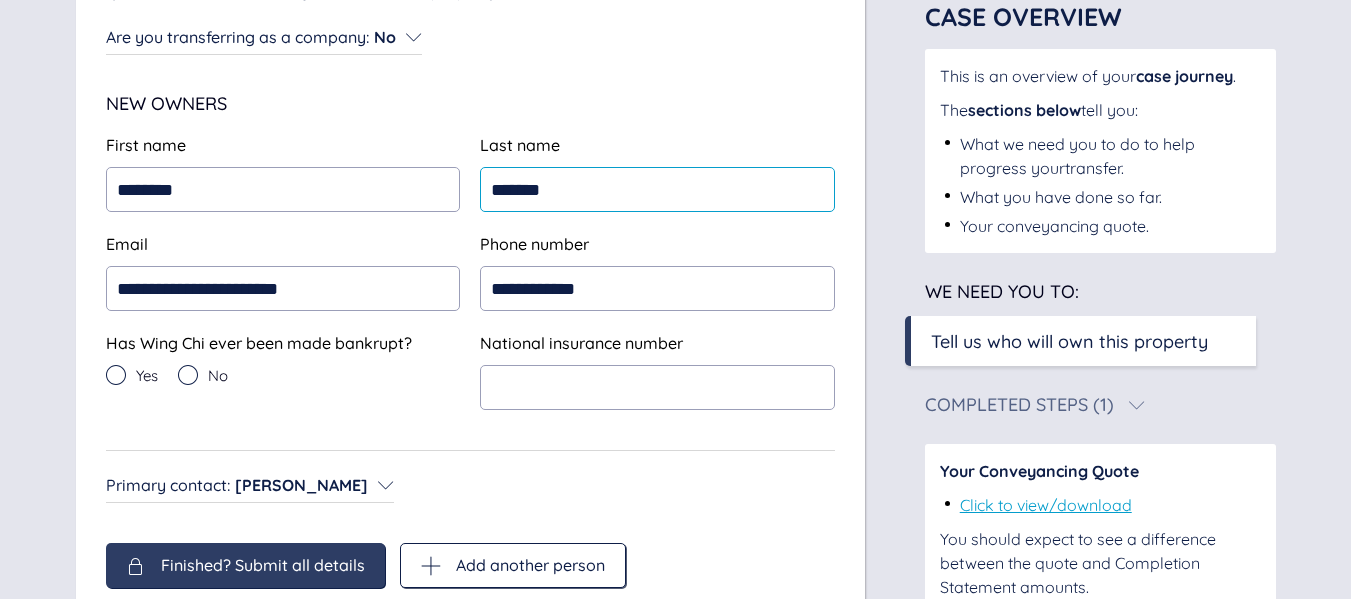 drag, startPoint x: 522, startPoint y: 193, endPoint x: 475, endPoint y: 191, distance: 47.042534 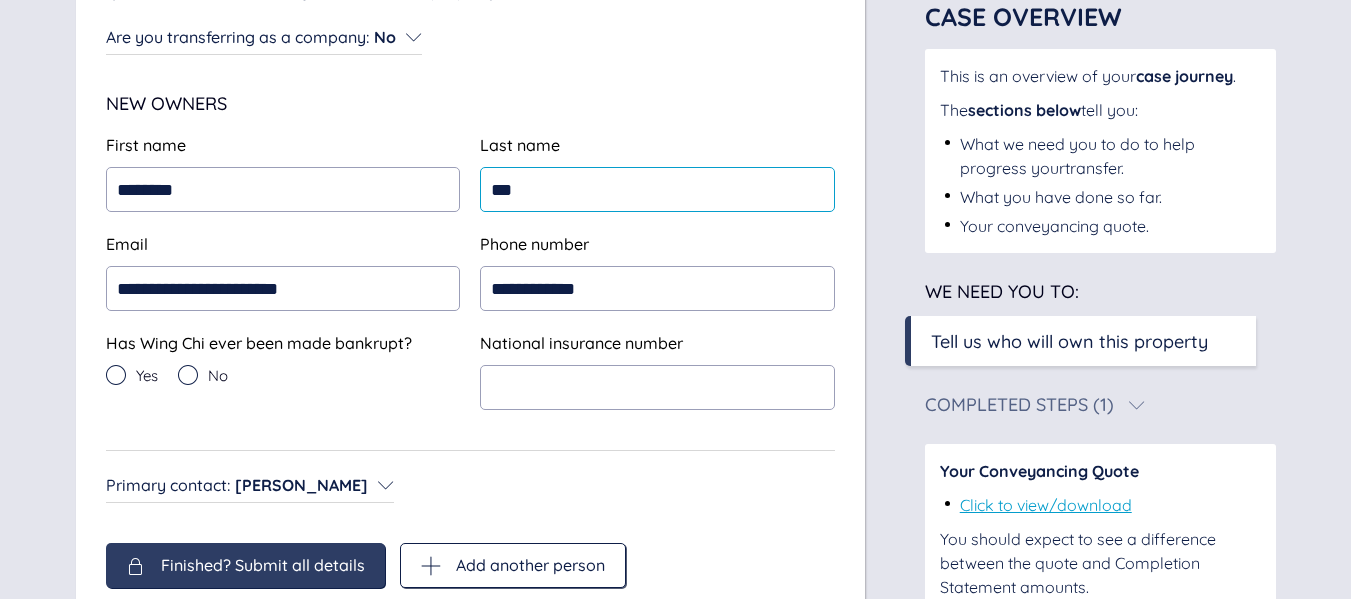 type on "***" 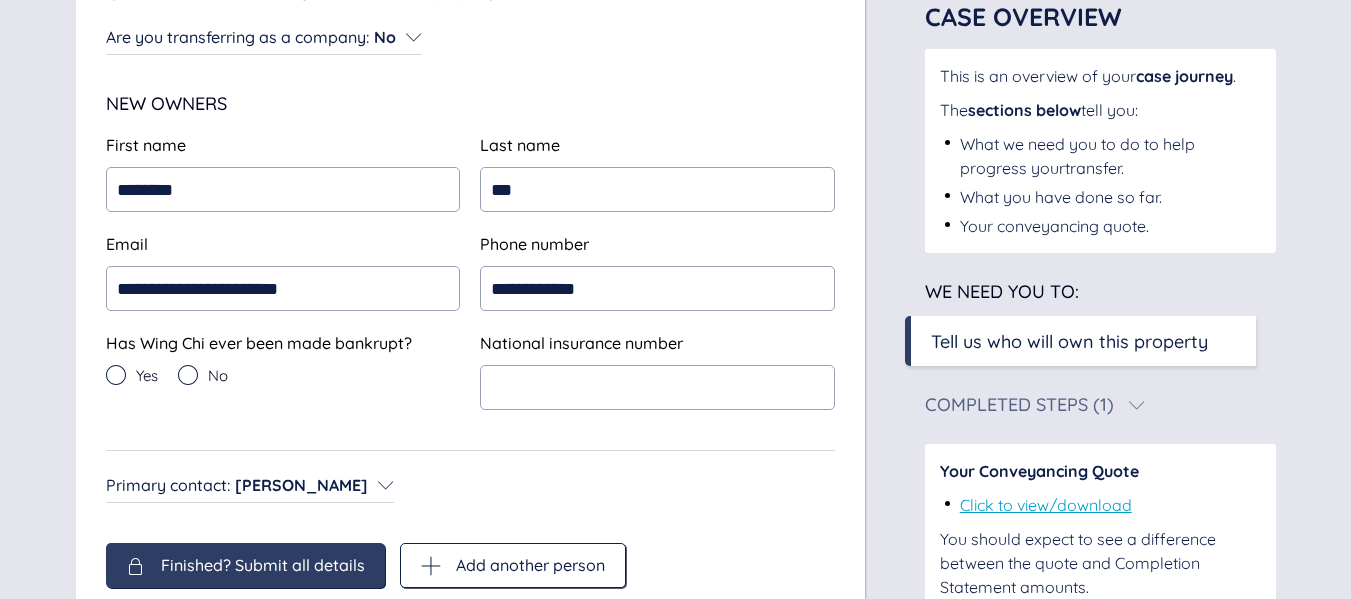 click 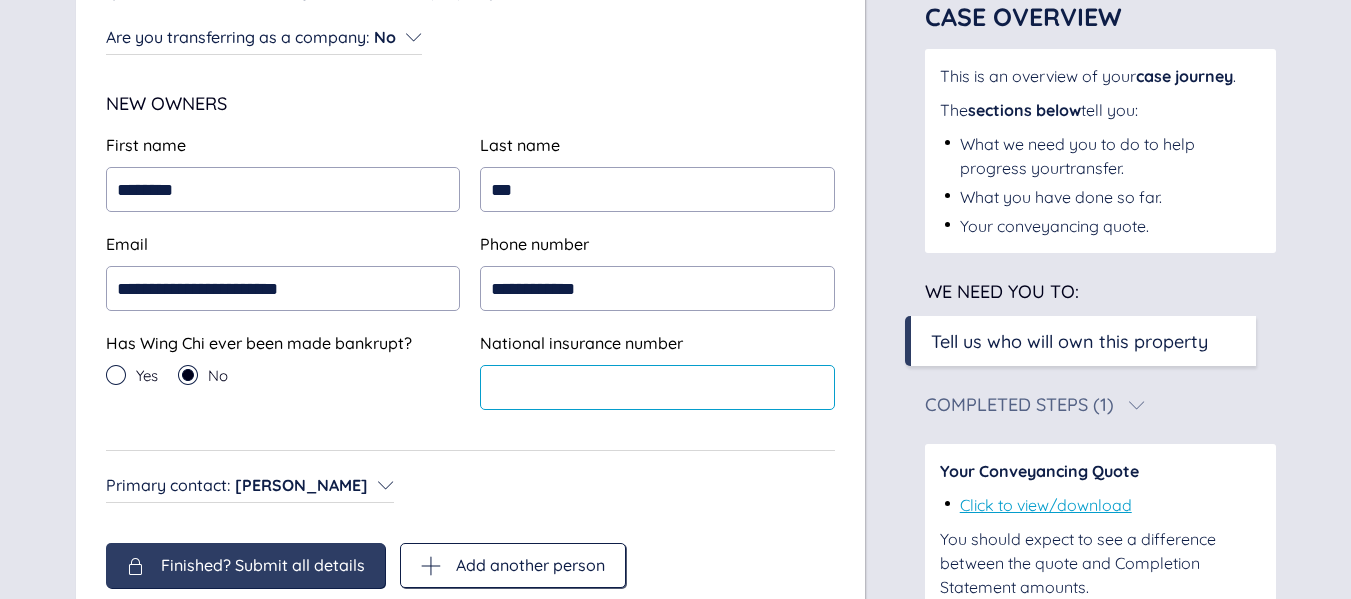click at bounding box center [657, 387] 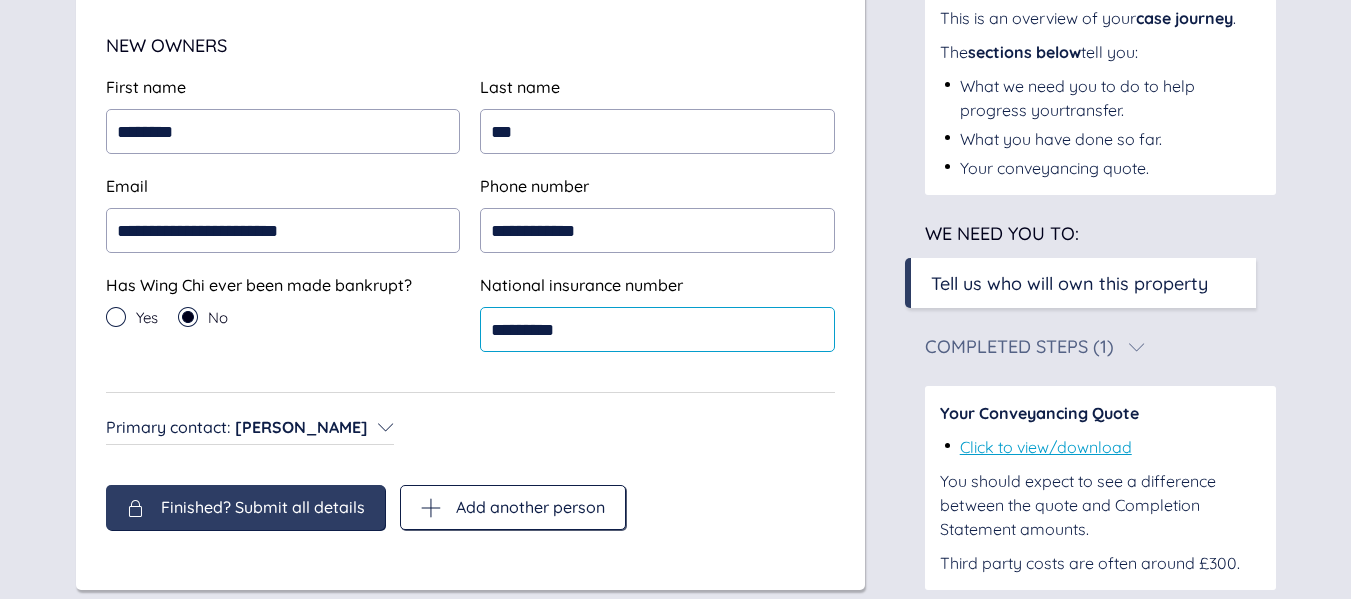 scroll, scrollTop: 389, scrollLeft: 0, axis: vertical 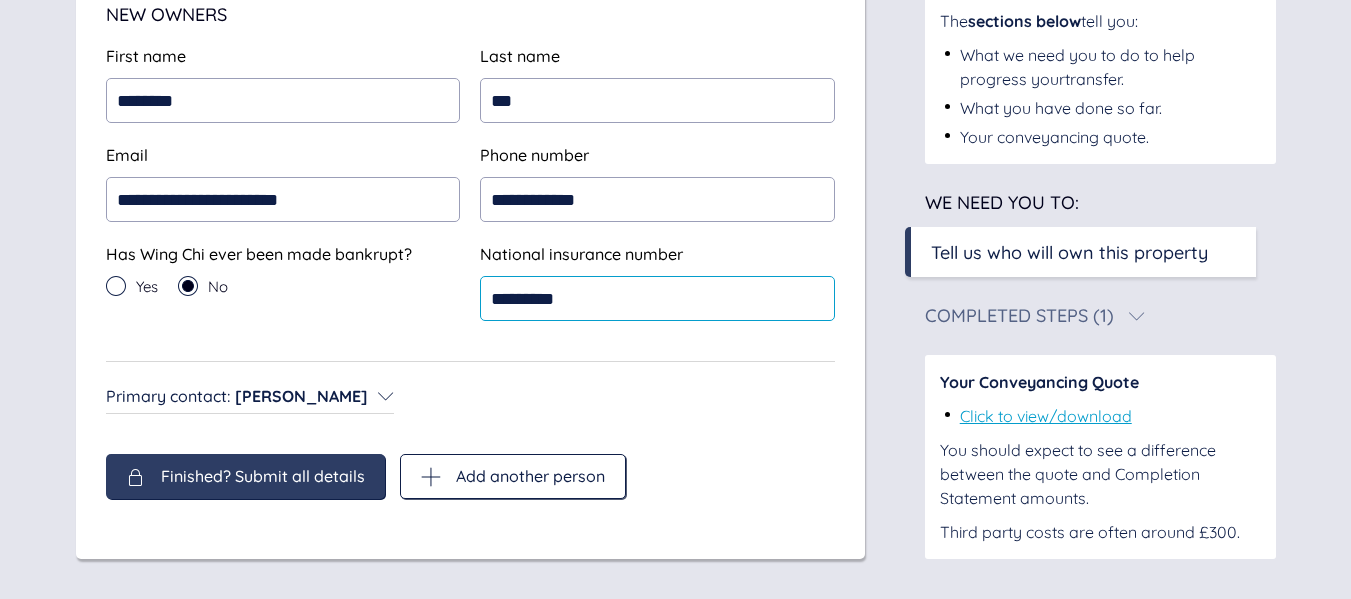 type on "*********" 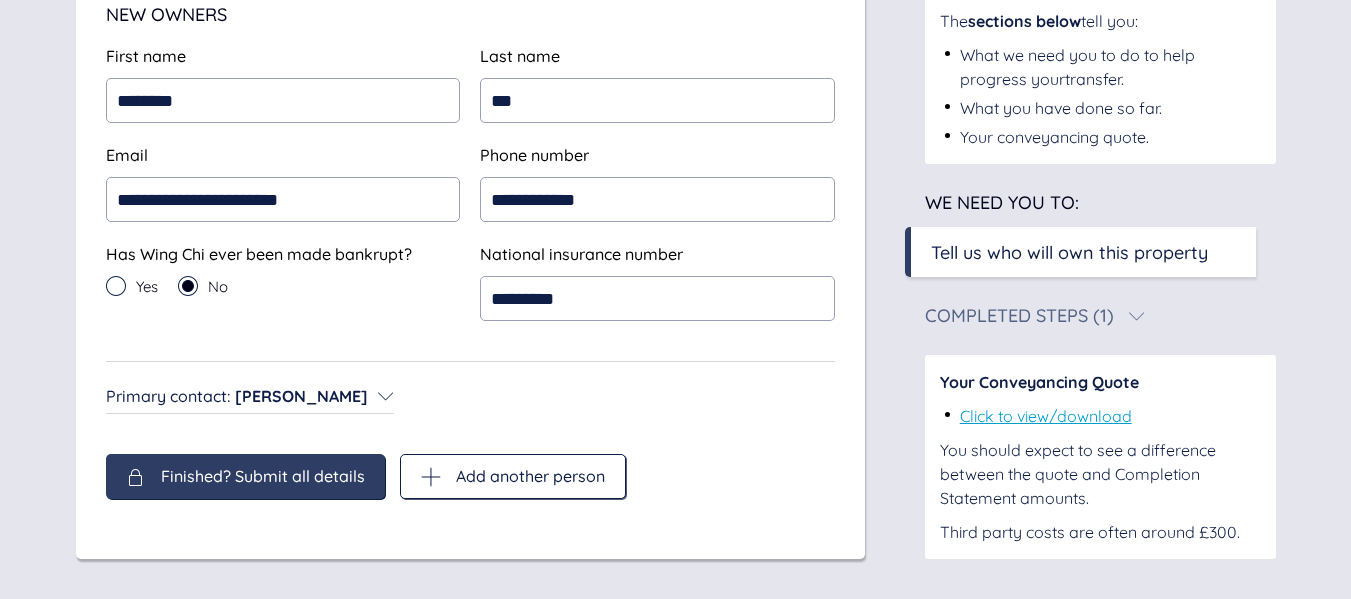 click 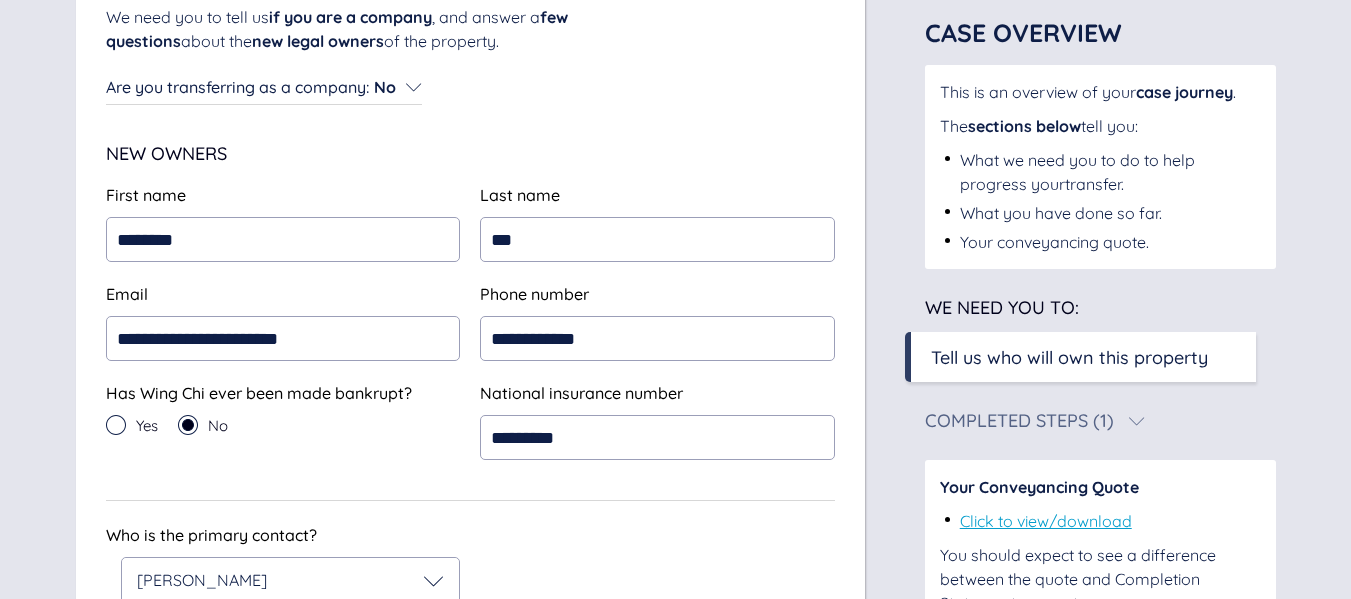 scroll, scrollTop: 461, scrollLeft: 0, axis: vertical 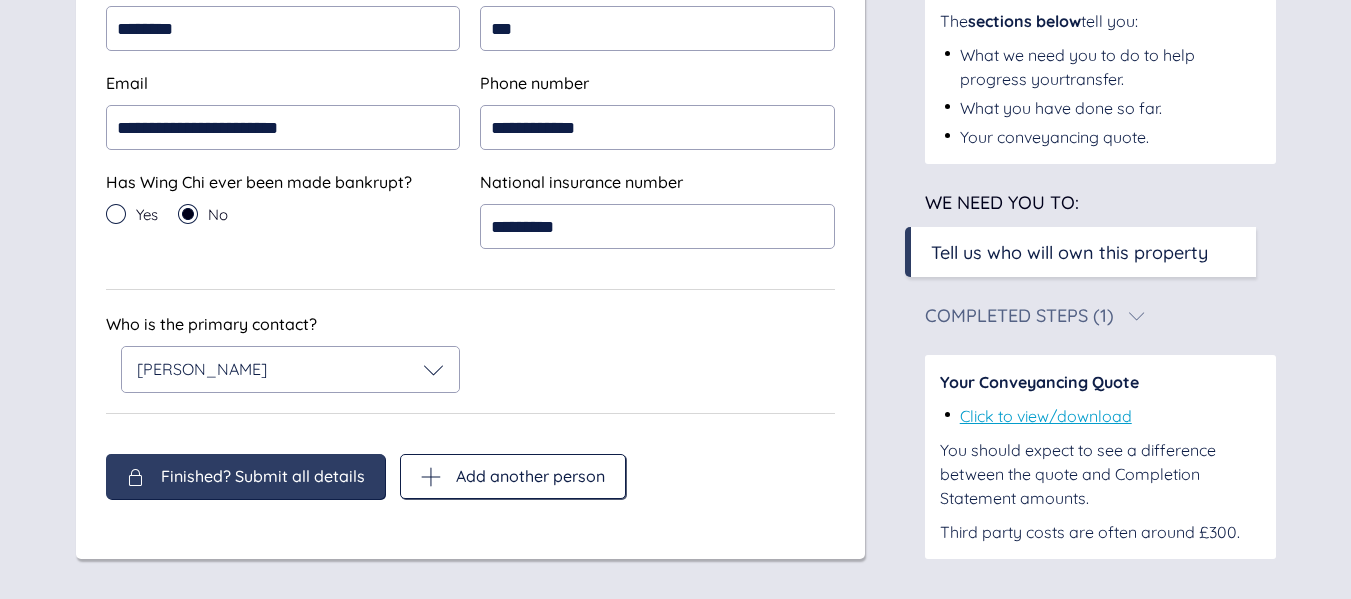 click on "Finished? Submit all details" at bounding box center [263, 476] 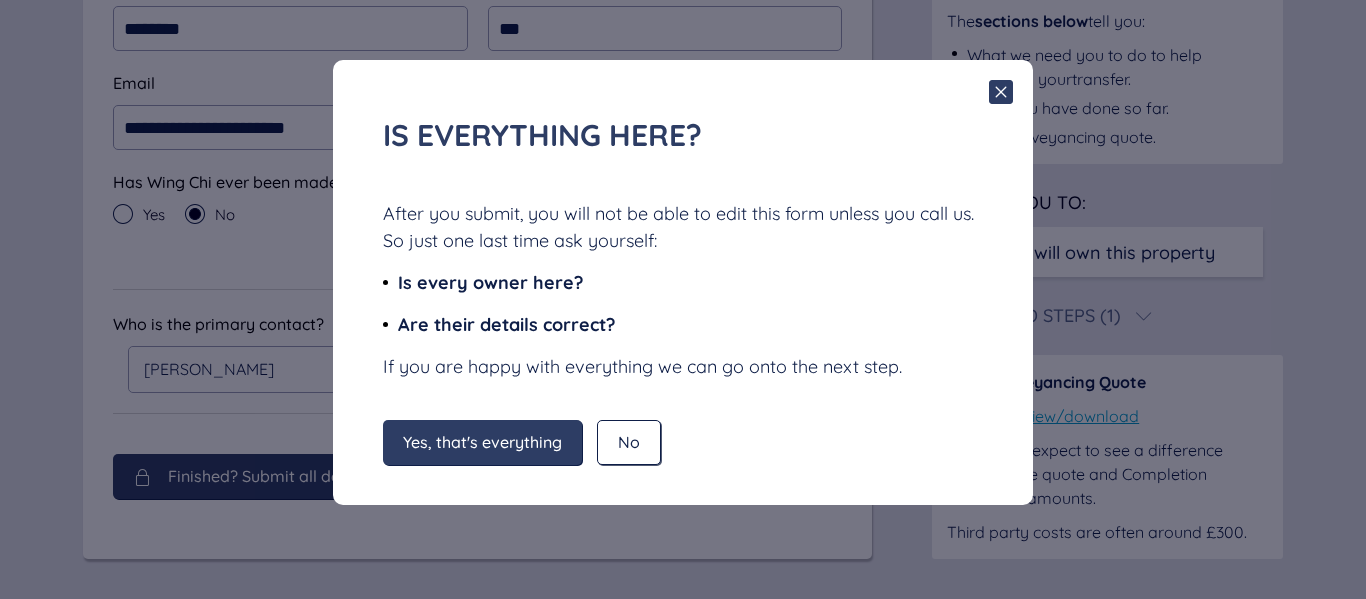 click 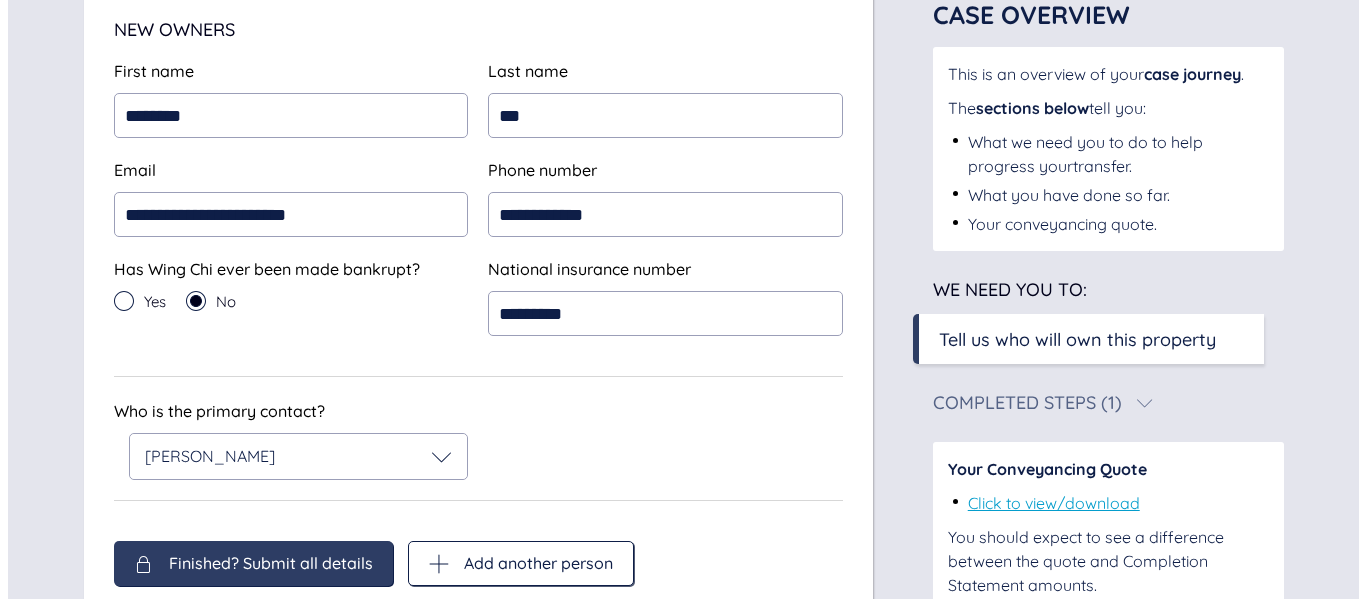 scroll, scrollTop: 400, scrollLeft: 0, axis: vertical 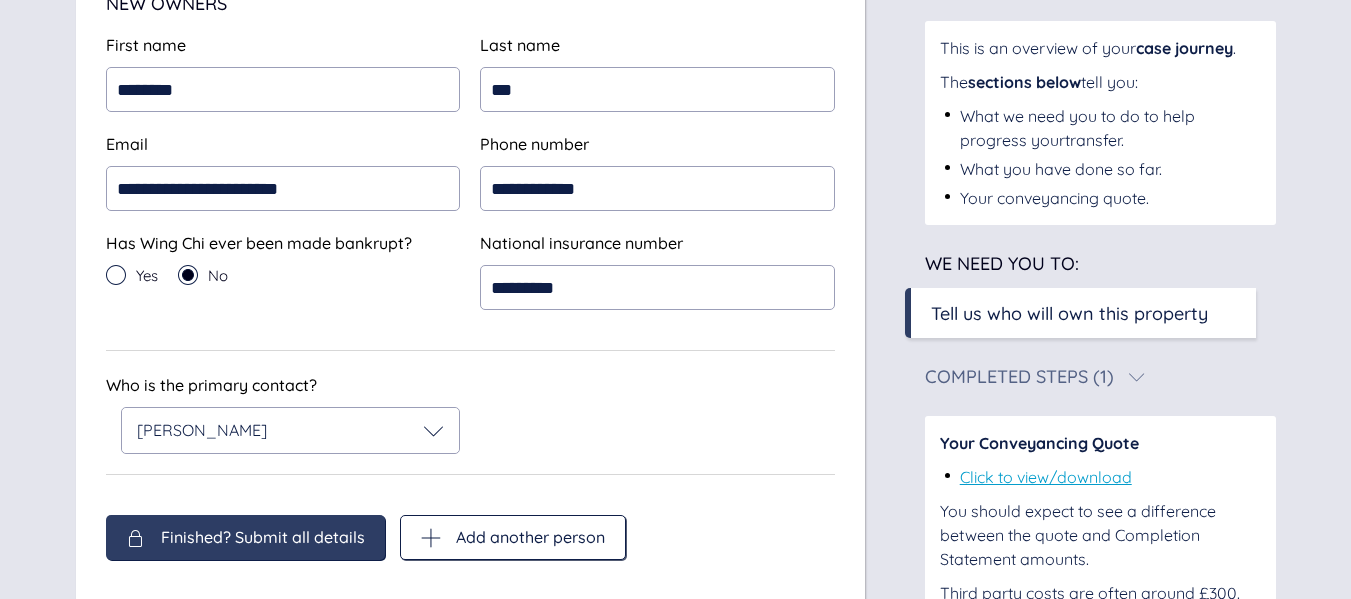 click on "Finished? Submit all details" at bounding box center (245, 537) 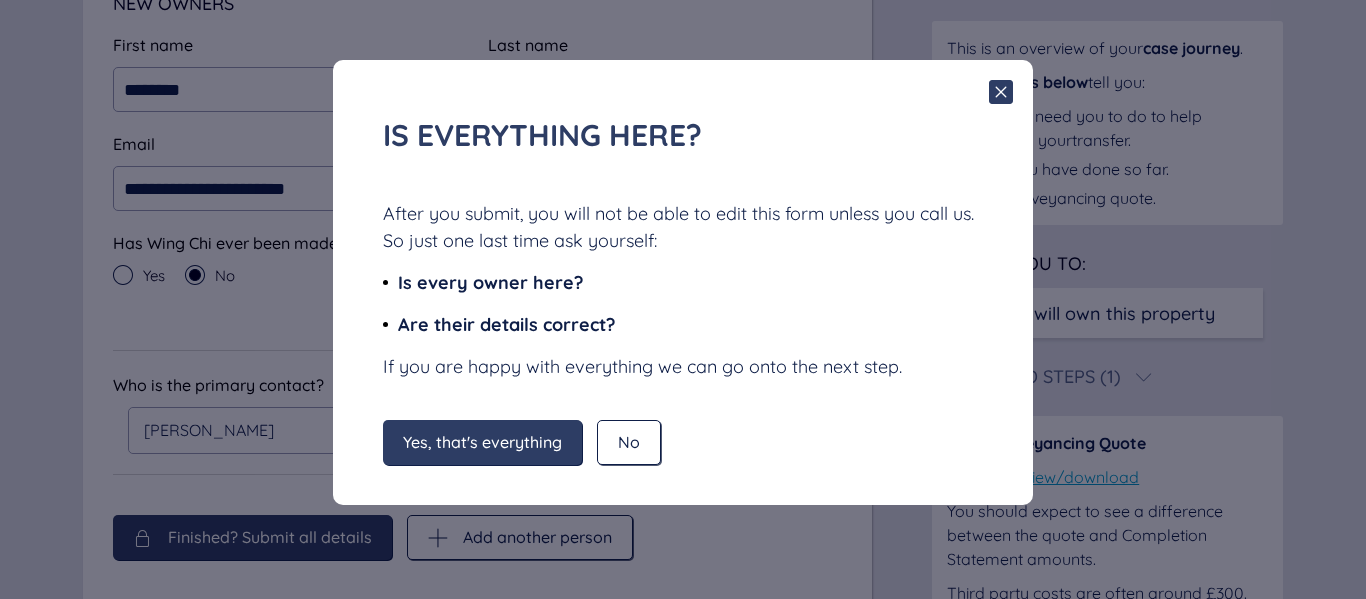 click on "Yes, that's everything" at bounding box center (482, 442) 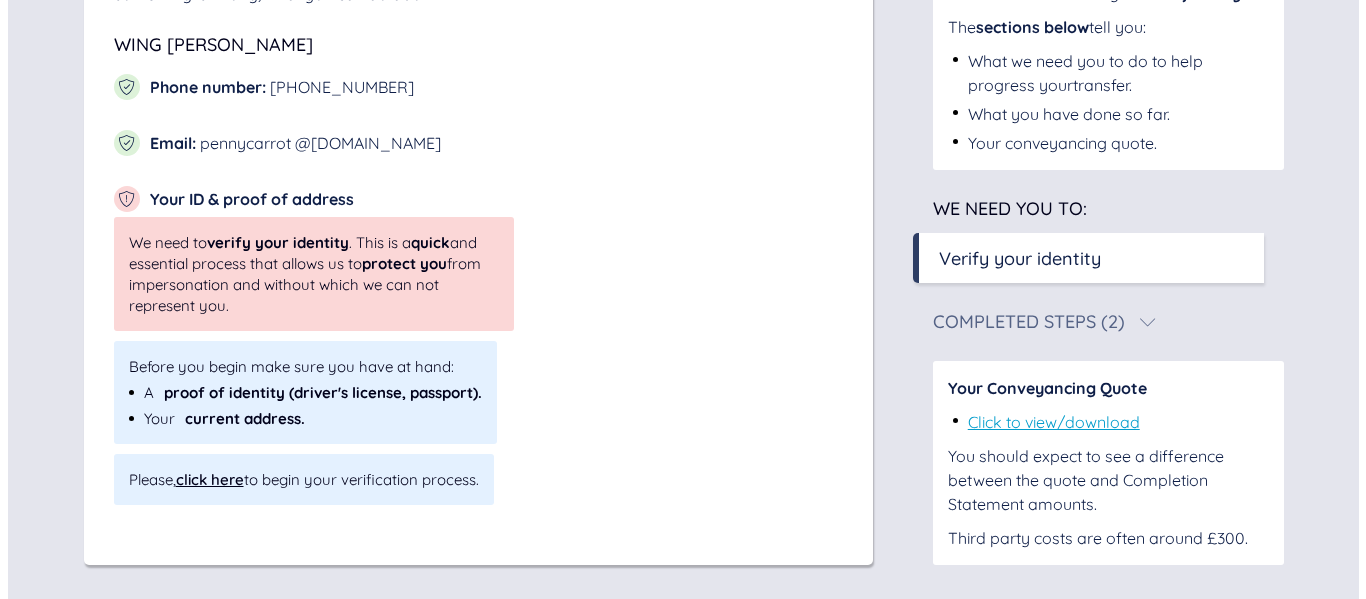 scroll, scrollTop: 390, scrollLeft: 0, axis: vertical 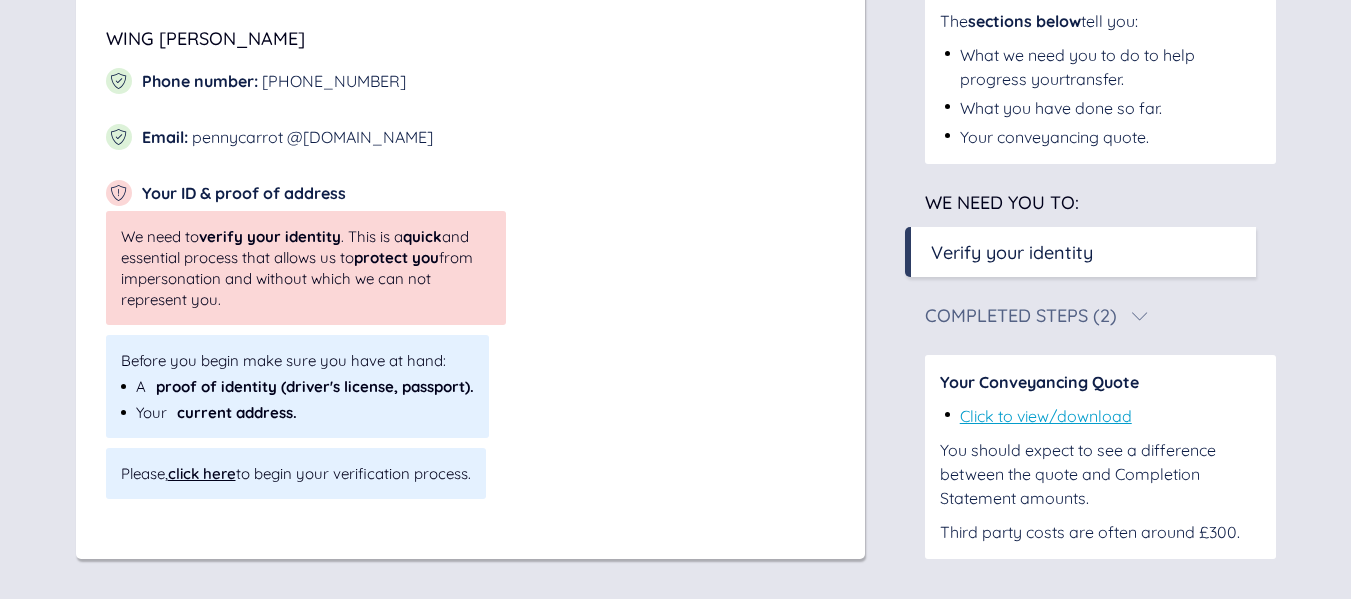click on "click here" at bounding box center (202, 473) 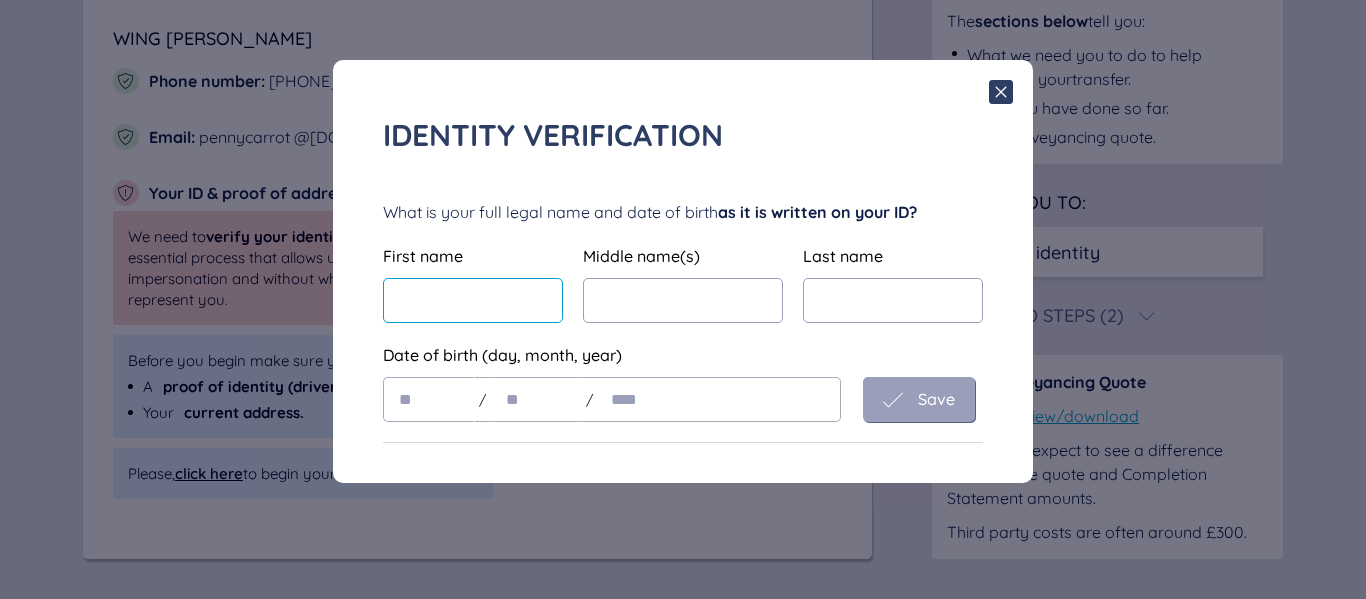 click at bounding box center [473, 300] 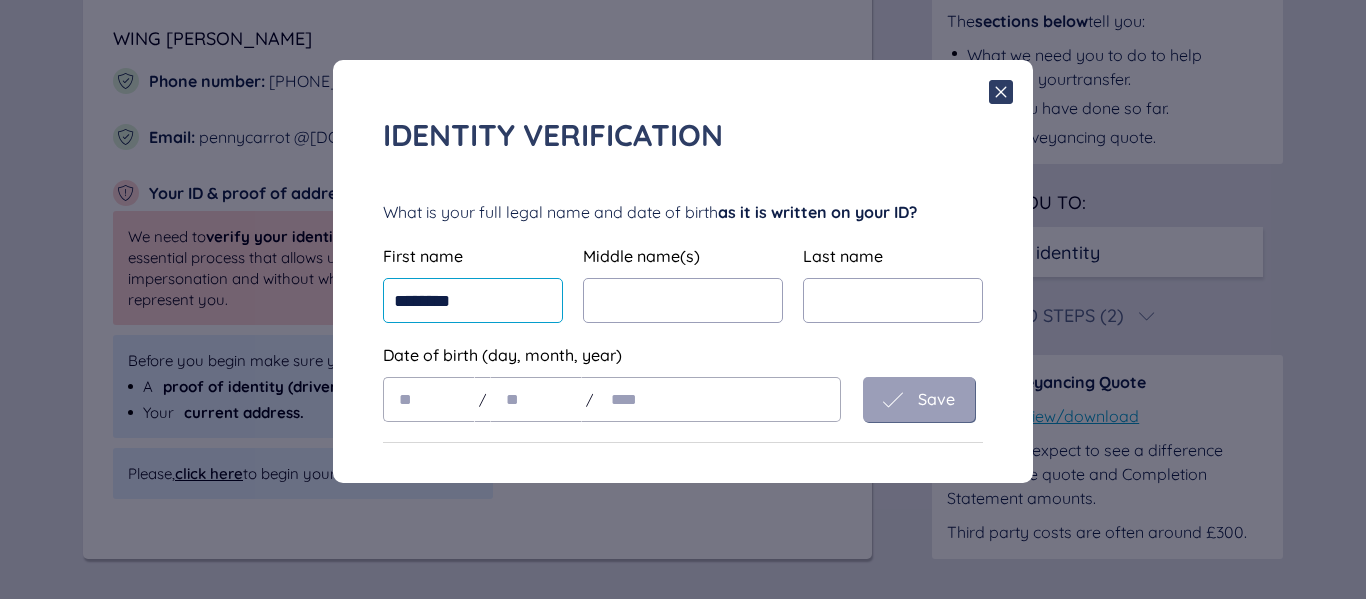 type on "********" 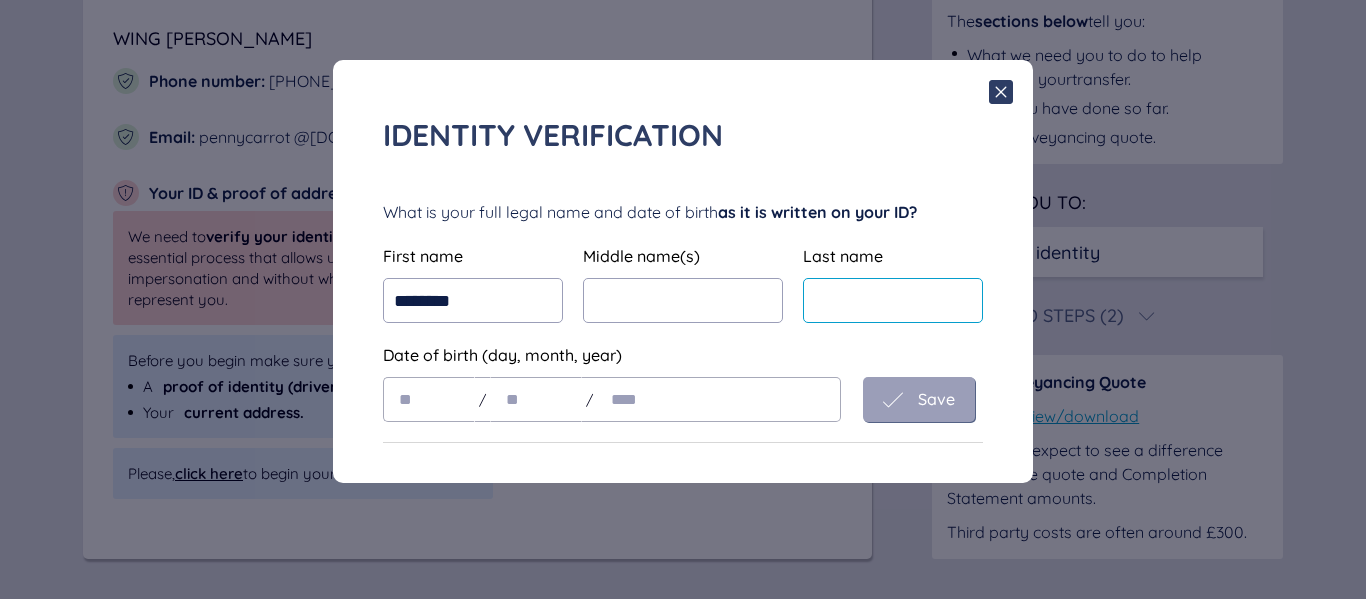 click at bounding box center [893, 300] 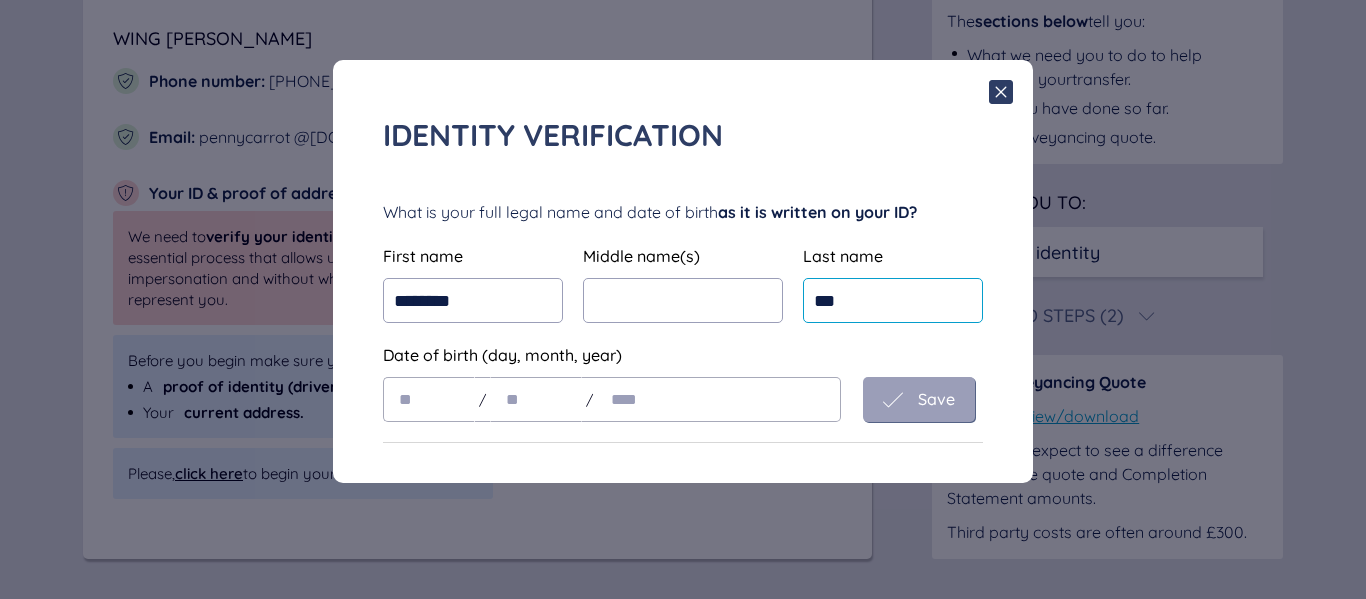 type on "***" 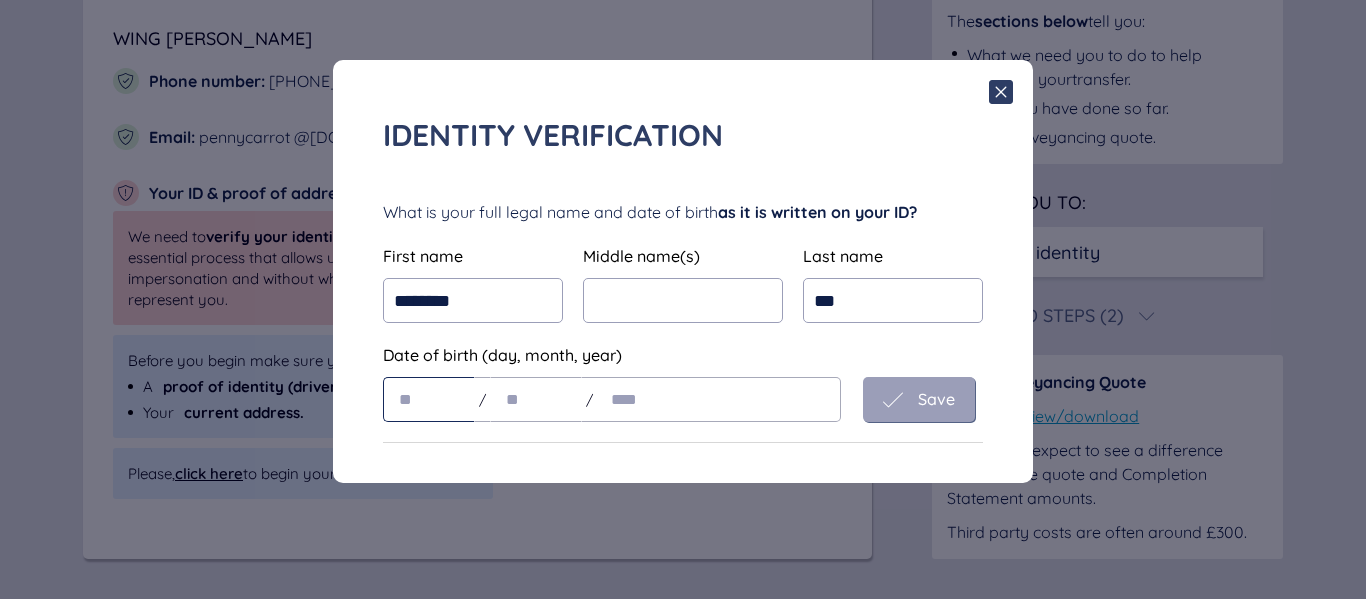 click at bounding box center [429, 399] 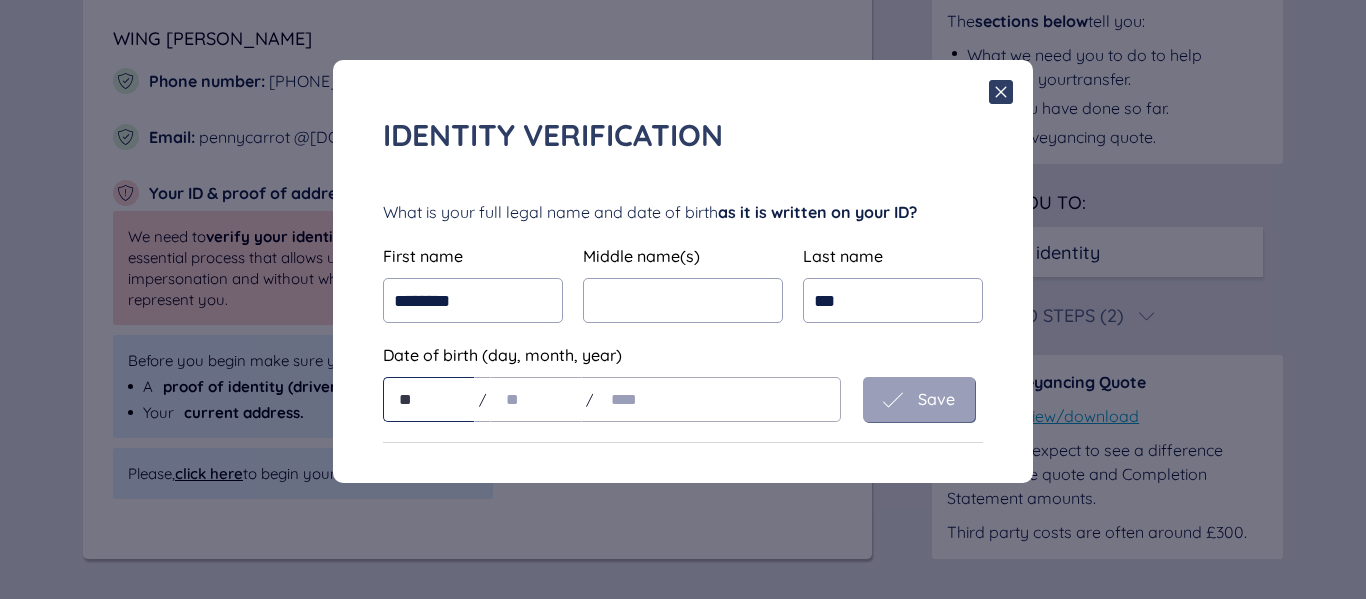 type on "**" 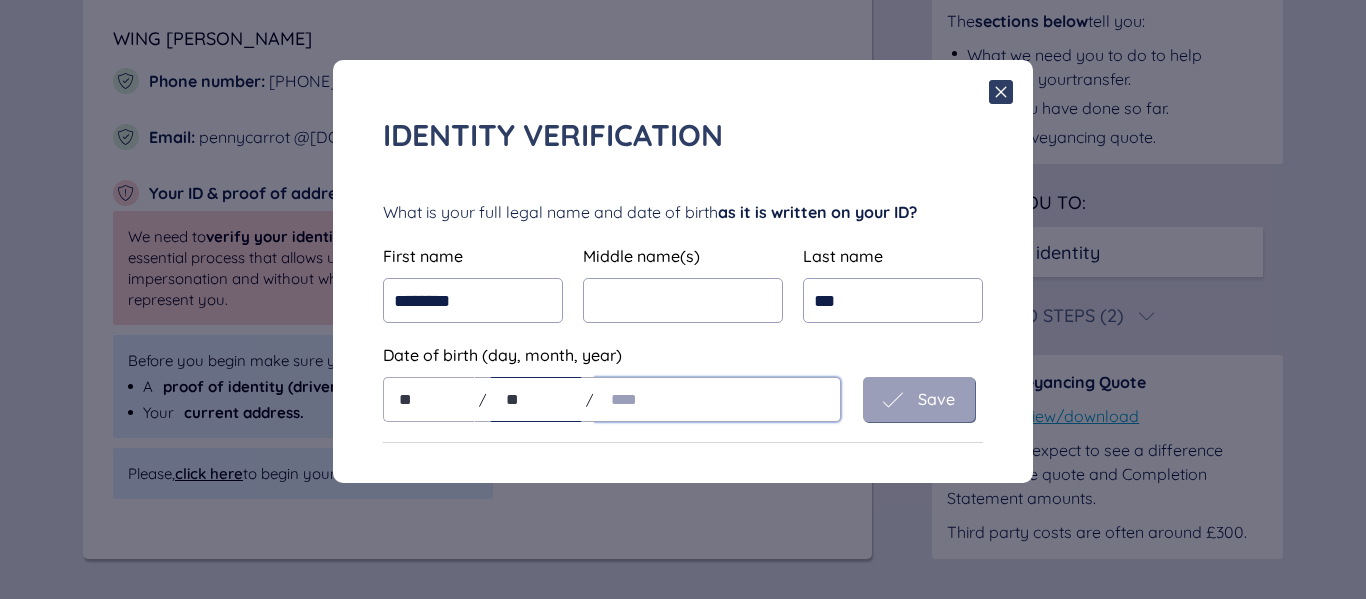 type on "**" 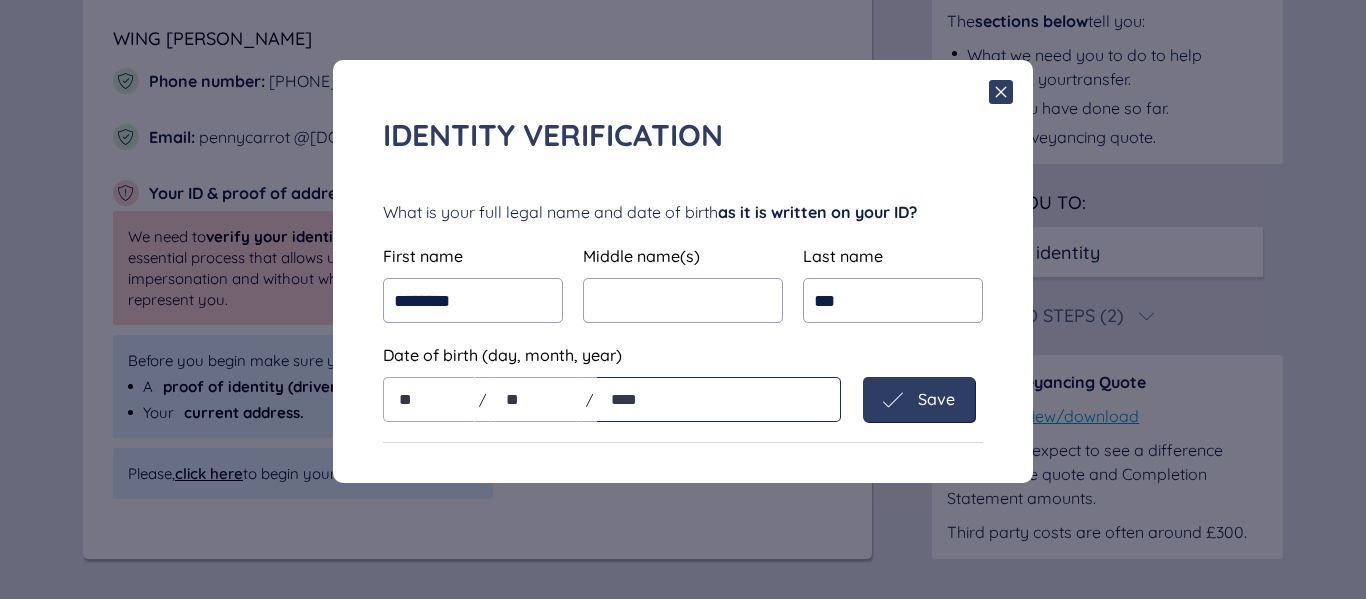 type on "****" 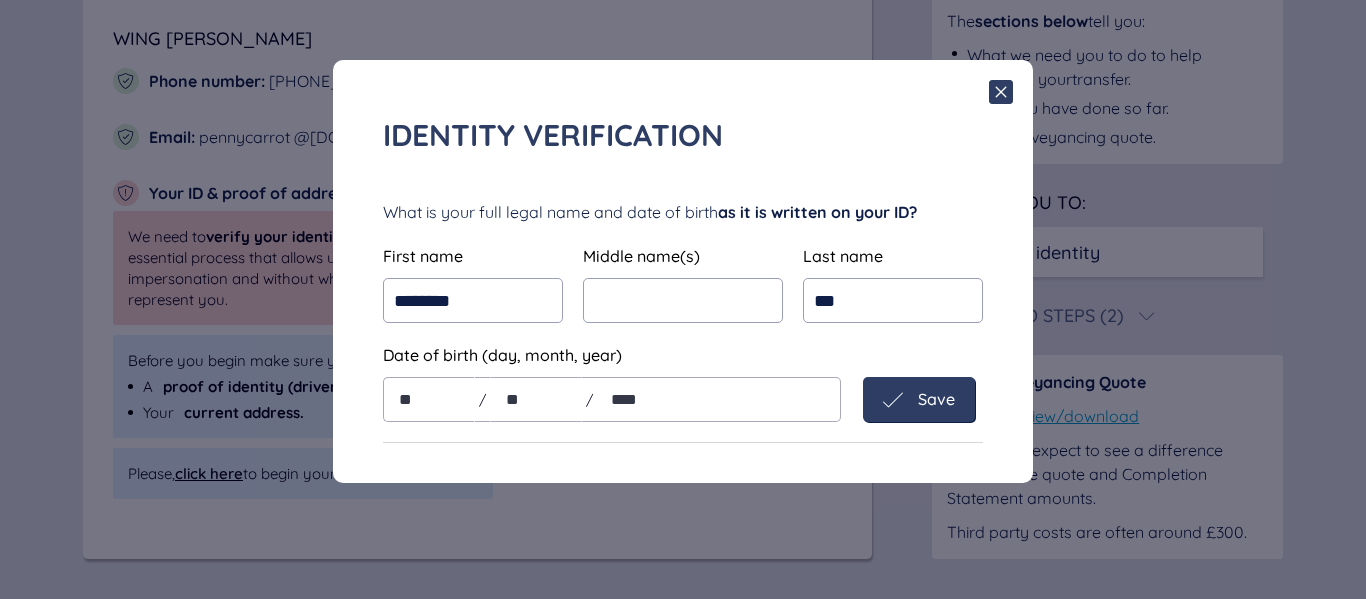 click on "Save" at bounding box center [919, 400] 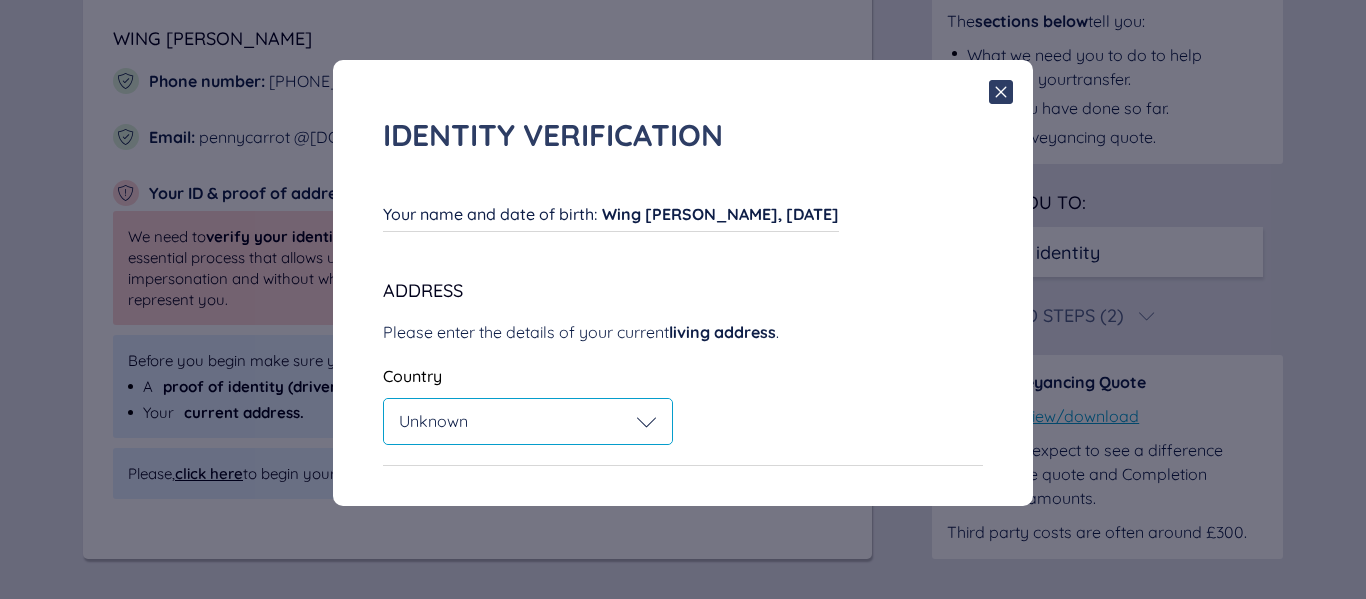 click 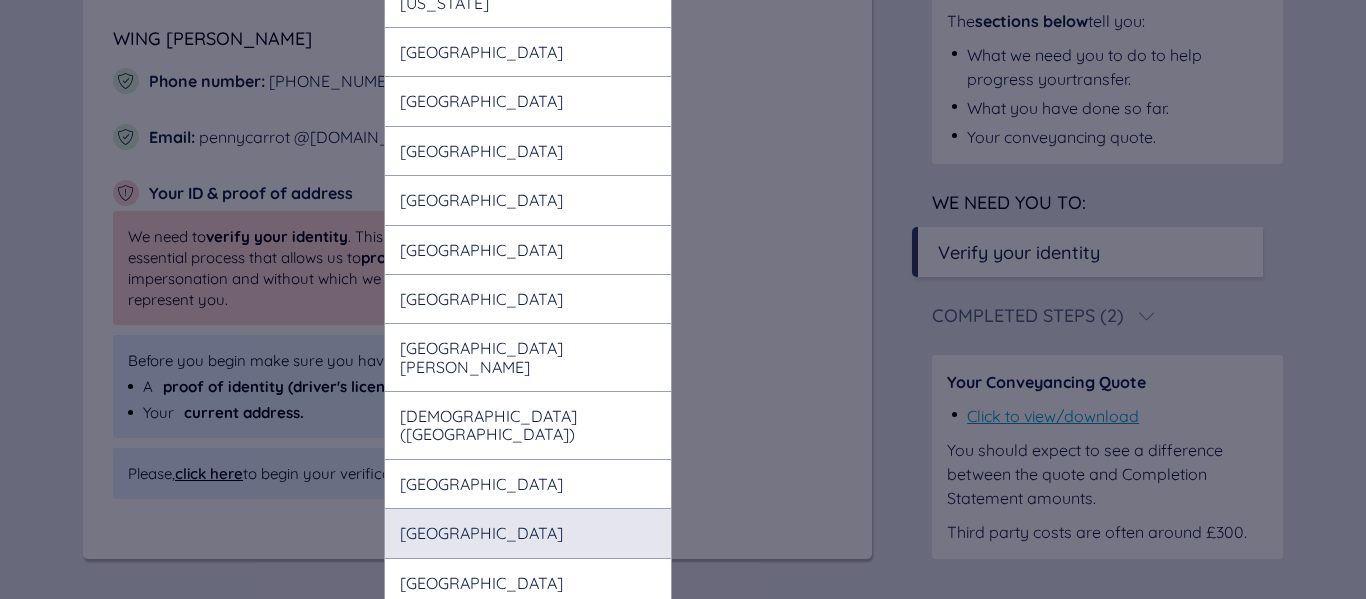 click on "Hong Kong" at bounding box center (528, 532) 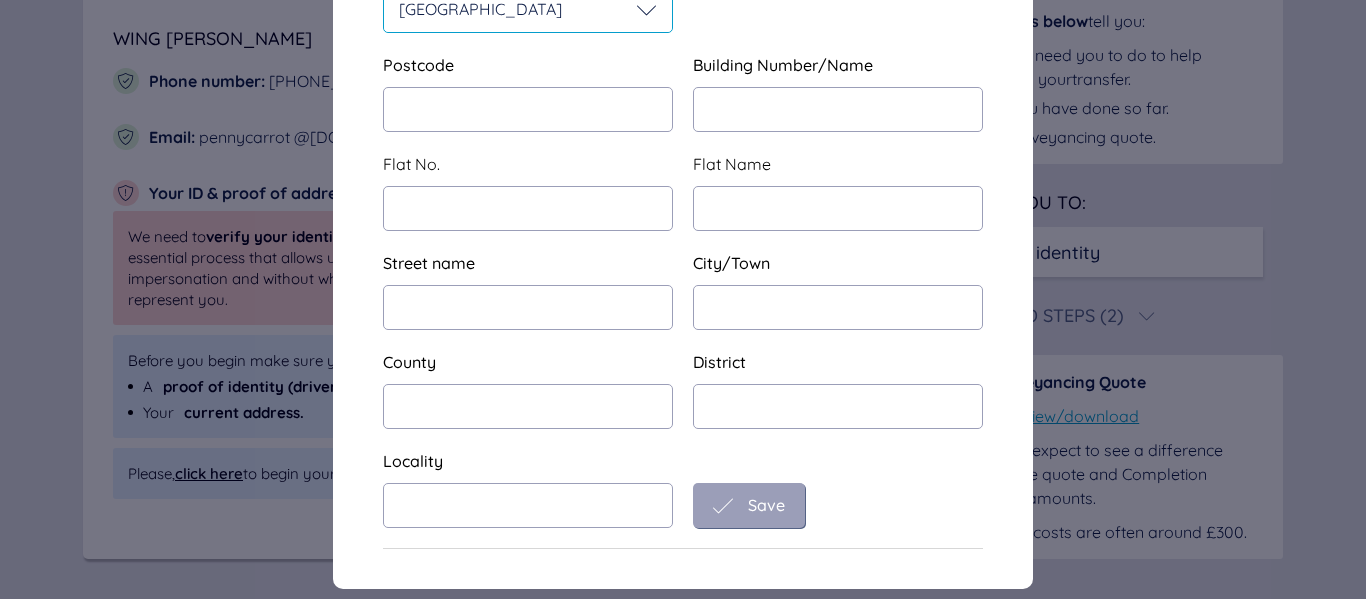 scroll, scrollTop: 12, scrollLeft: 0, axis: vertical 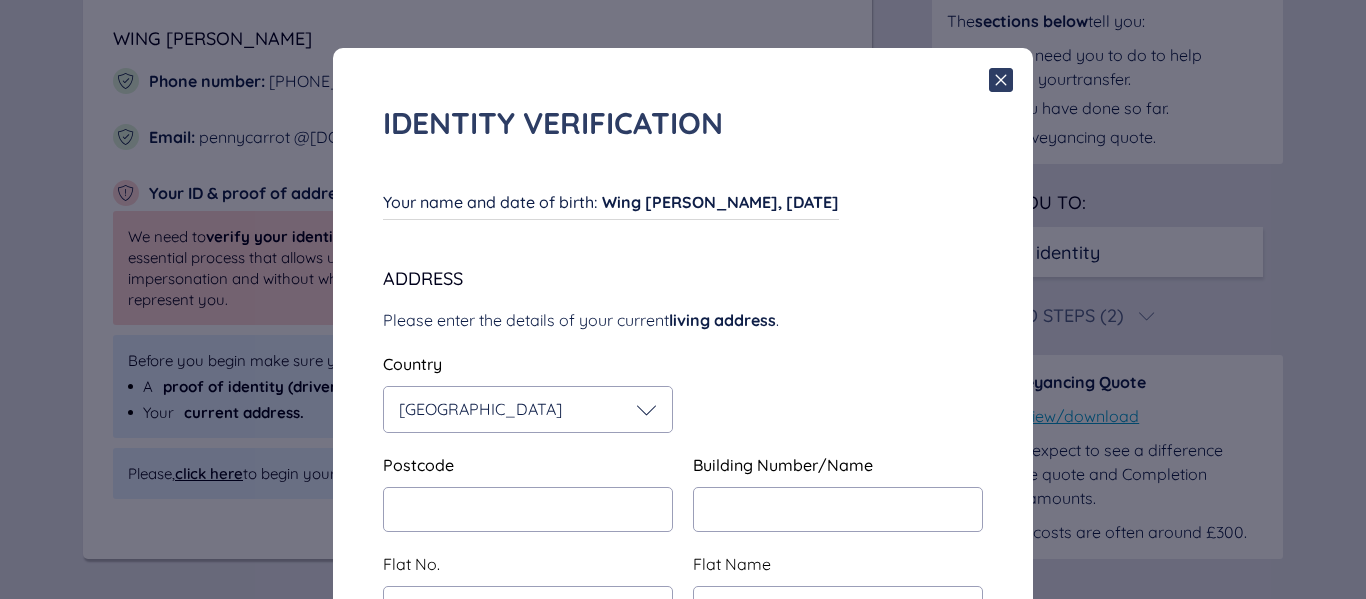 click on "Wing Chi Chu, 22/07/1972" at bounding box center (720, 202) 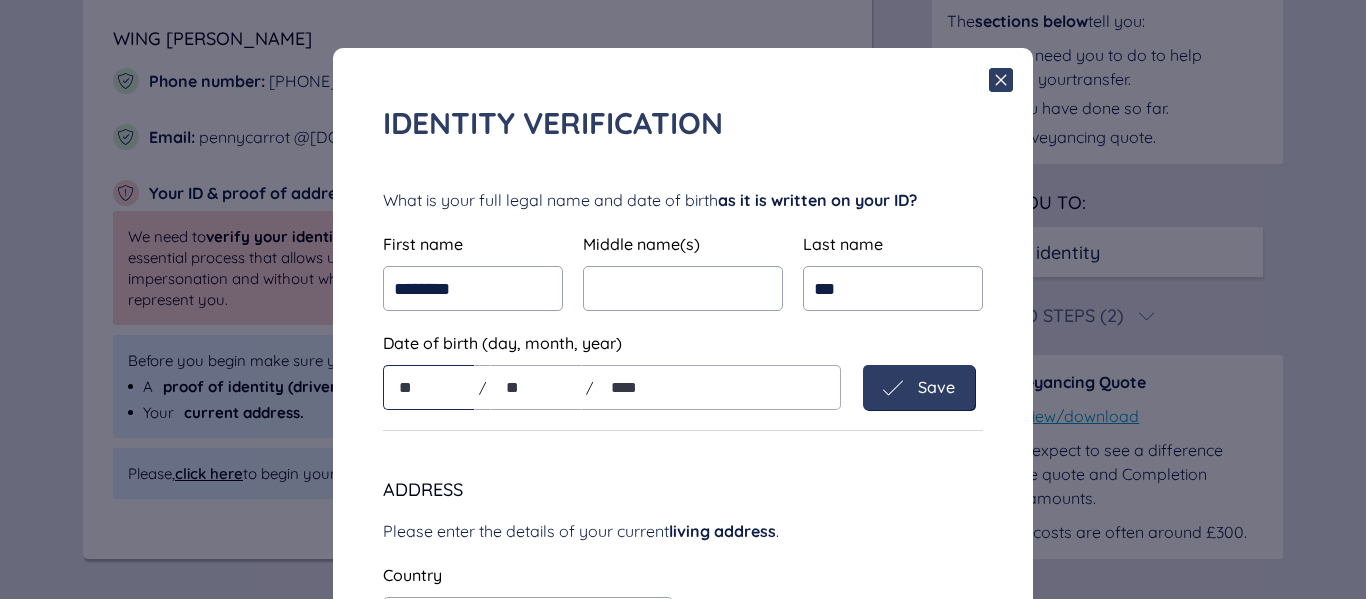 click on "**" at bounding box center (429, 387) 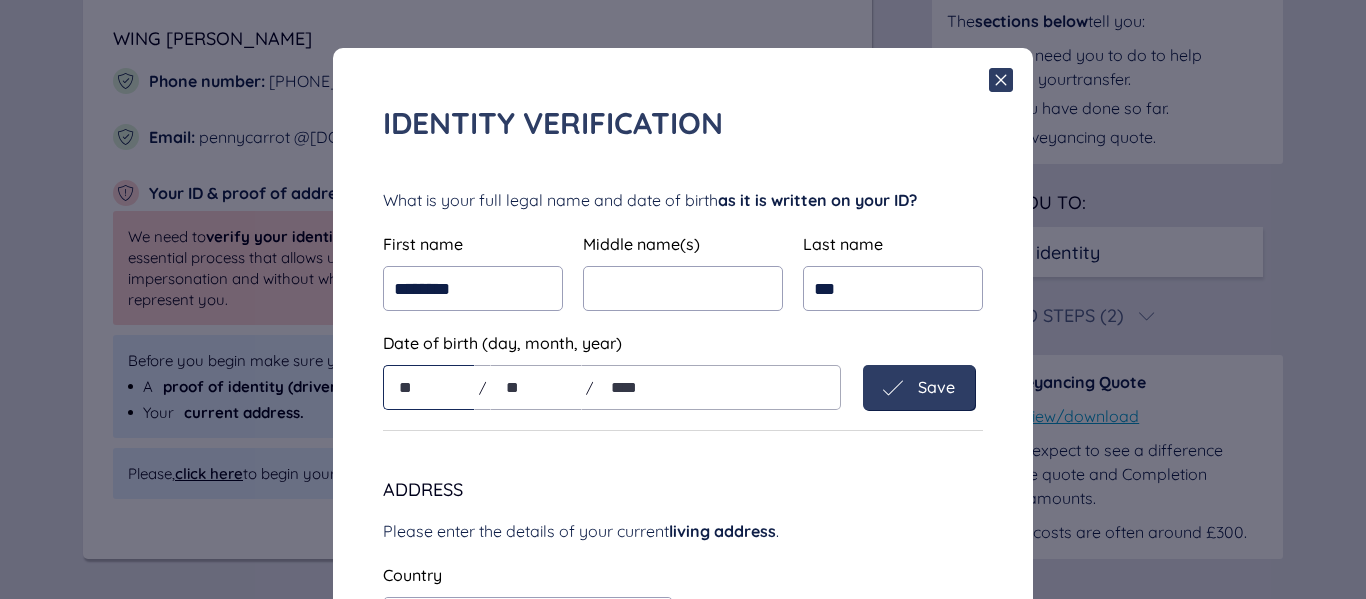 type on "**" 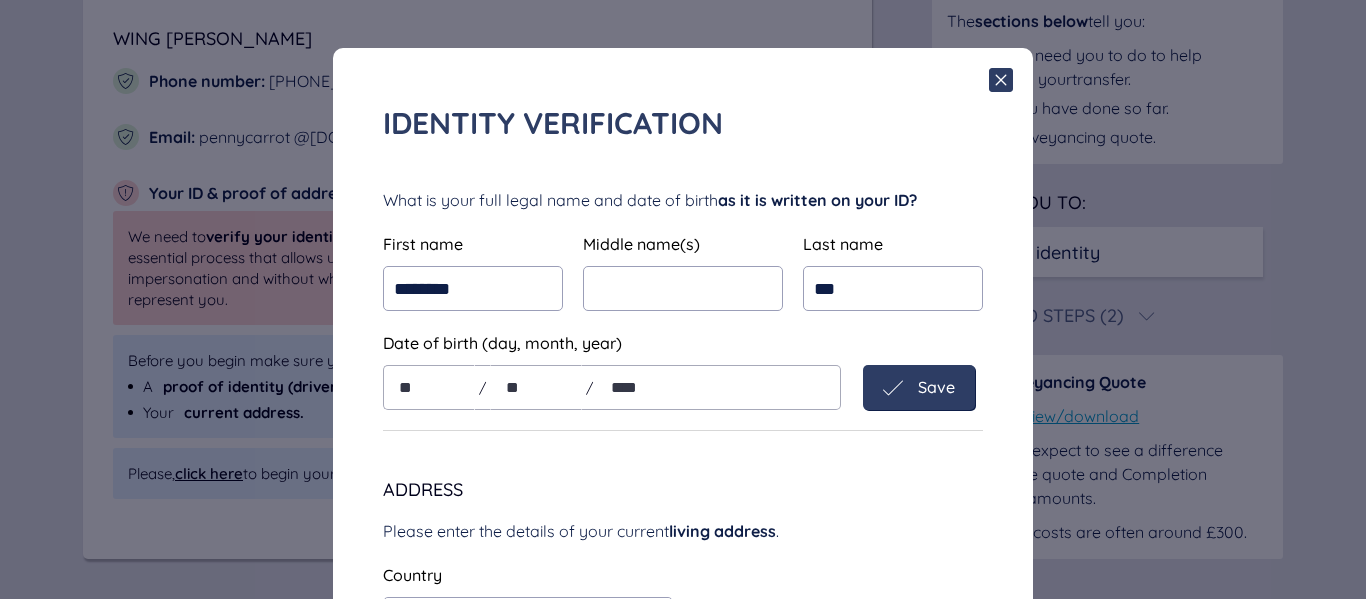 click on "Save" at bounding box center (936, 387) 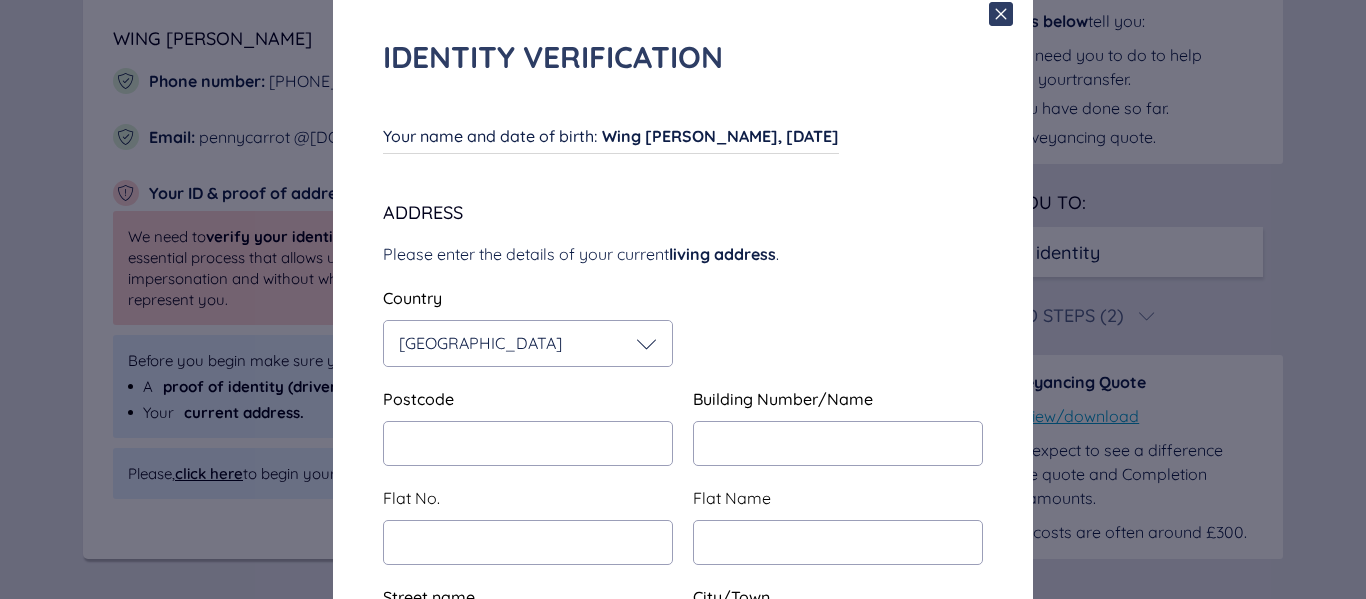 scroll, scrollTop: 112, scrollLeft: 0, axis: vertical 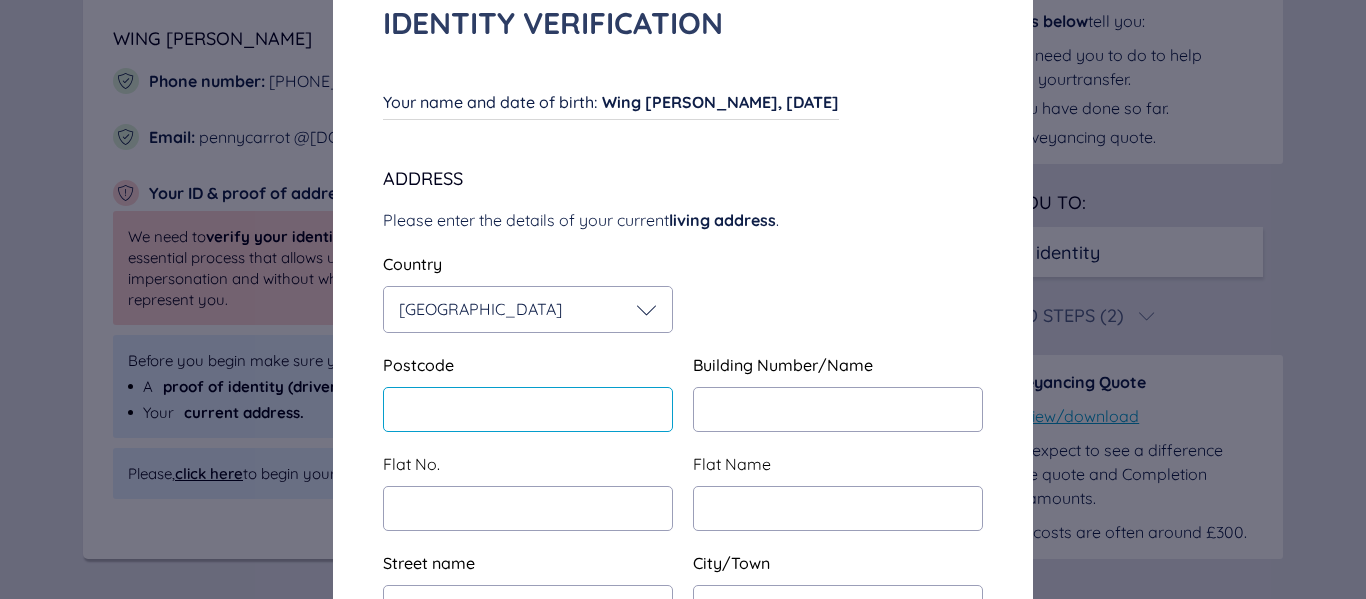 click at bounding box center (528, 409) 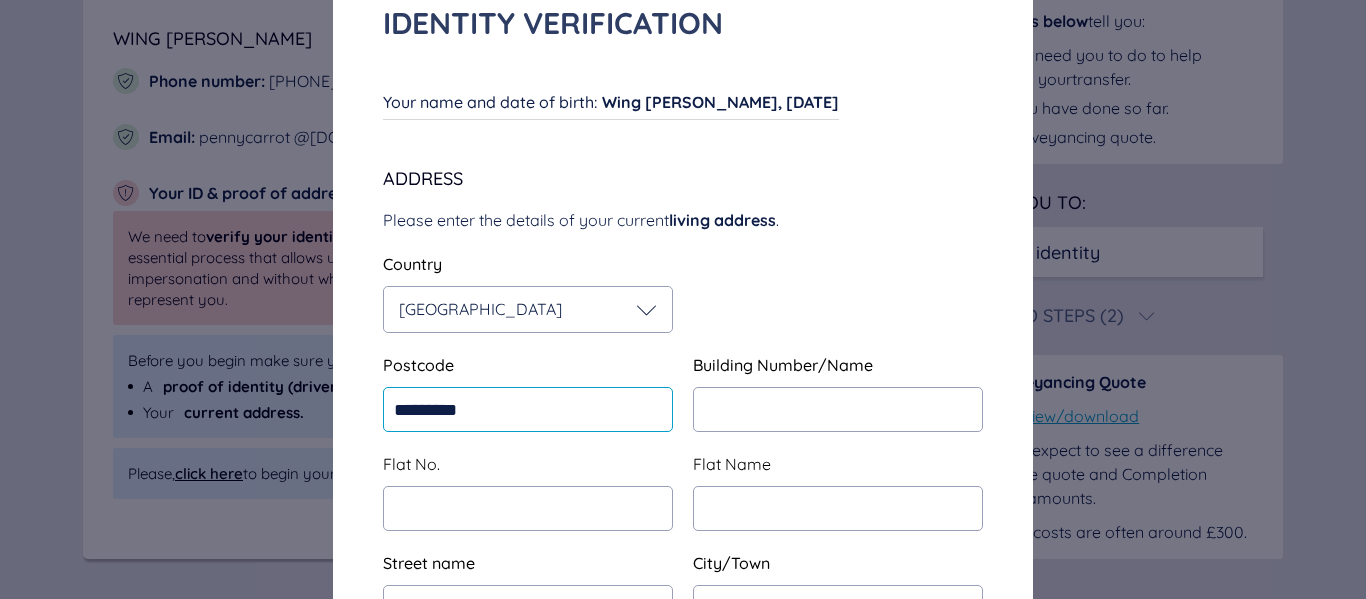 type on "*********" 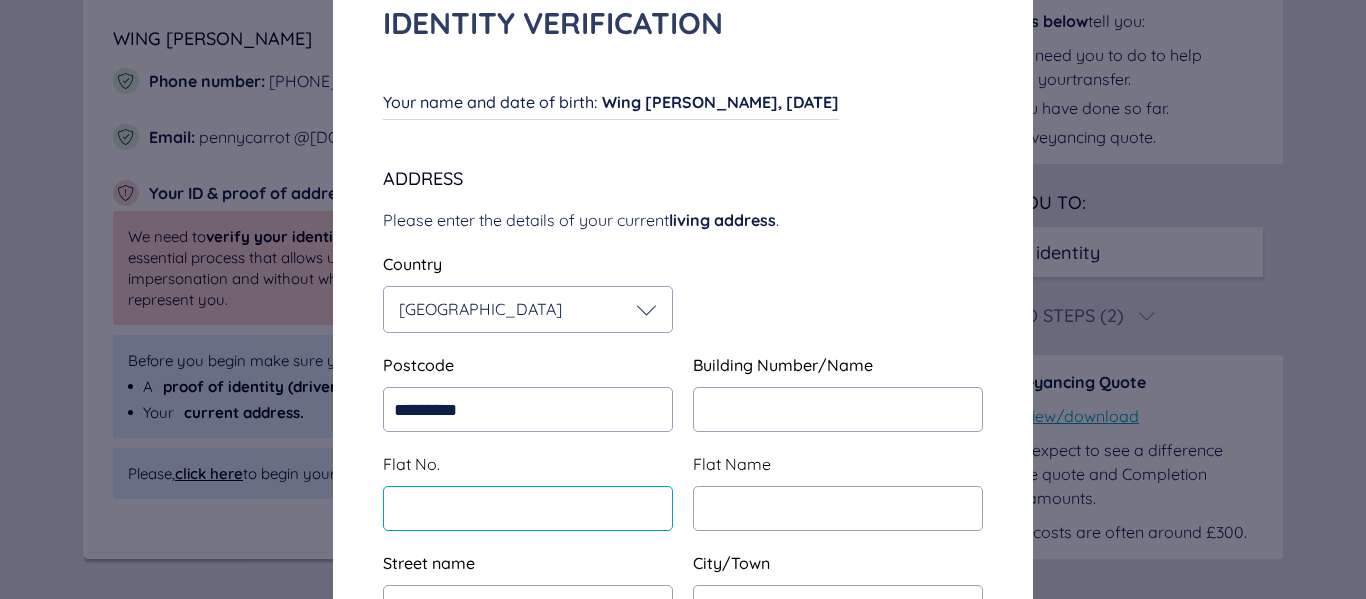 click at bounding box center [528, 508] 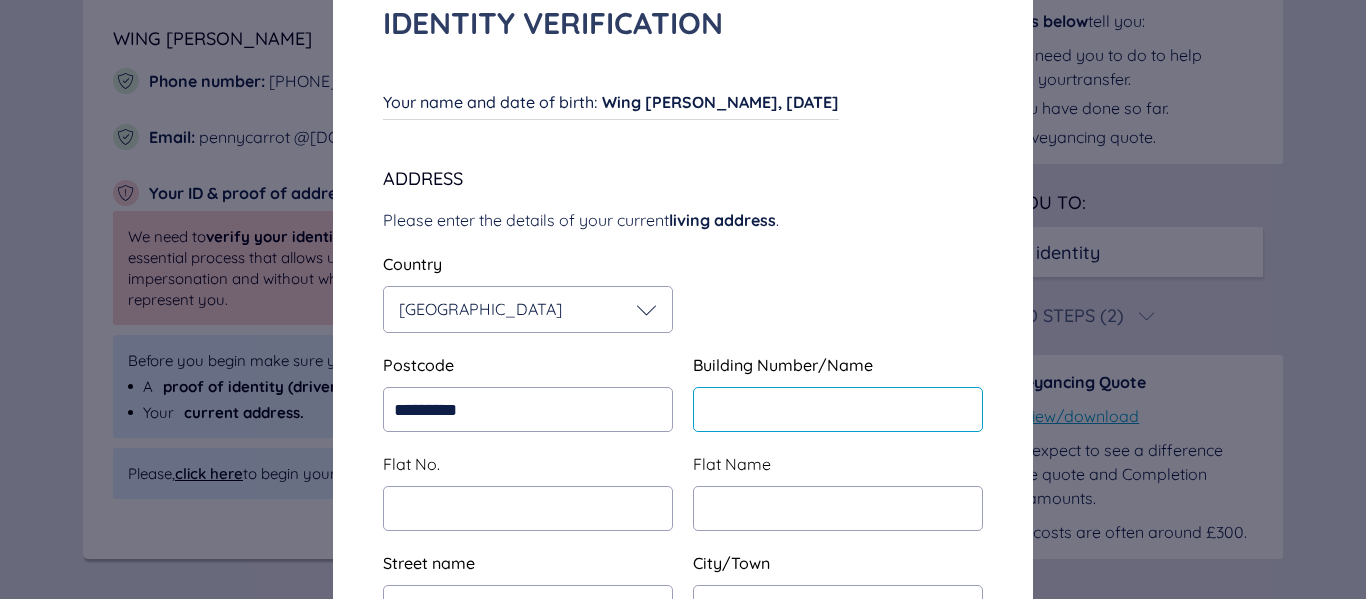 click at bounding box center [838, 409] 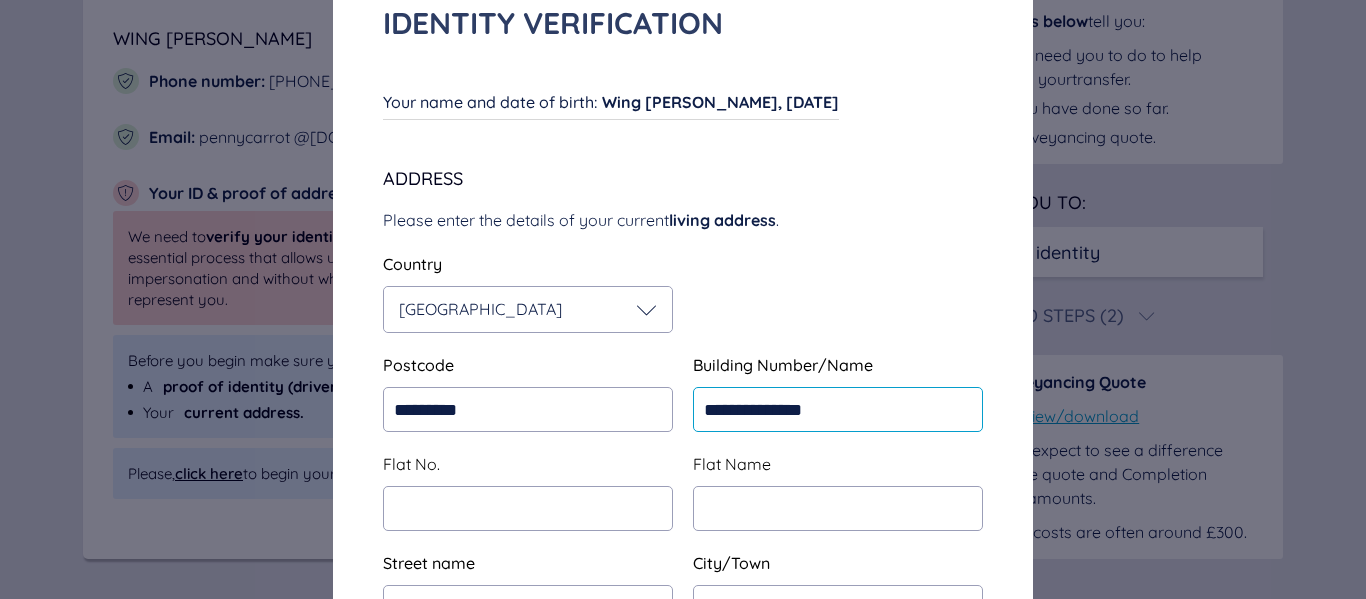 type on "**********" 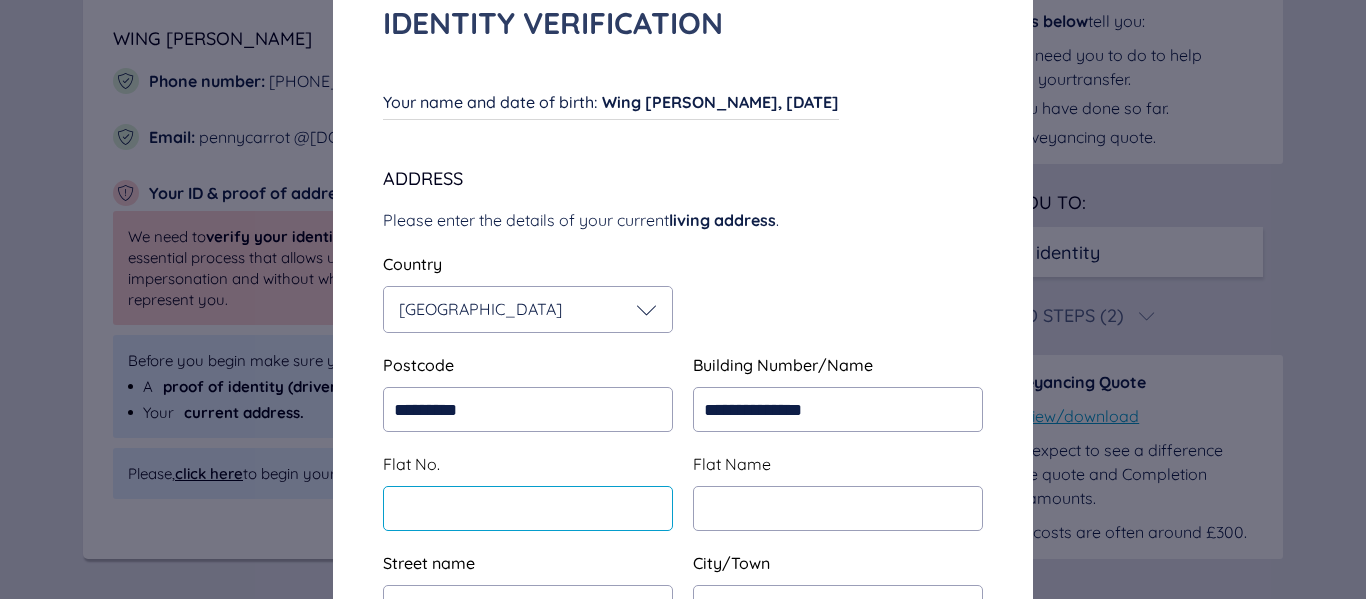 click at bounding box center (528, 508) 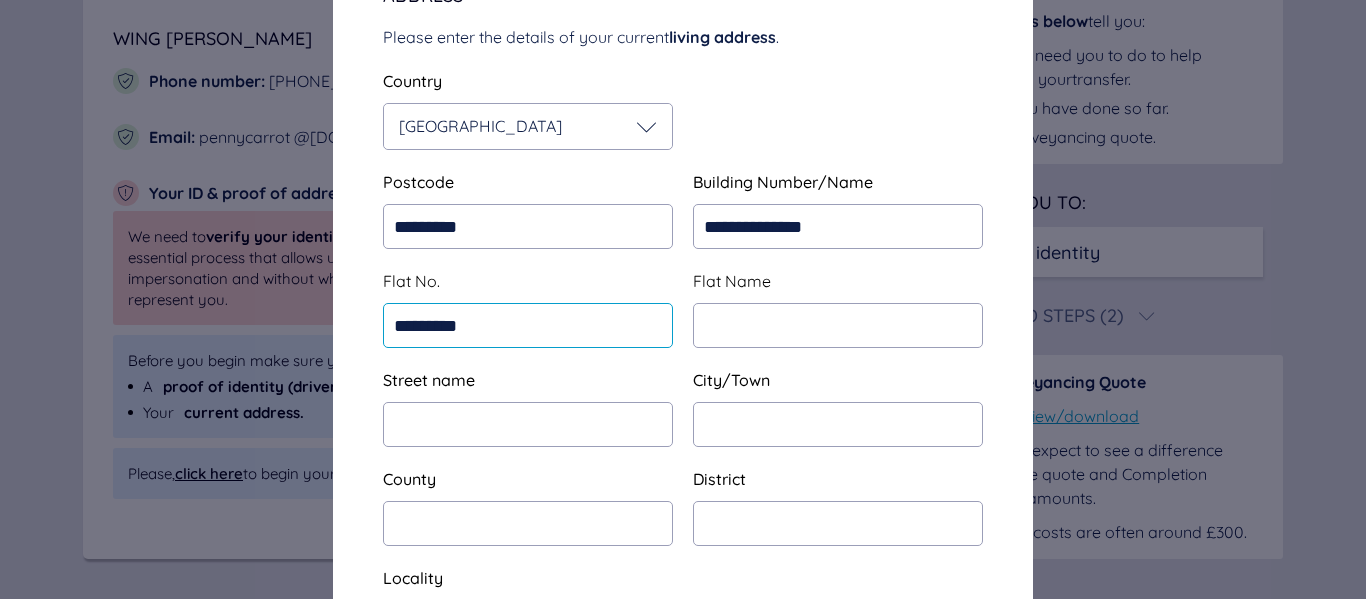 scroll, scrollTop: 312, scrollLeft: 0, axis: vertical 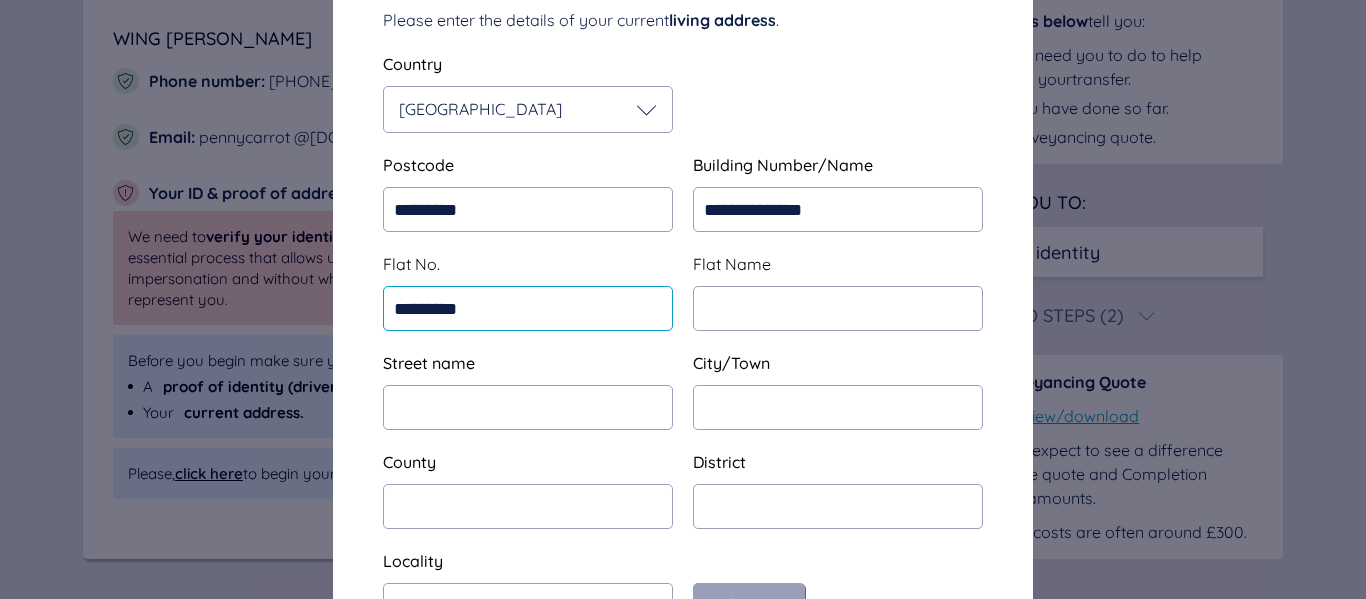 type on "*********" 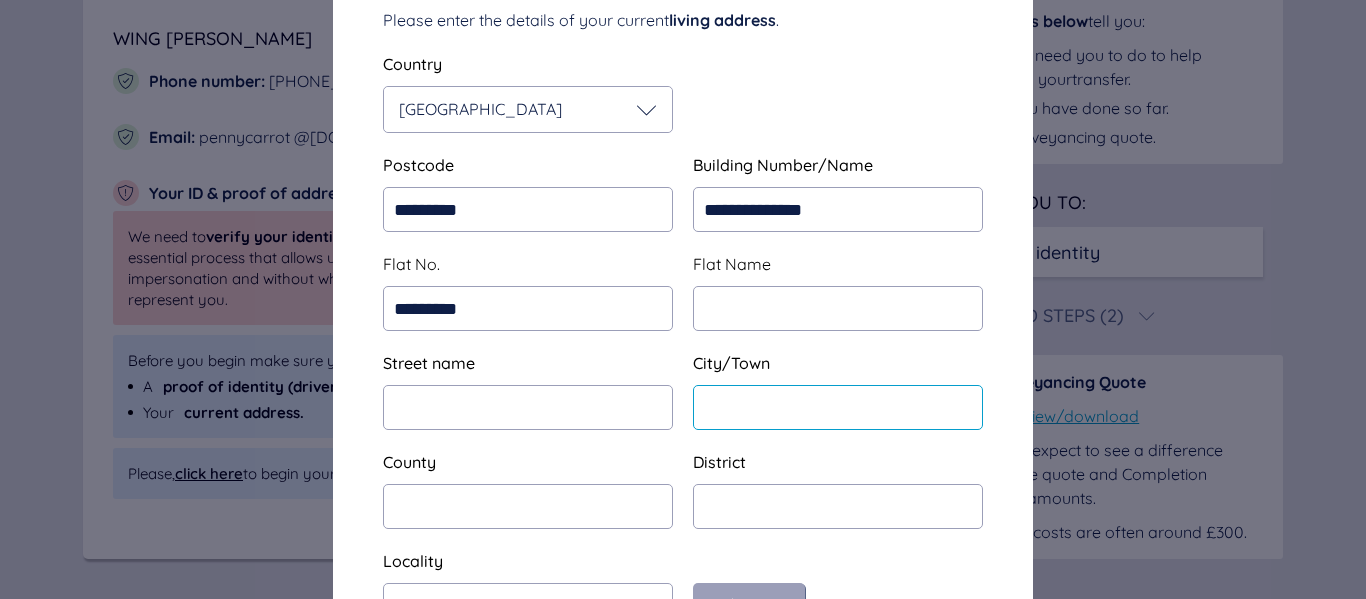 click at bounding box center (838, 407) 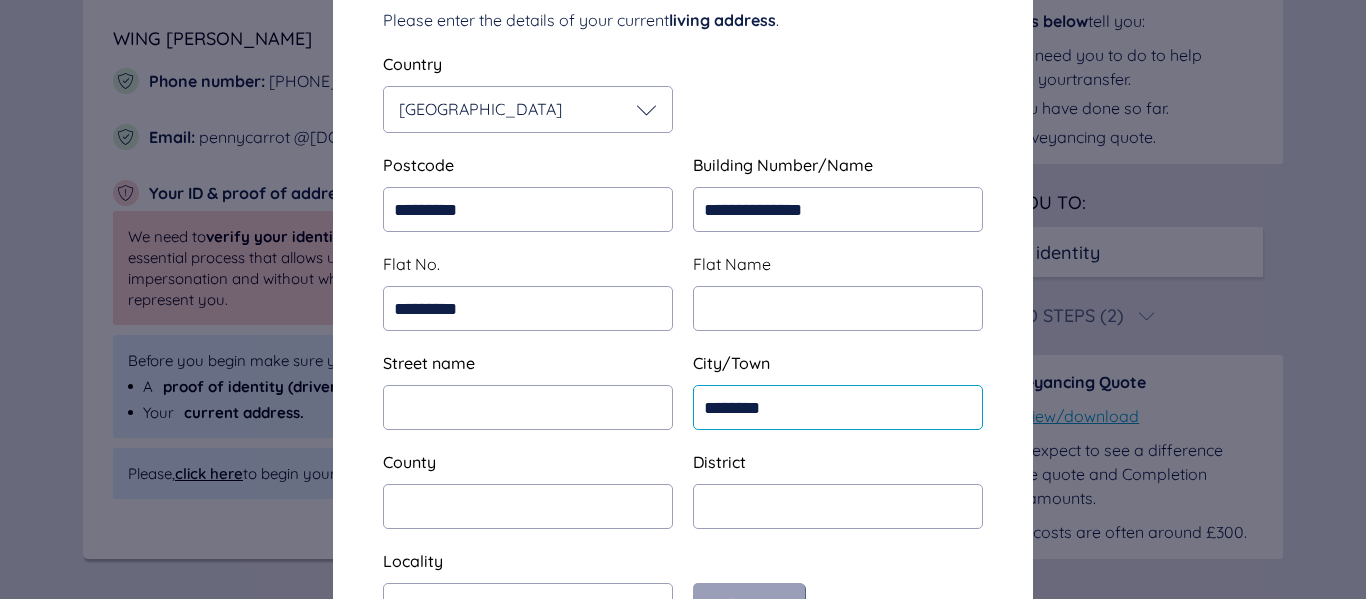 type on "********" 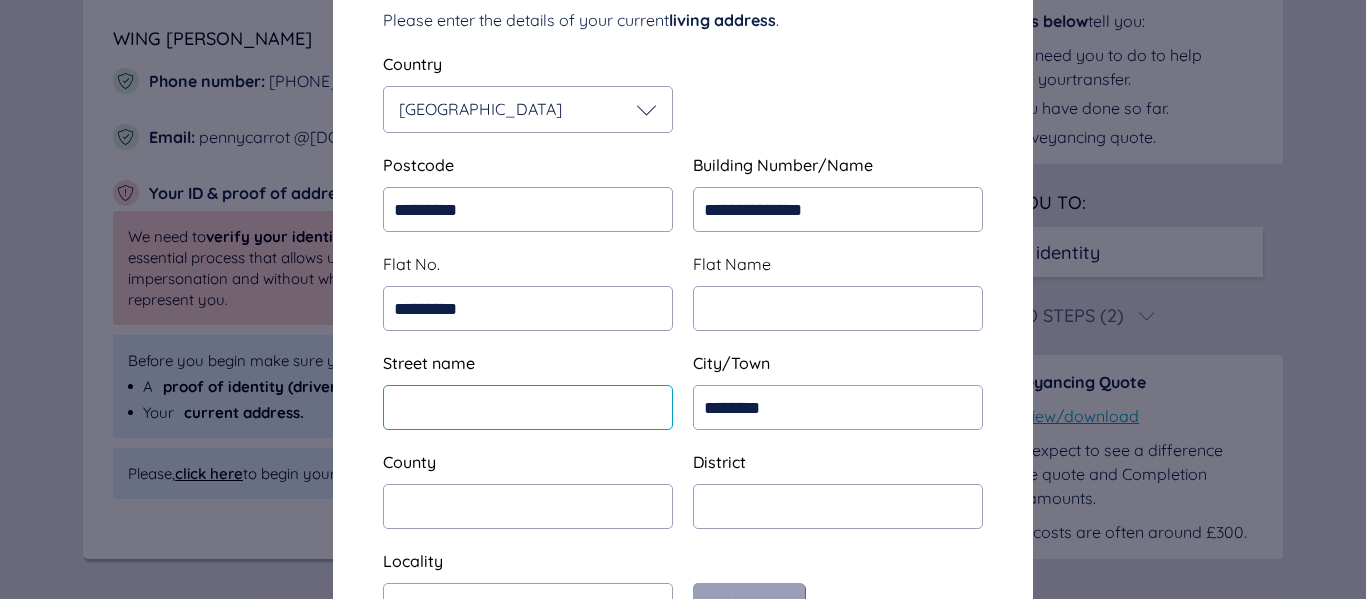 click at bounding box center (528, 407) 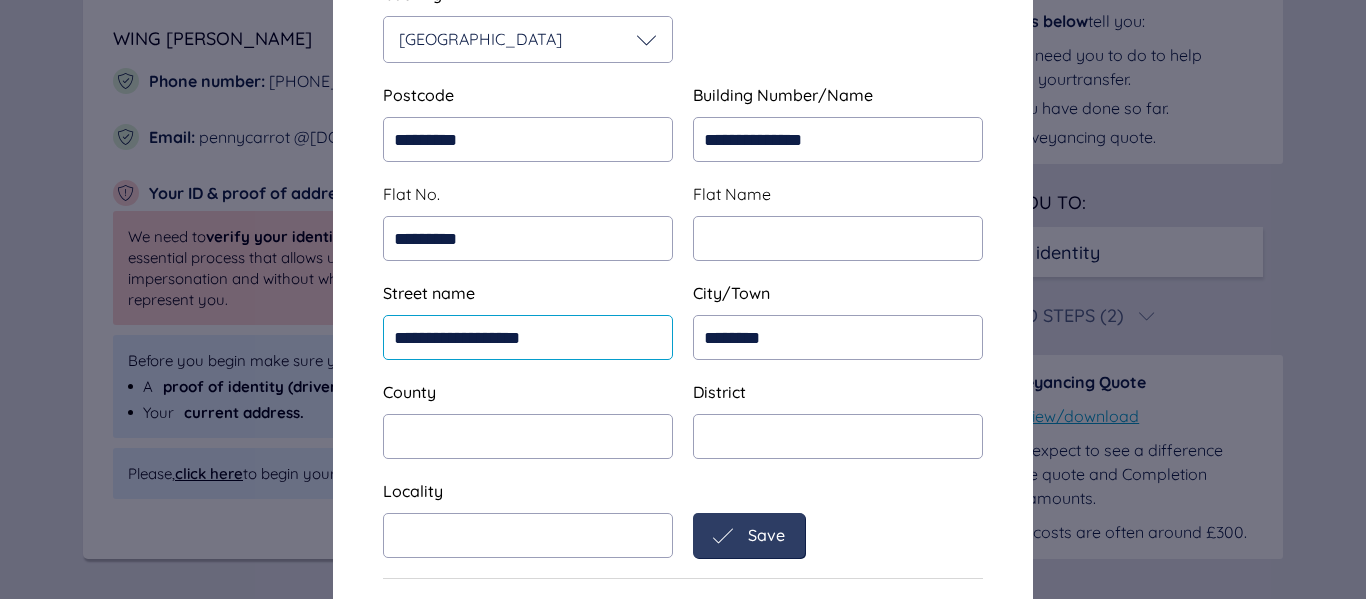 scroll, scrollTop: 412, scrollLeft: 0, axis: vertical 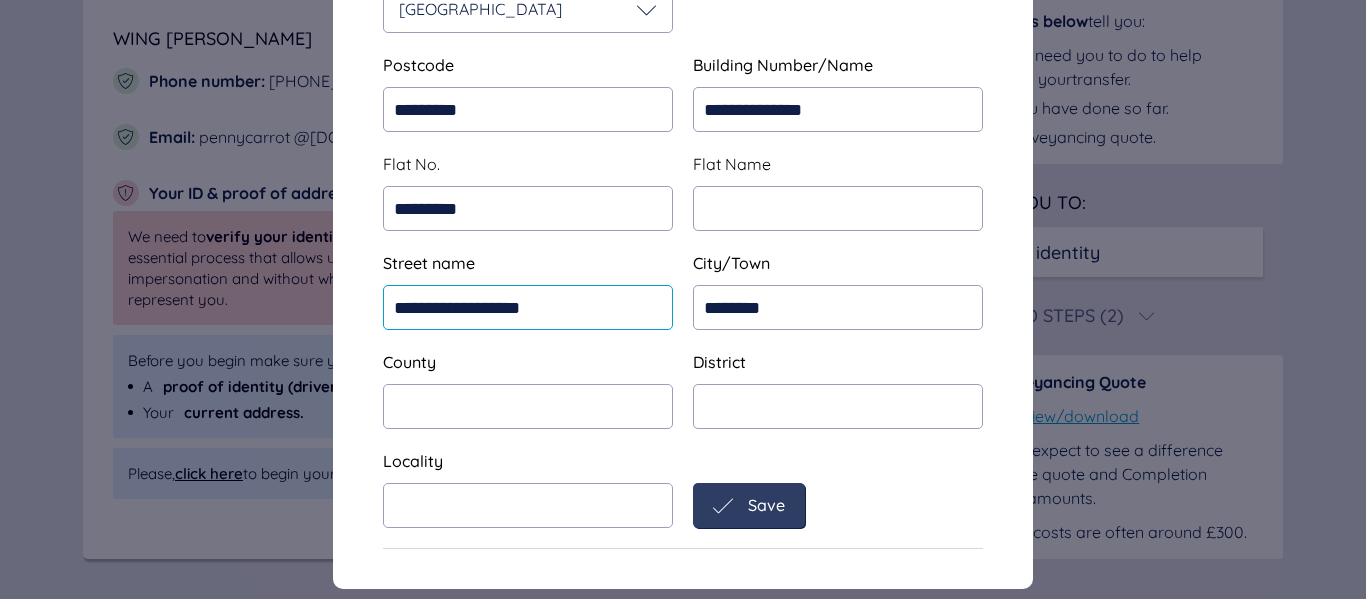 type on "**********" 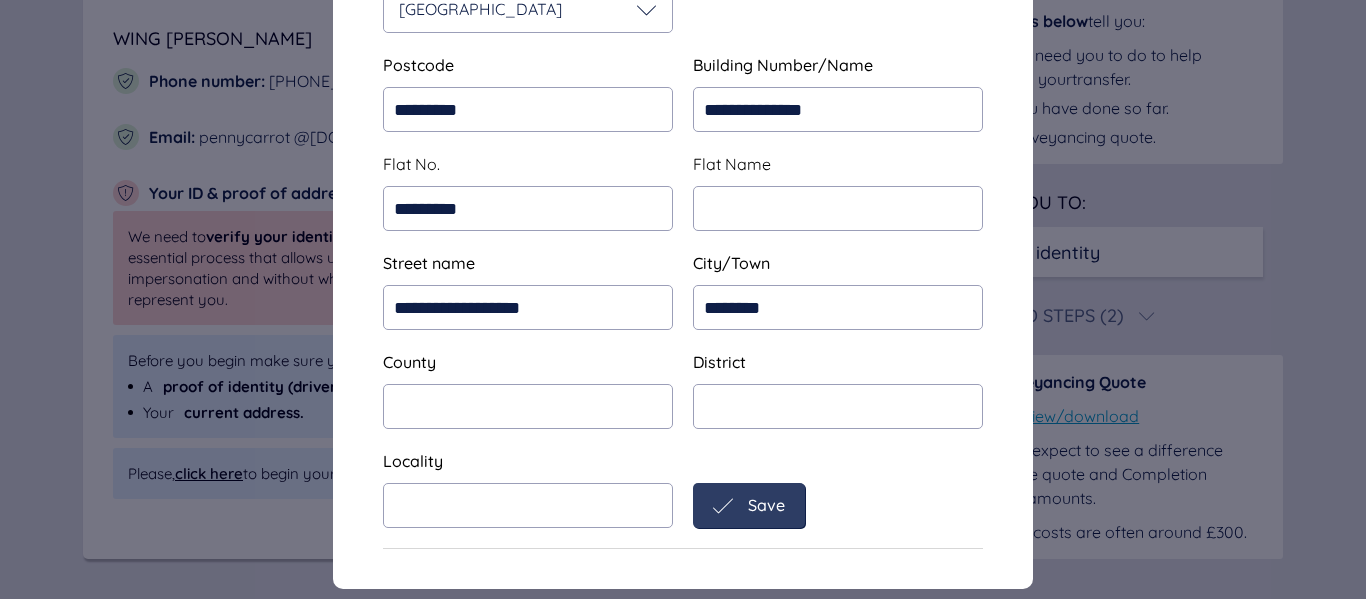 click on "Save" at bounding box center (749, 506) 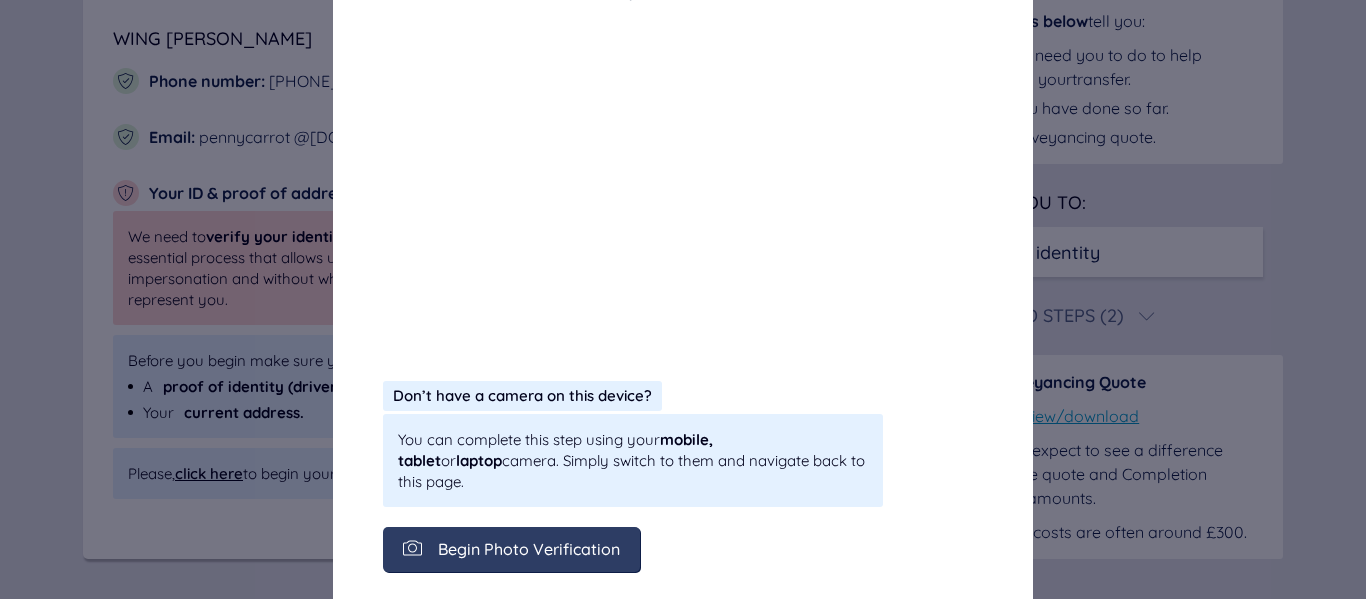 scroll, scrollTop: 527, scrollLeft: 0, axis: vertical 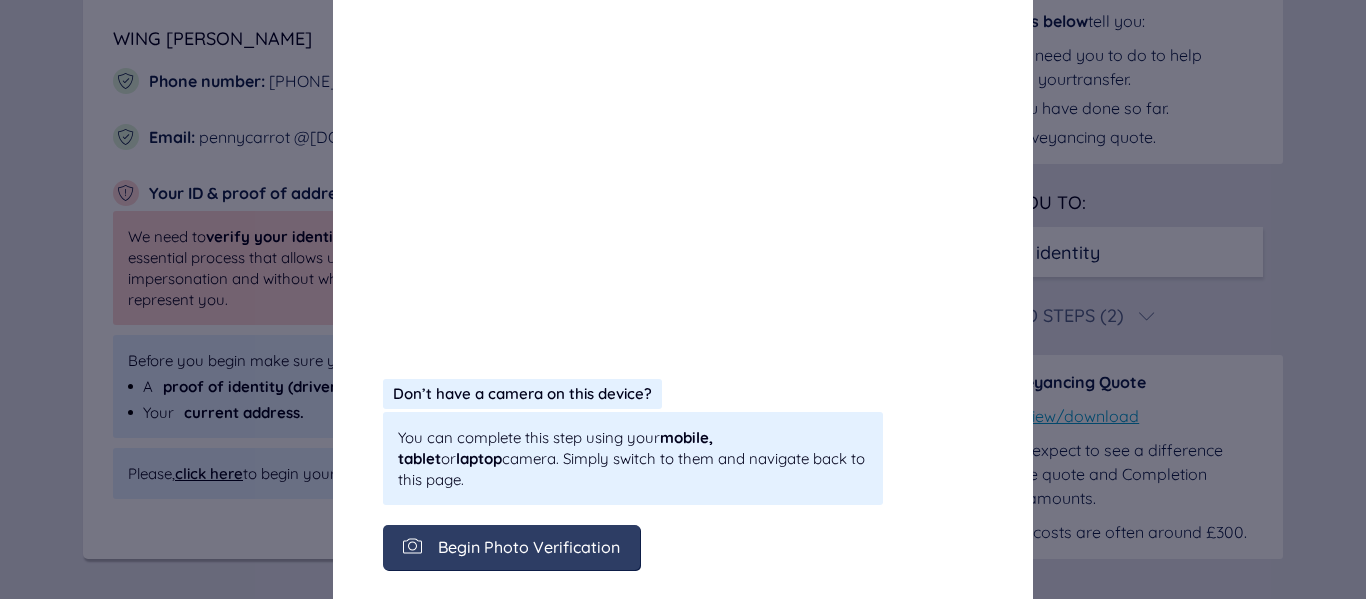 click on "Begin Photo Verification" at bounding box center [529, 547] 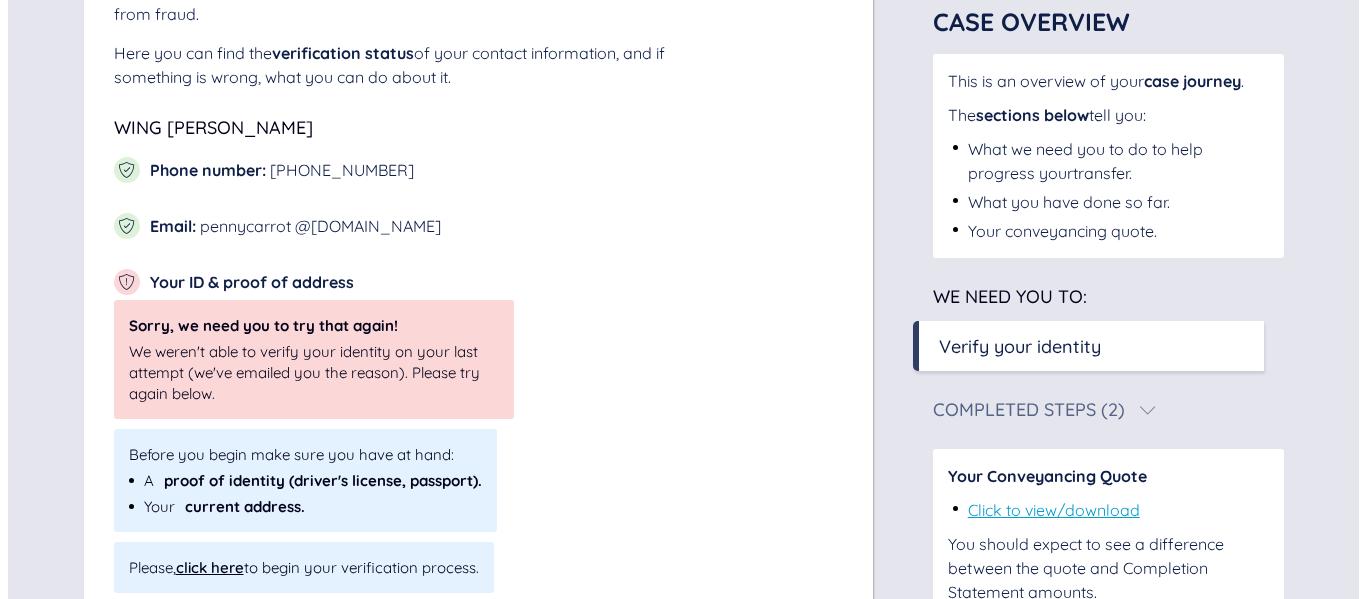 scroll, scrollTop: 395, scrollLeft: 0, axis: vertical 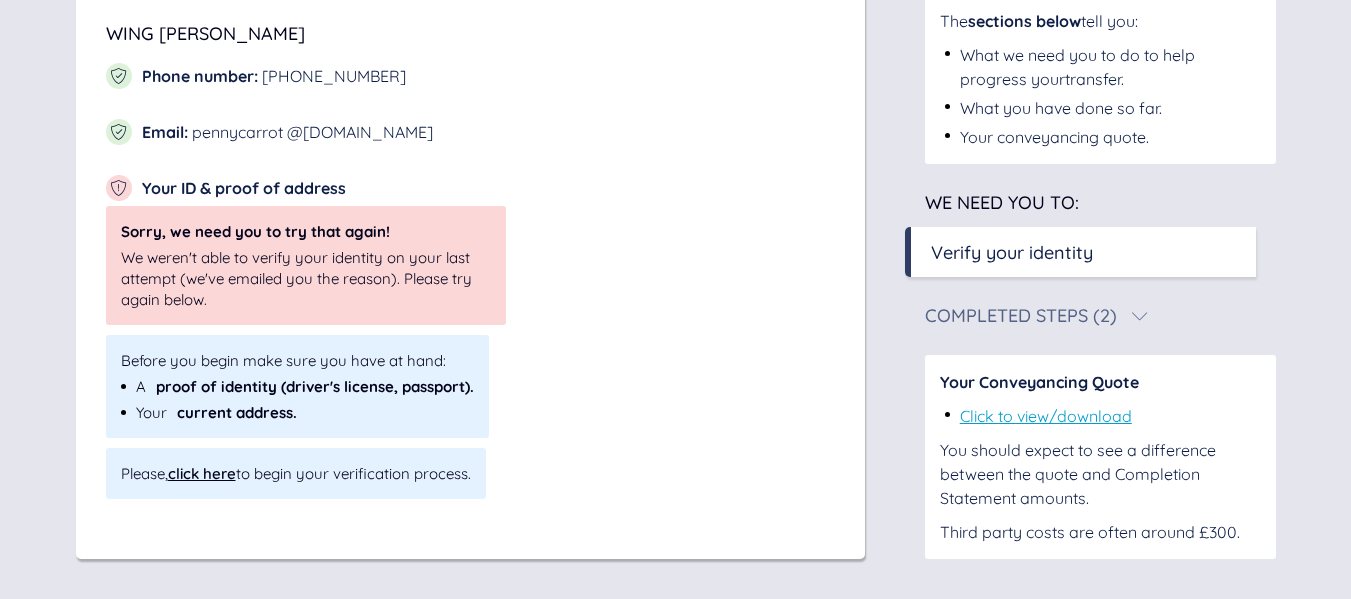 click on "click here" at bounding box center (202, 473) 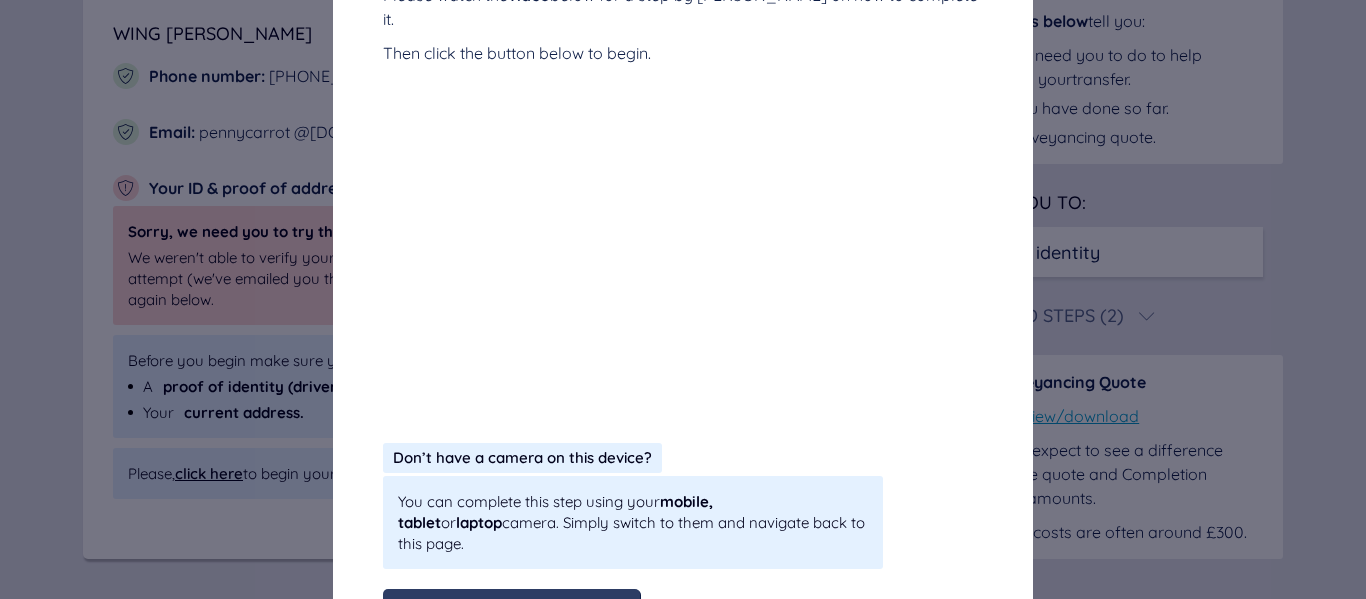 scroll, scrollTop: 527, scrollLeft: 0, axis: vertical 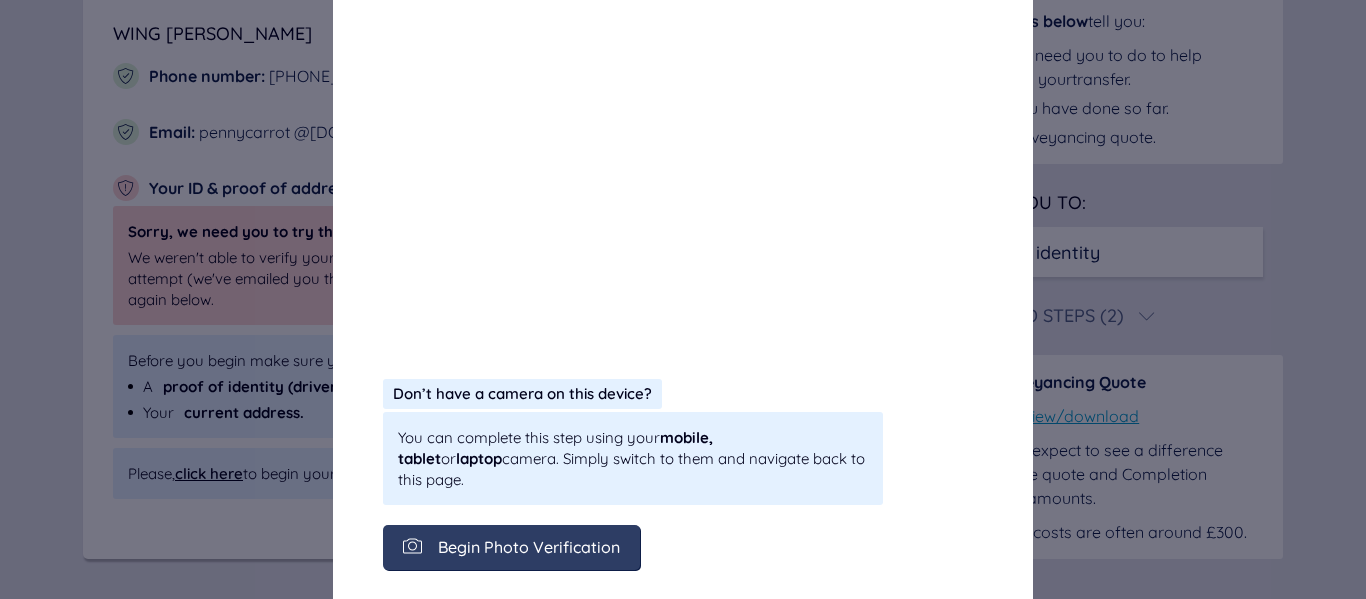 click on "Begin Photo Verification" at bounding box center (529, 547) 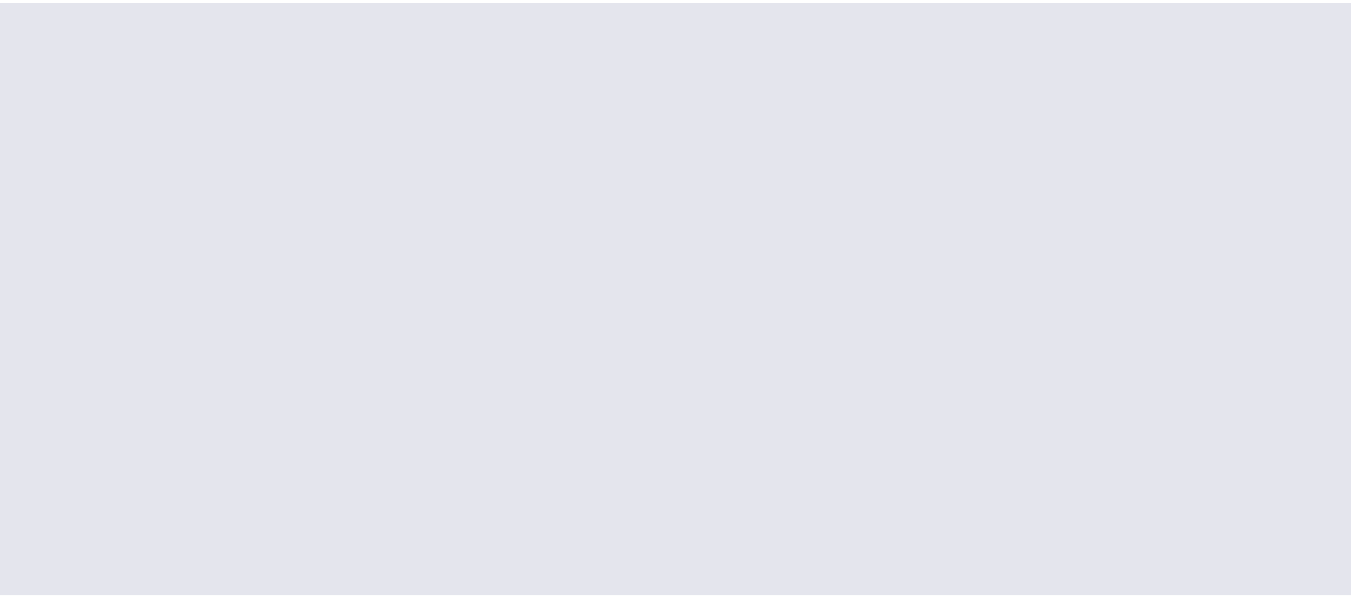scroll, scrollTop: 0, scrollLeft: 0, axis: both 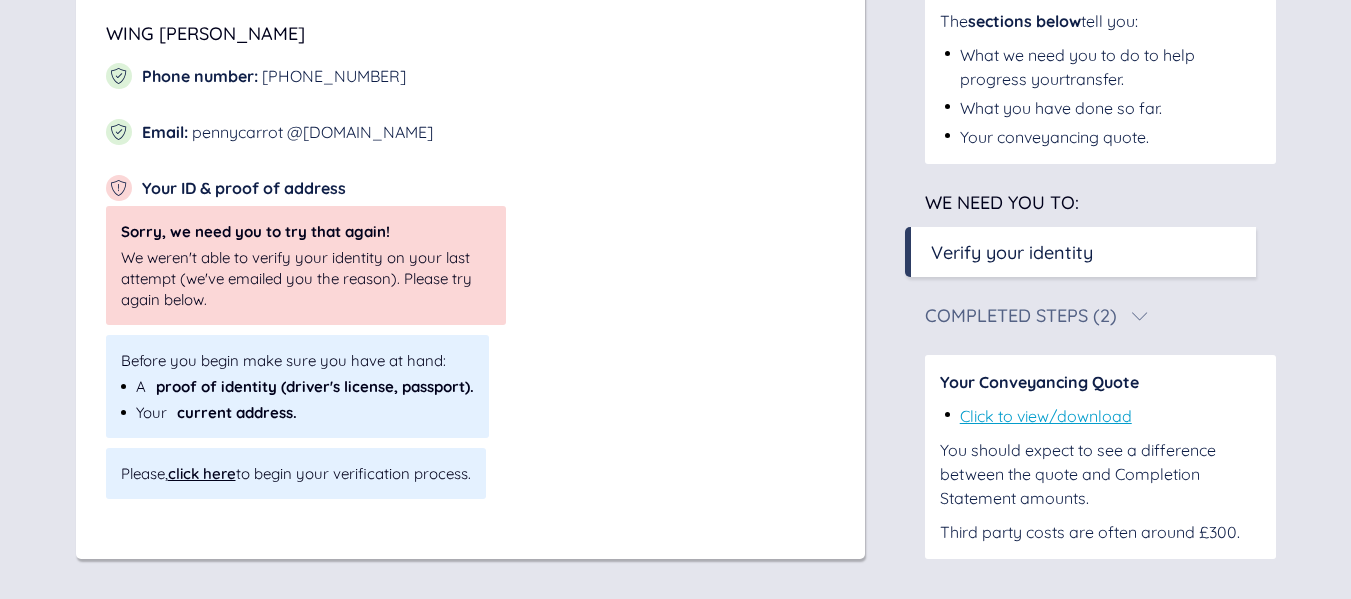 click on "click here" at bounding box center [202, 473] 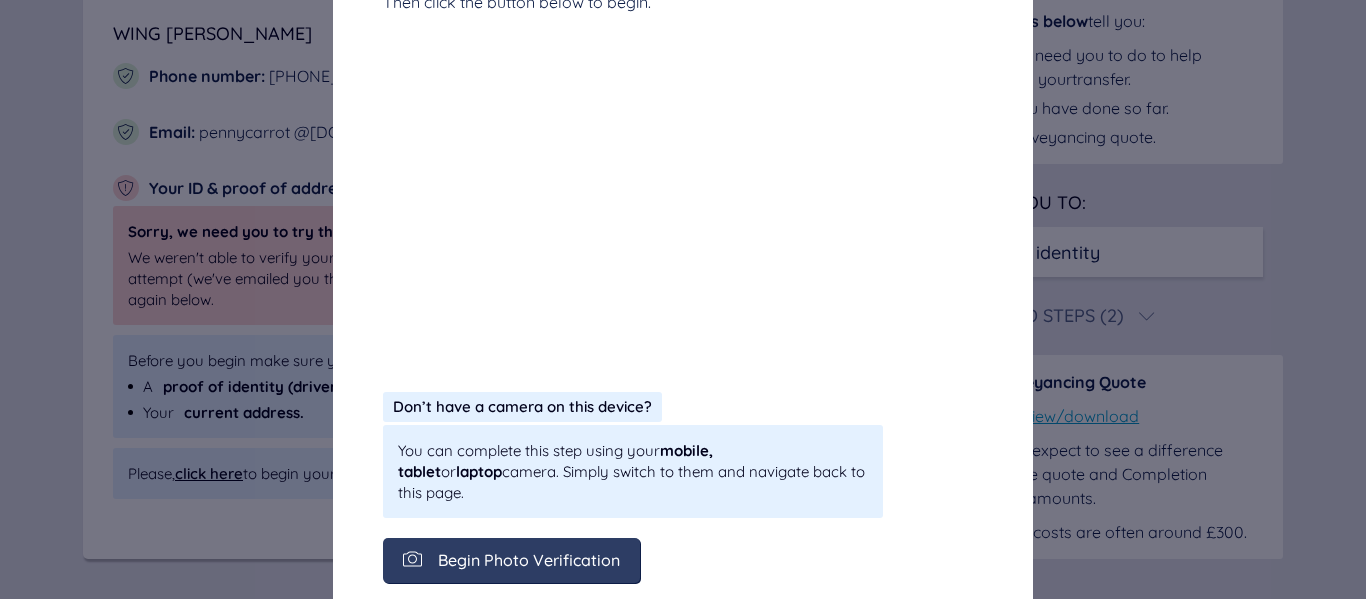 scroll, scrollTop: 527, scrollLeft: 0, axis: vertical 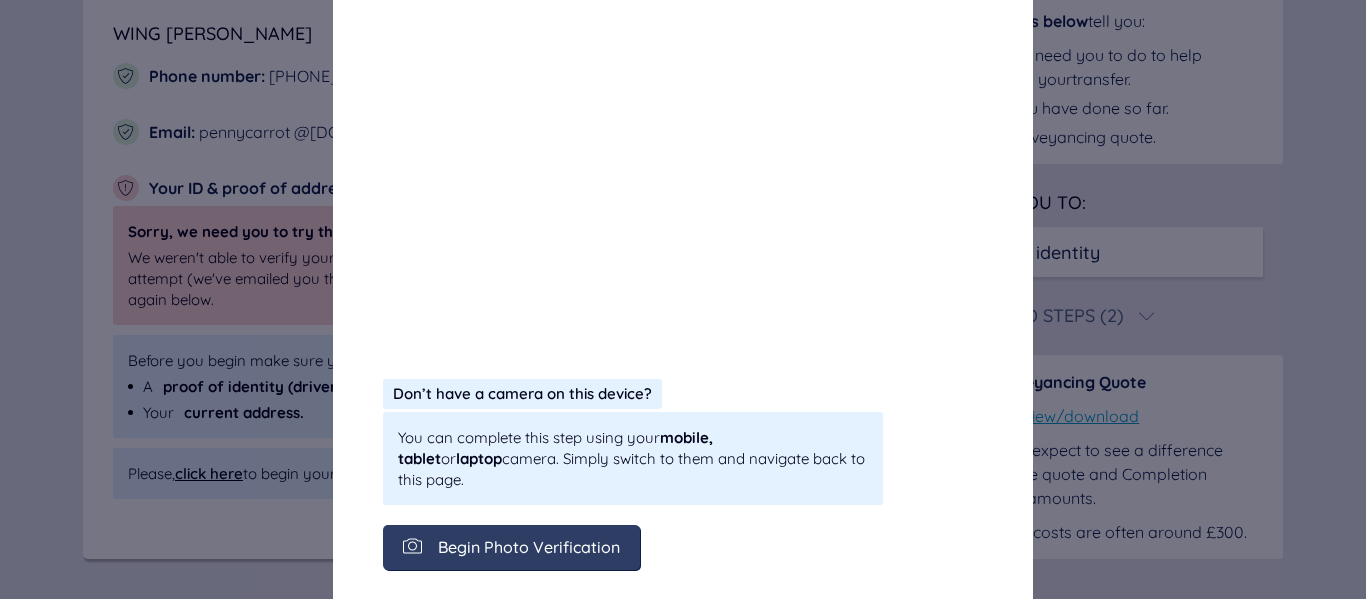 click on "Begin Photo Verification" at bounding box center [529, 547] 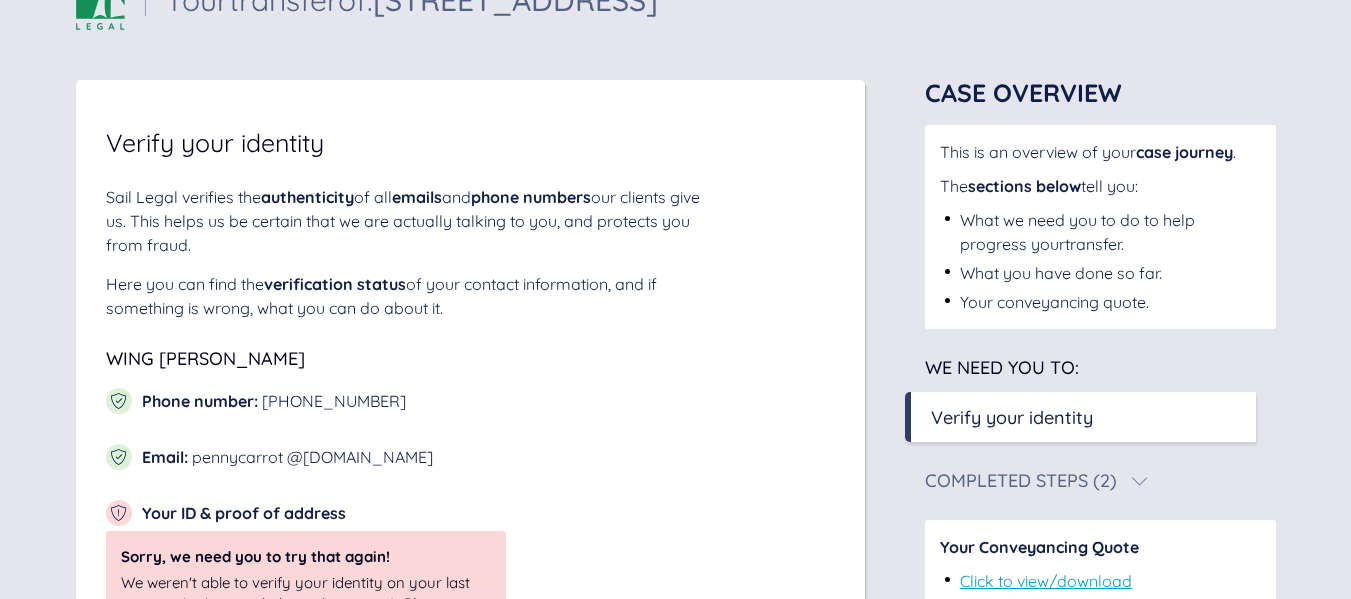 scroll, scrollTop: 395, scrollLeft: 0, axis: vertical 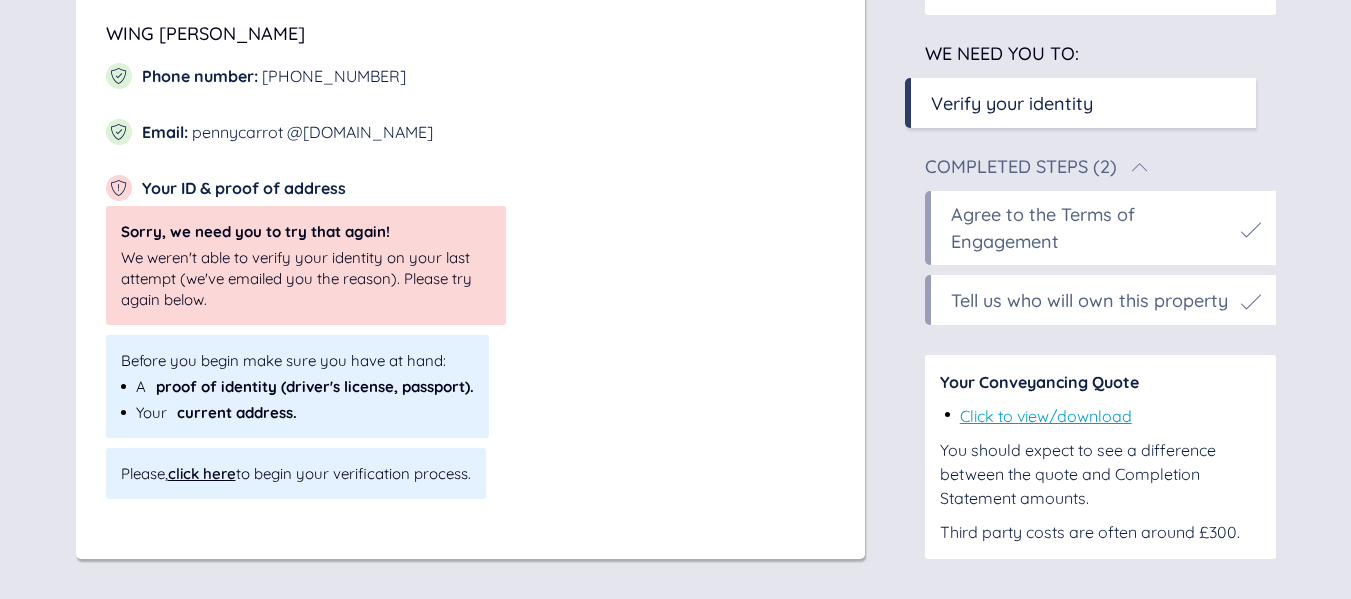 click 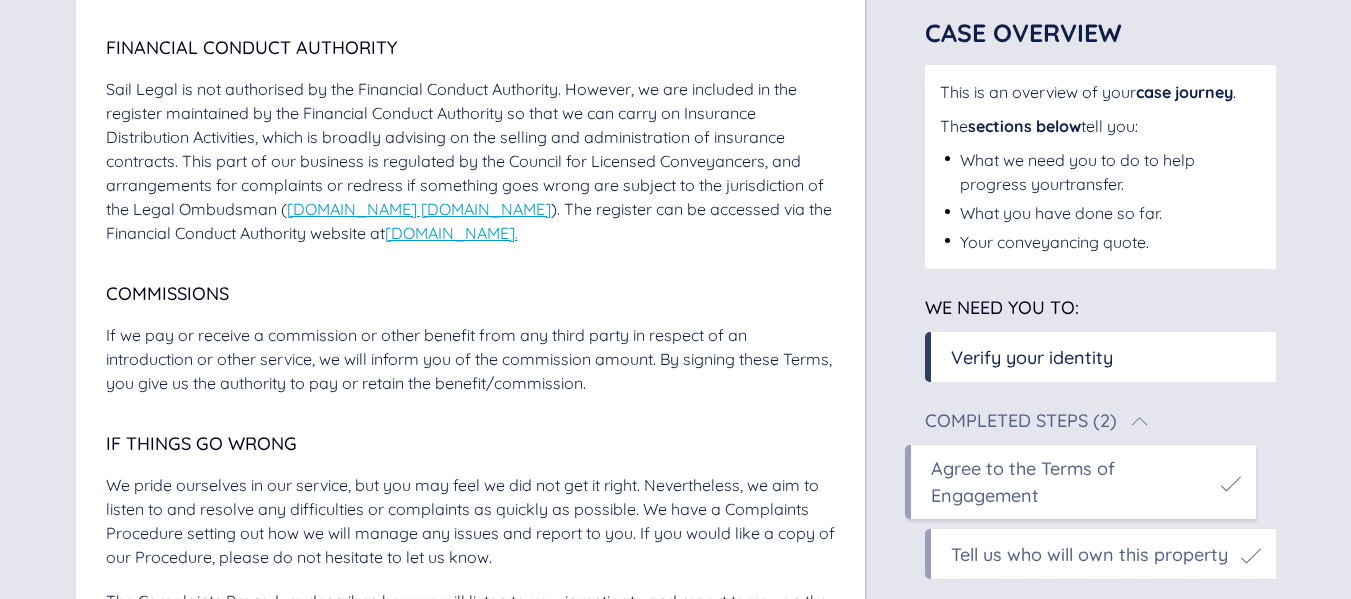scroll, scrollTop: 4948, scrollLeft: 0, axis: vertical 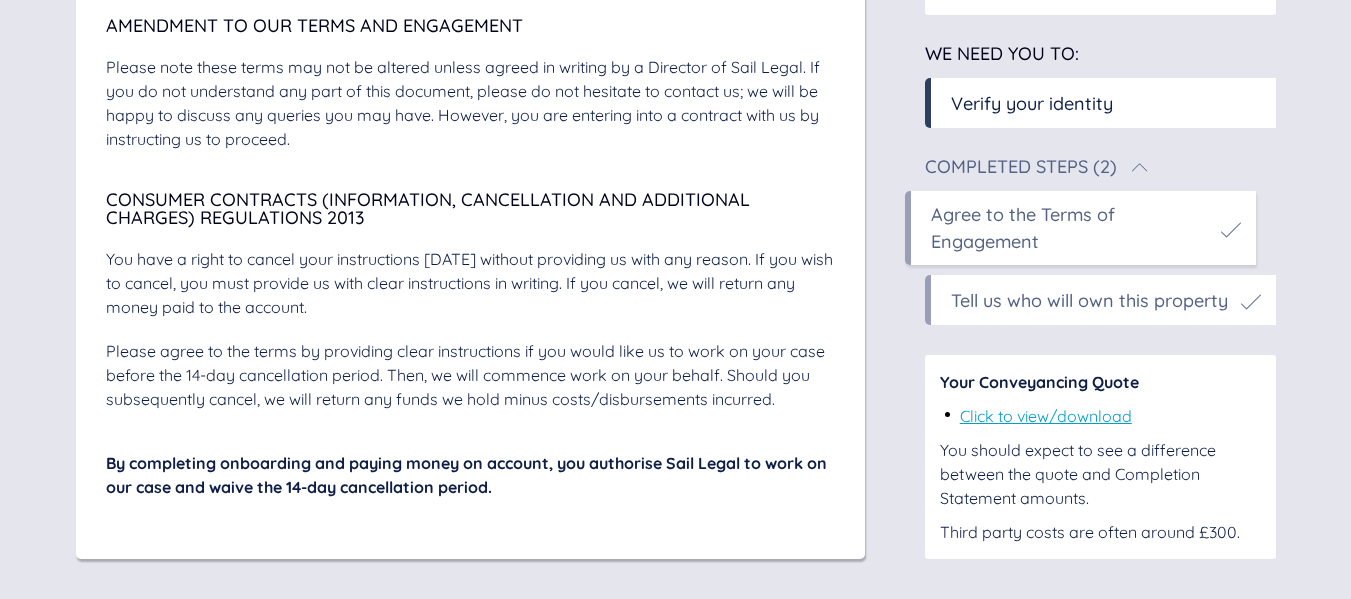 click on "Agree to the Terms of Engagement" at bounding box center [1086, 228] 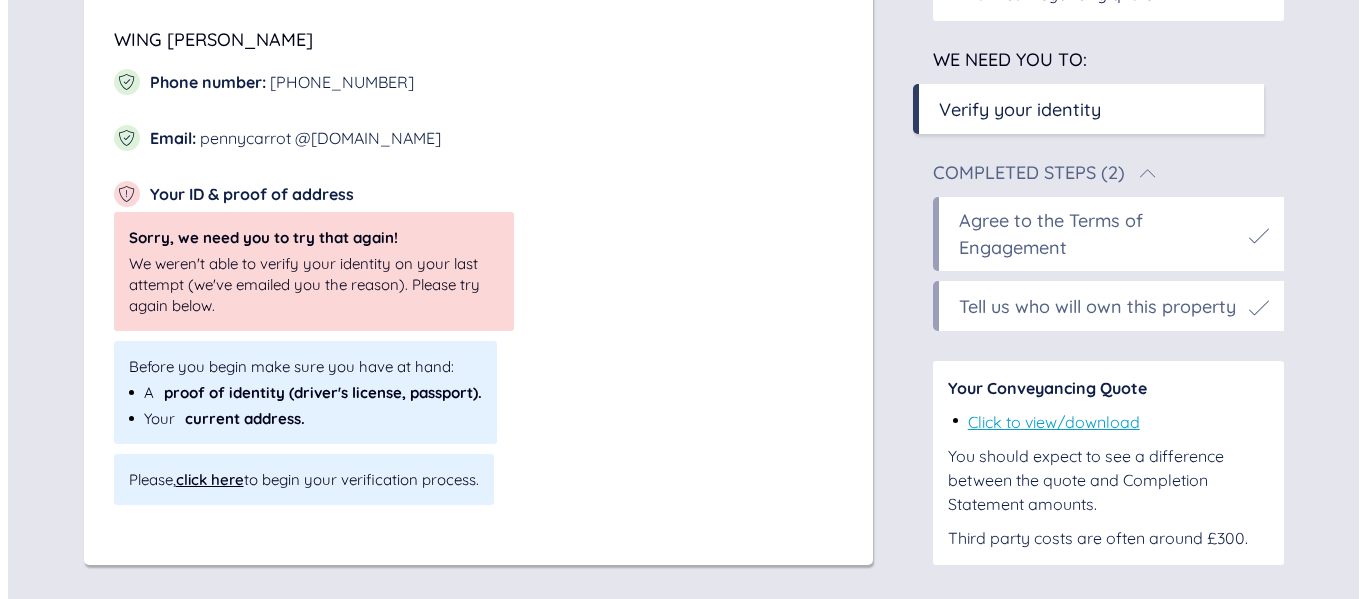 scroll, scrollTop: 395, scrollLeft: 0, axis: vertical 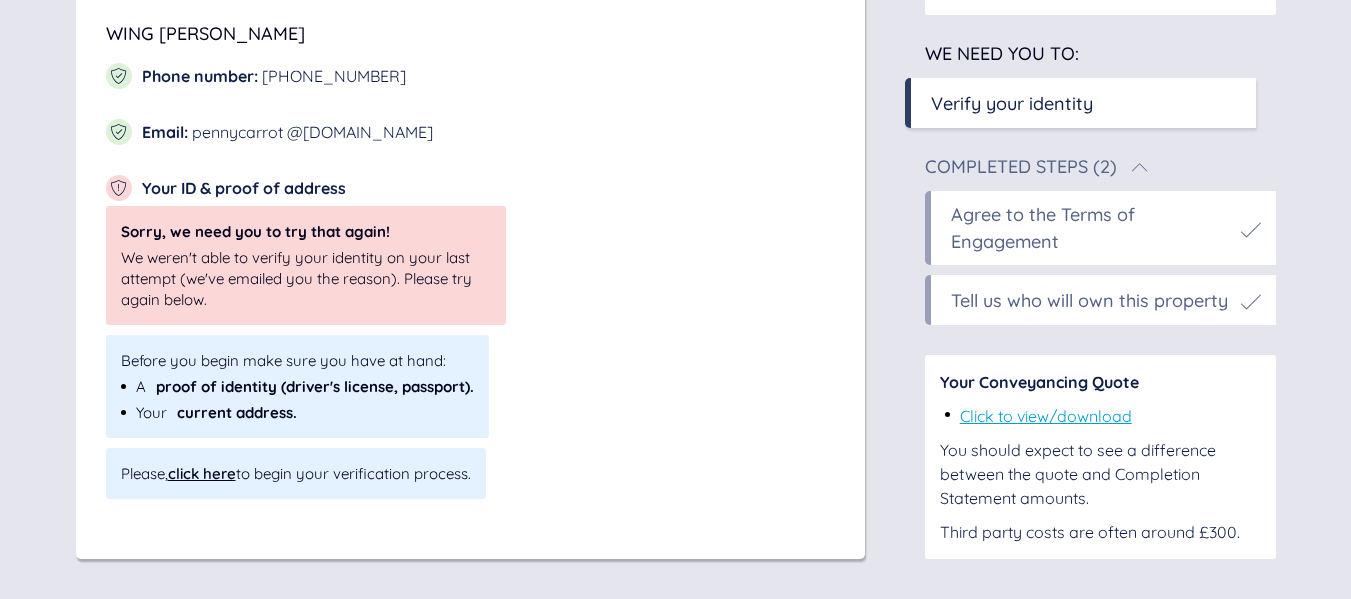 click on "We weren't able to verify your identity on your last attempt (we've emailed you the reason). Please try again below." at bounding box center (306, 278) 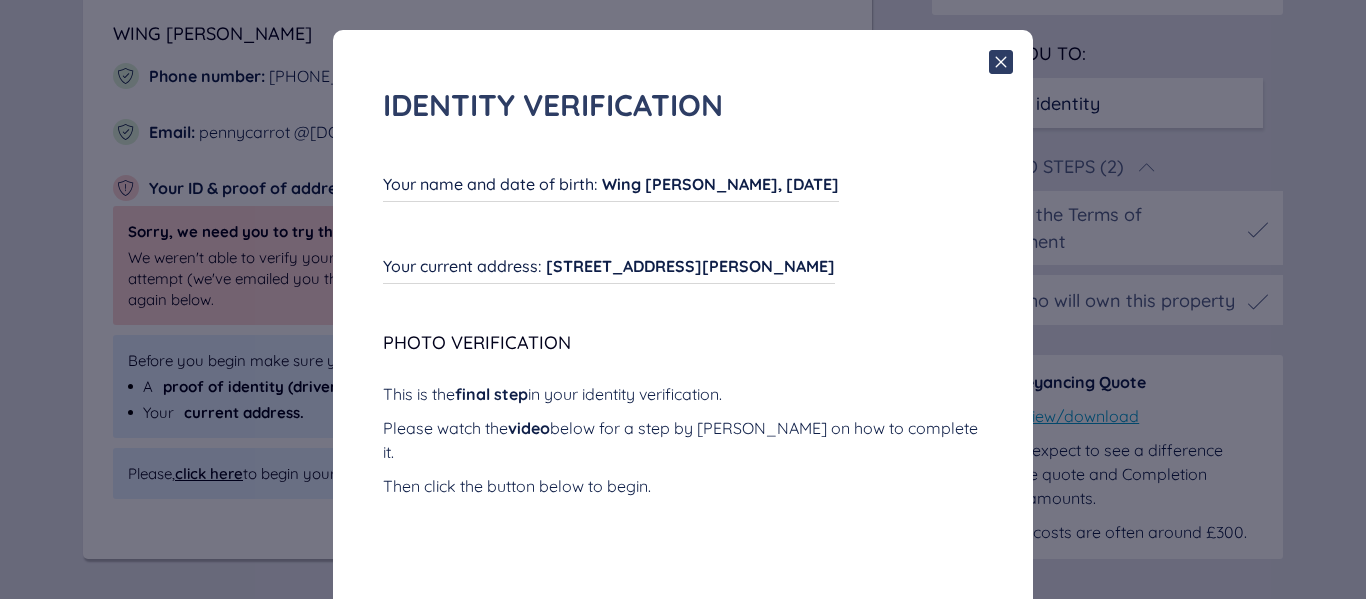 scroll, scrollTop: 27, scrollLeft: 0, axis: vertical 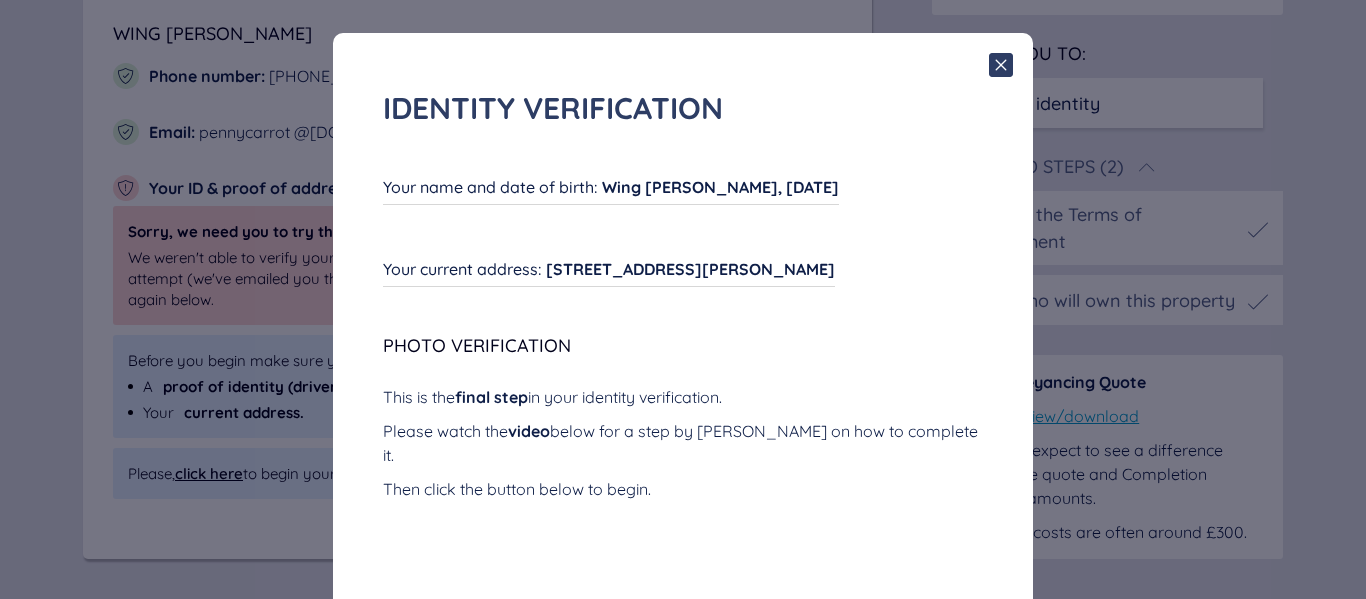click on "Wing [PERSON_NAME], [DATE]" at bounding box center [720, 187] 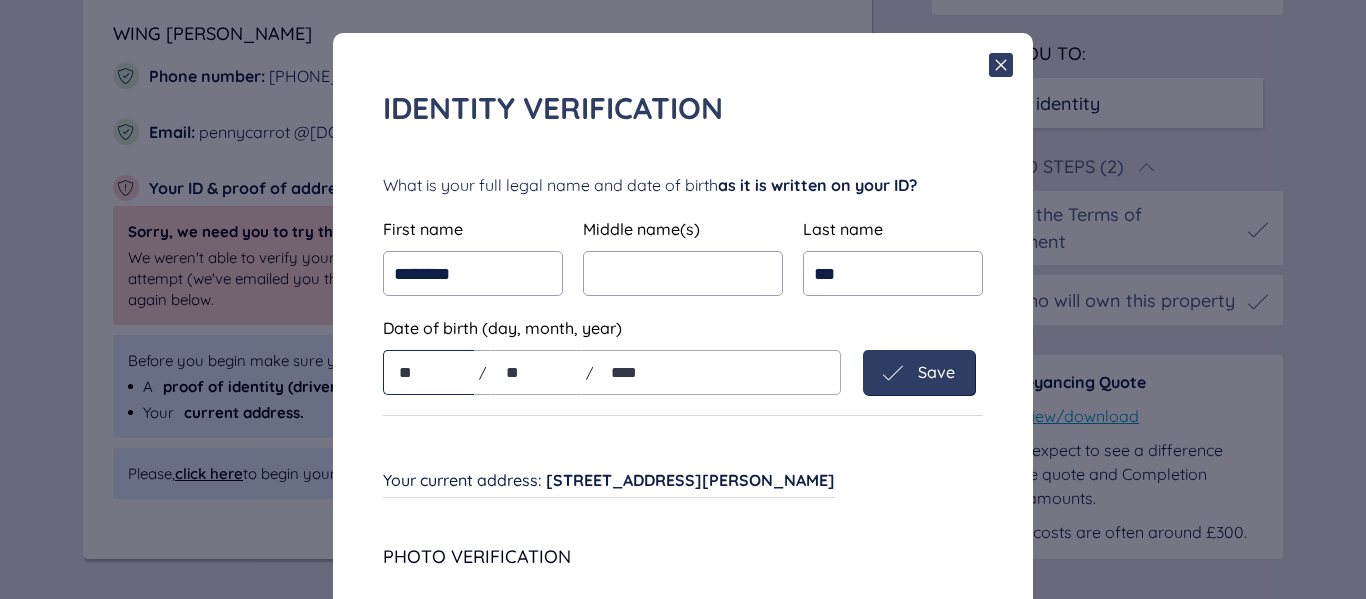 click on "**" at bounding box center (429, 372) 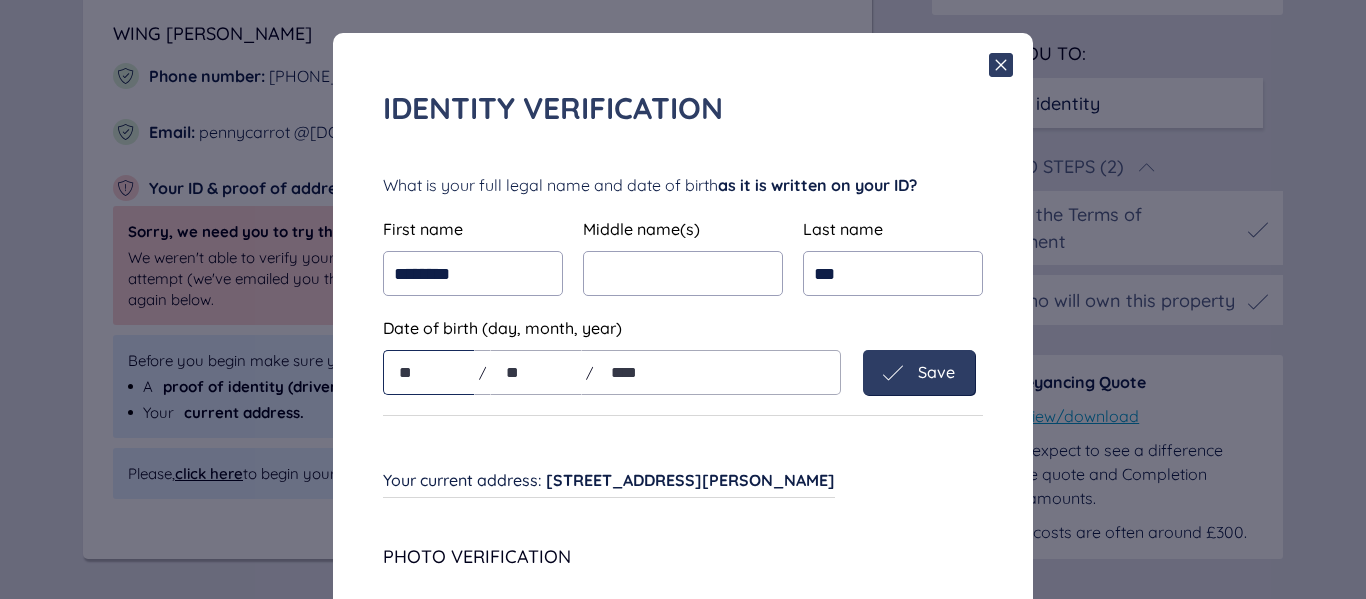 type on "**" 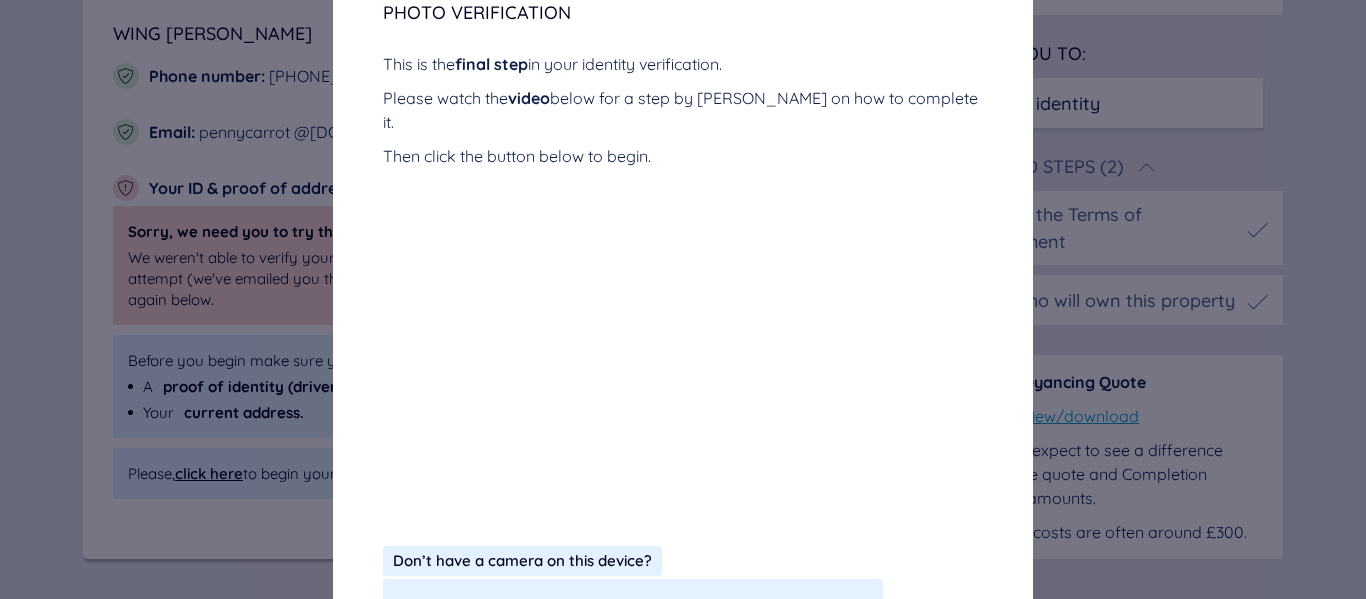 scroll, scrollTop: 738, scrollLeft: 0, axis: vertical 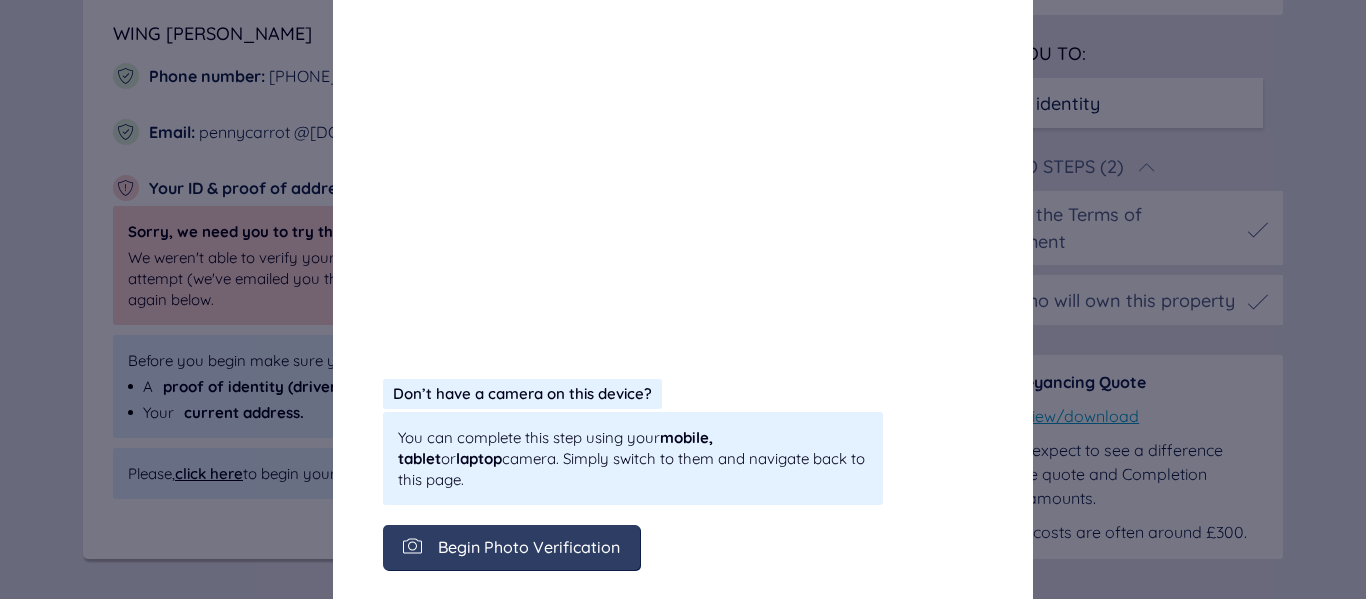 click on "Begin Photo Verification" at bounding box center (511, 547) 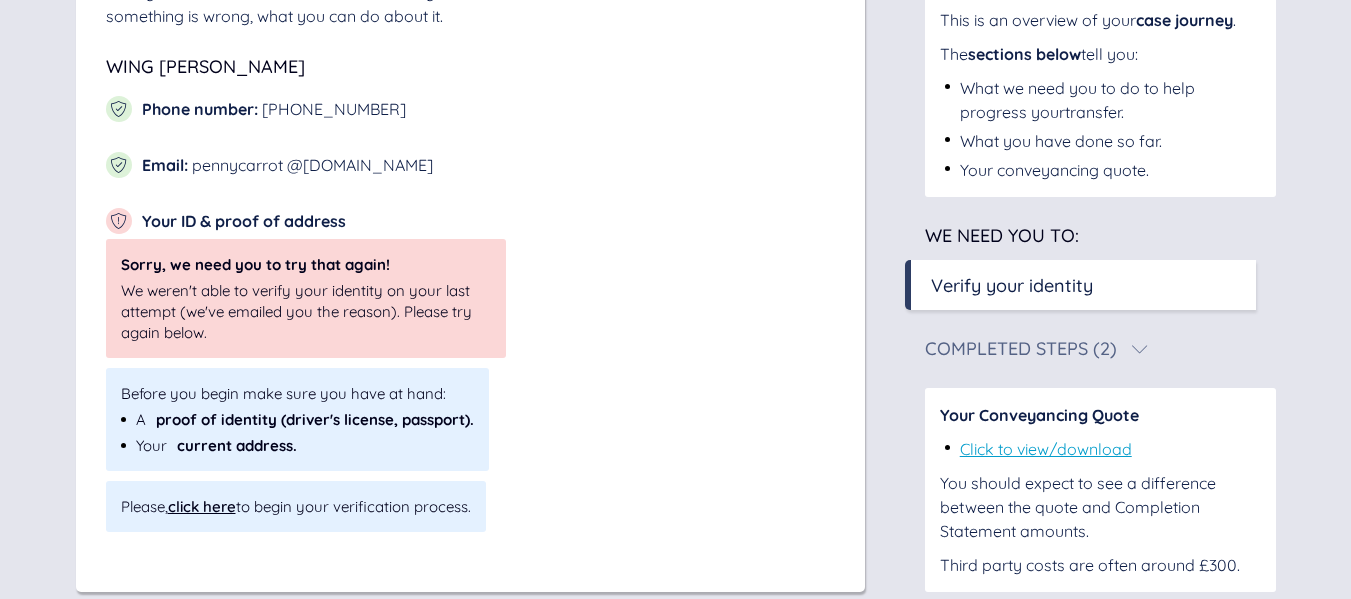 scroll, scrollTop: 395, scrollLeft: 0, axis: vertical 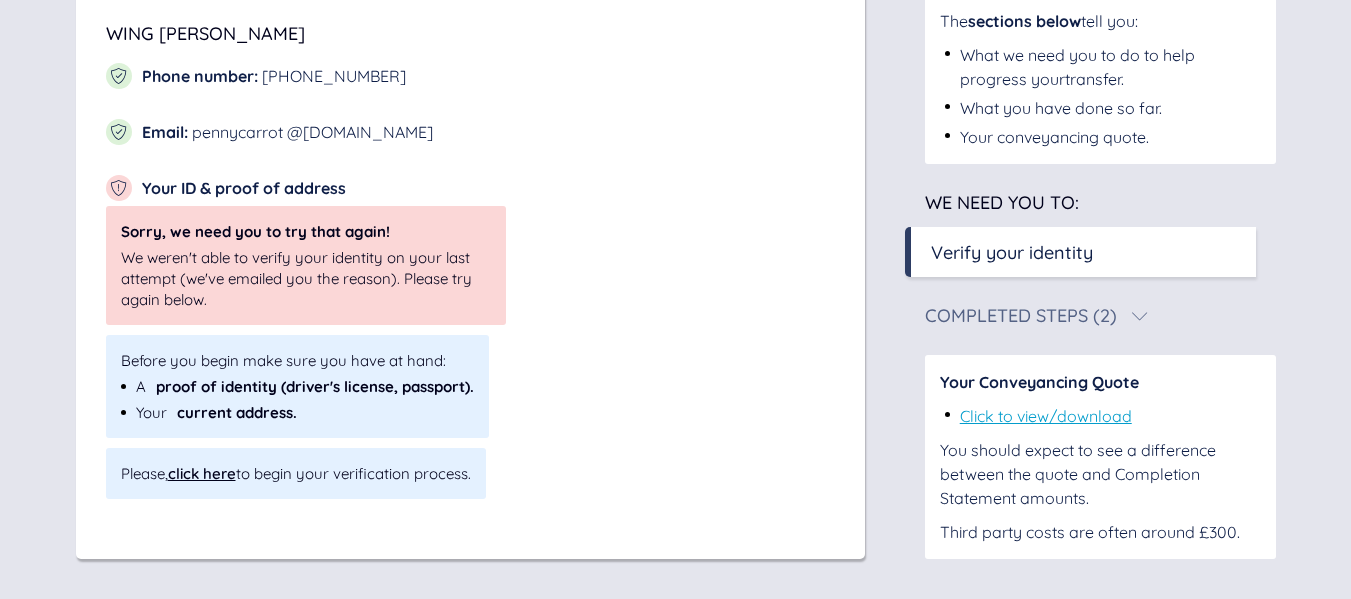 click on "click here" at bounding box center (202, 473) 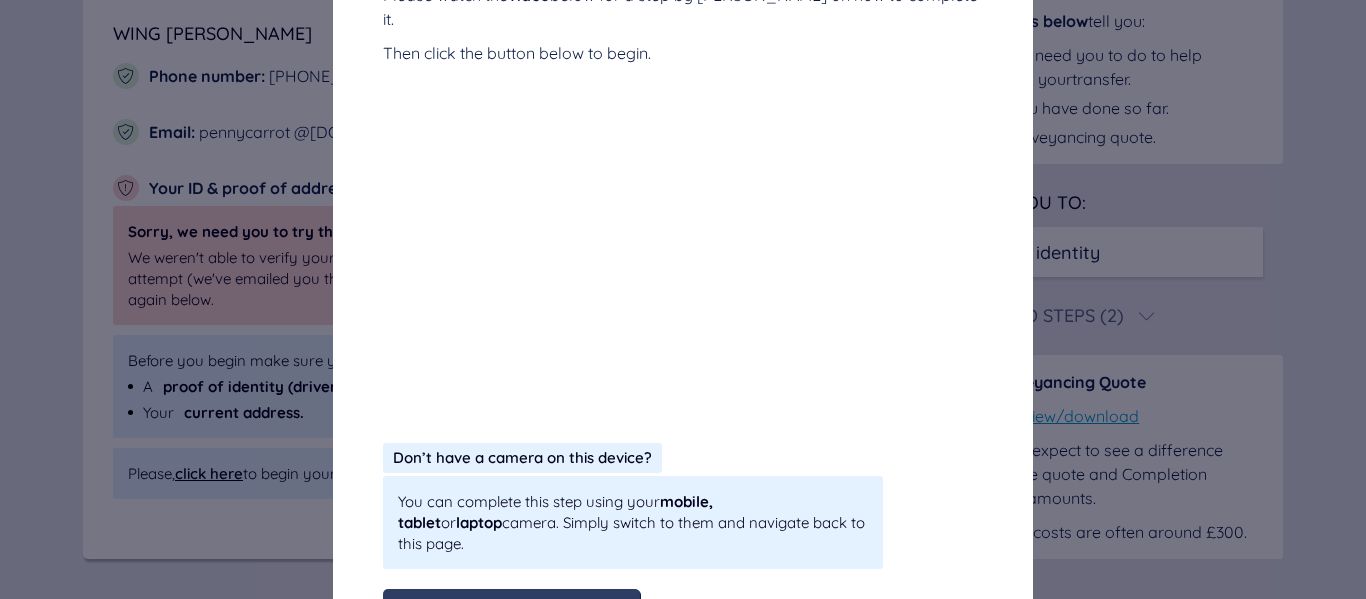 scroll, scrollTop: 527, scrollLeft: 0, axis: vertical 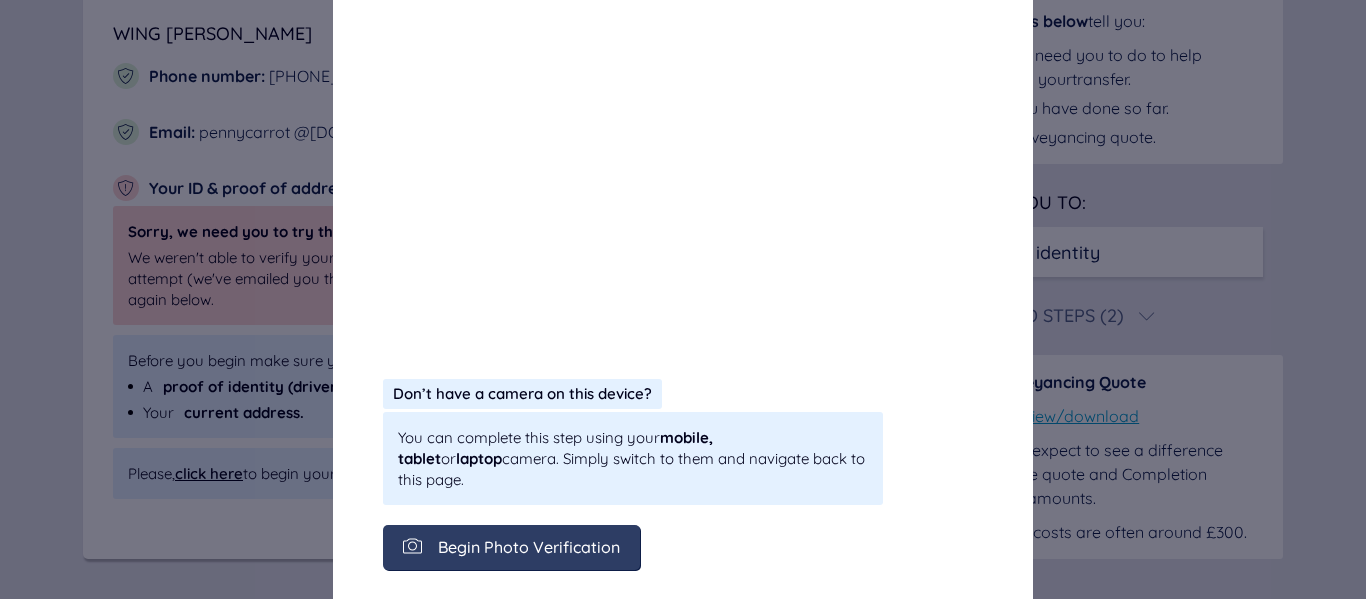 click on "Begin Photo Verification" at bounding box center [511, 547] 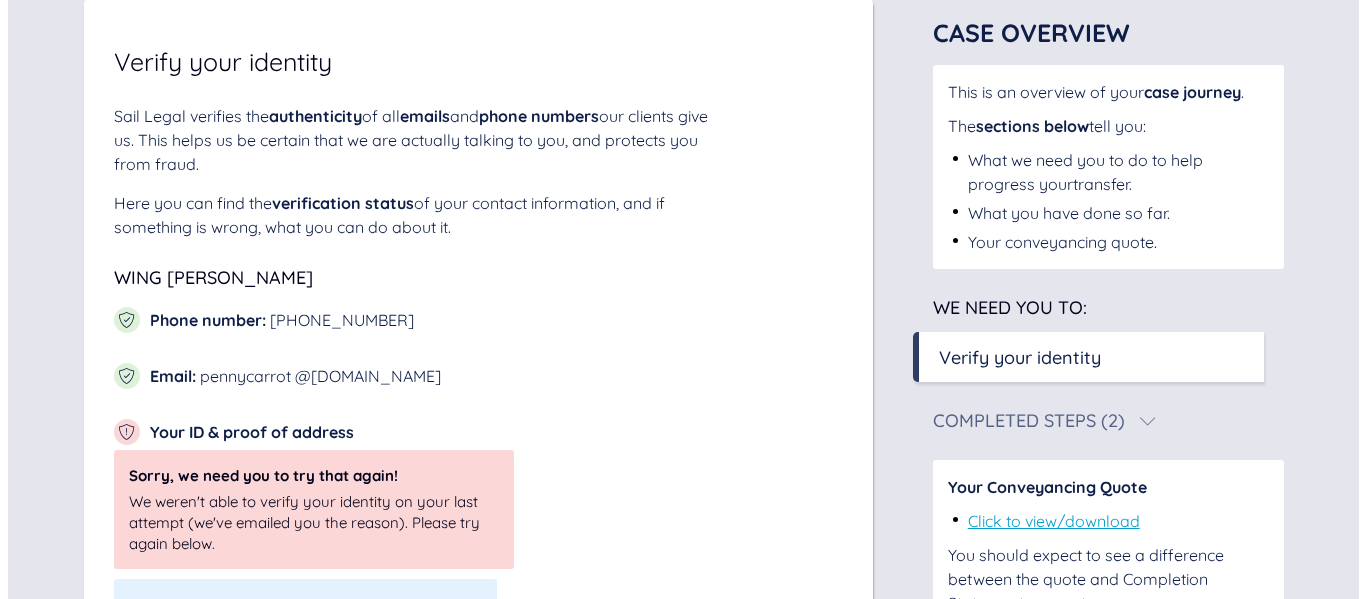 scroll, scrollTop: 395, scrollLeft: 0, axis: vertical 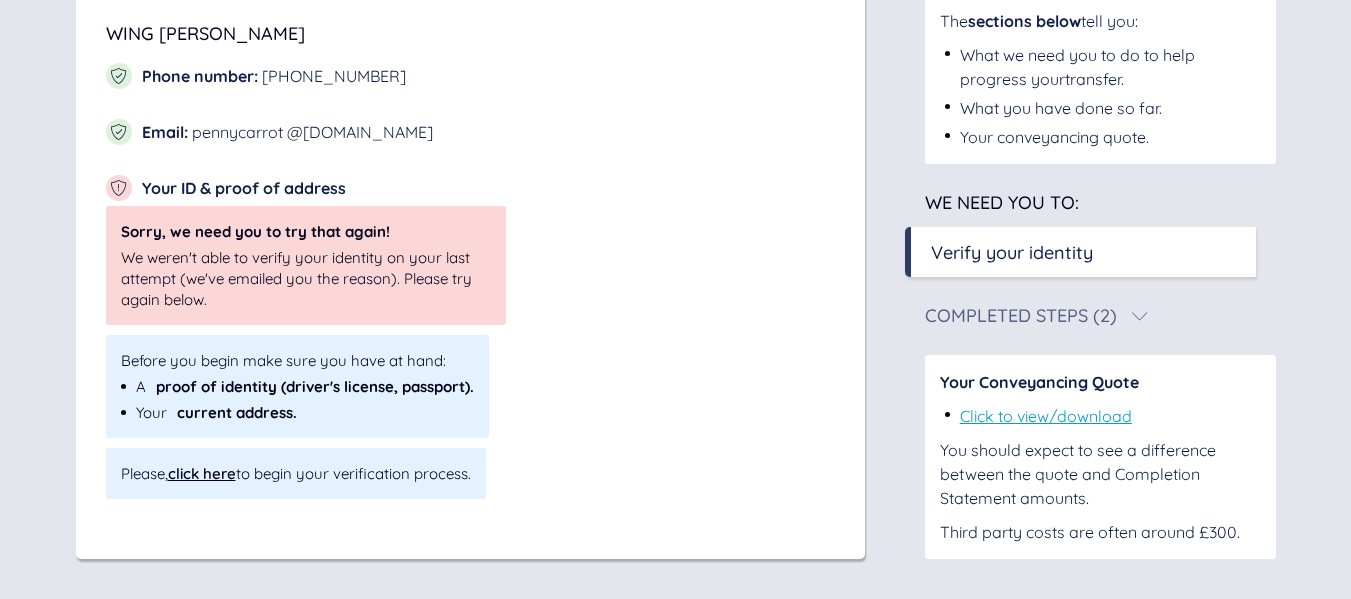 click on "click here" at bounding box center [202, 473] 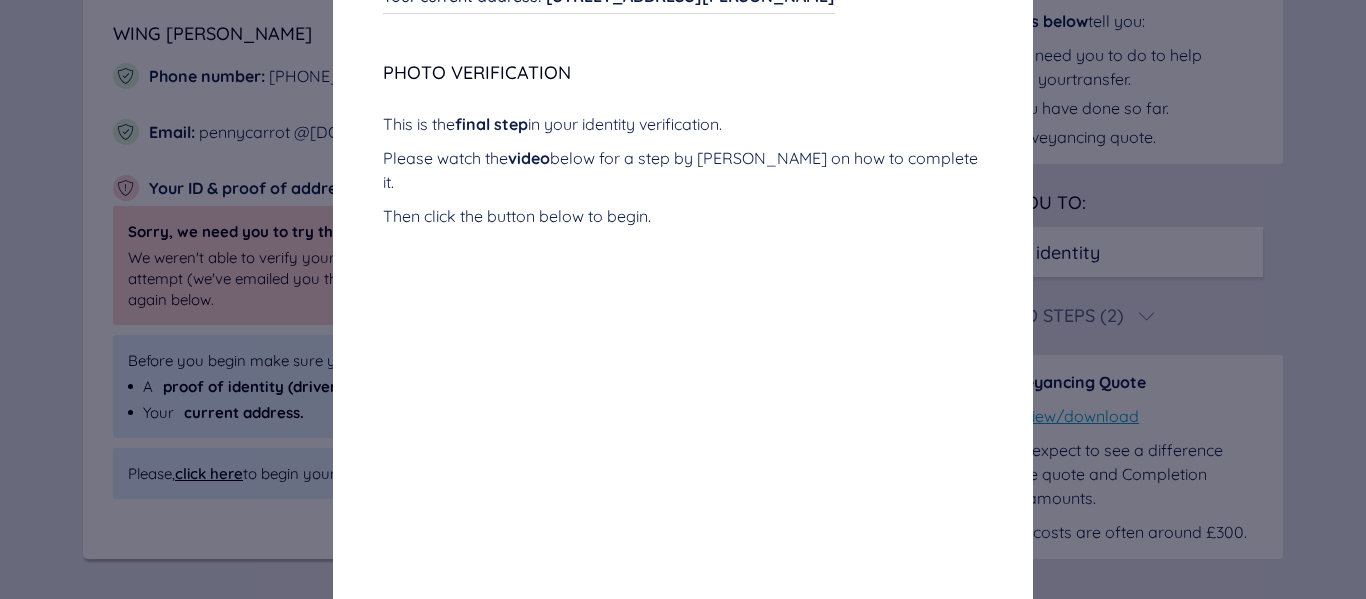 scroll, scrollTop: 0, scrollLeft: 0, axis: both 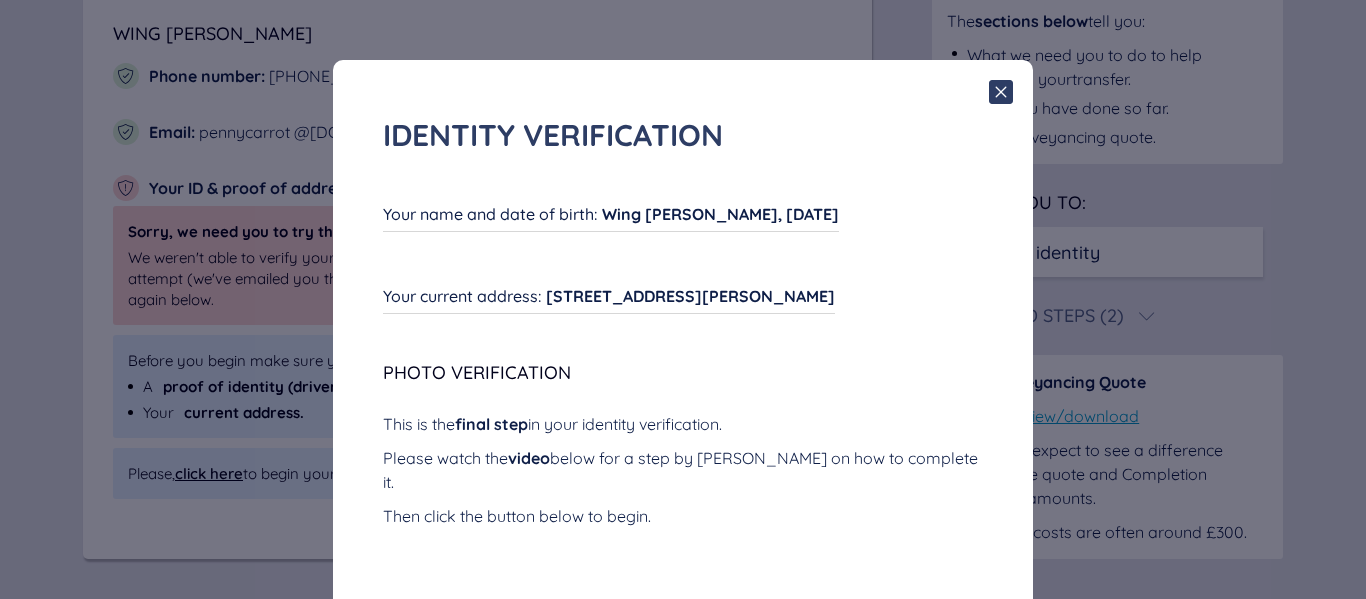 click on "Wing [PERSON_NAME], [DATE]" at bounding box center [720, 214] 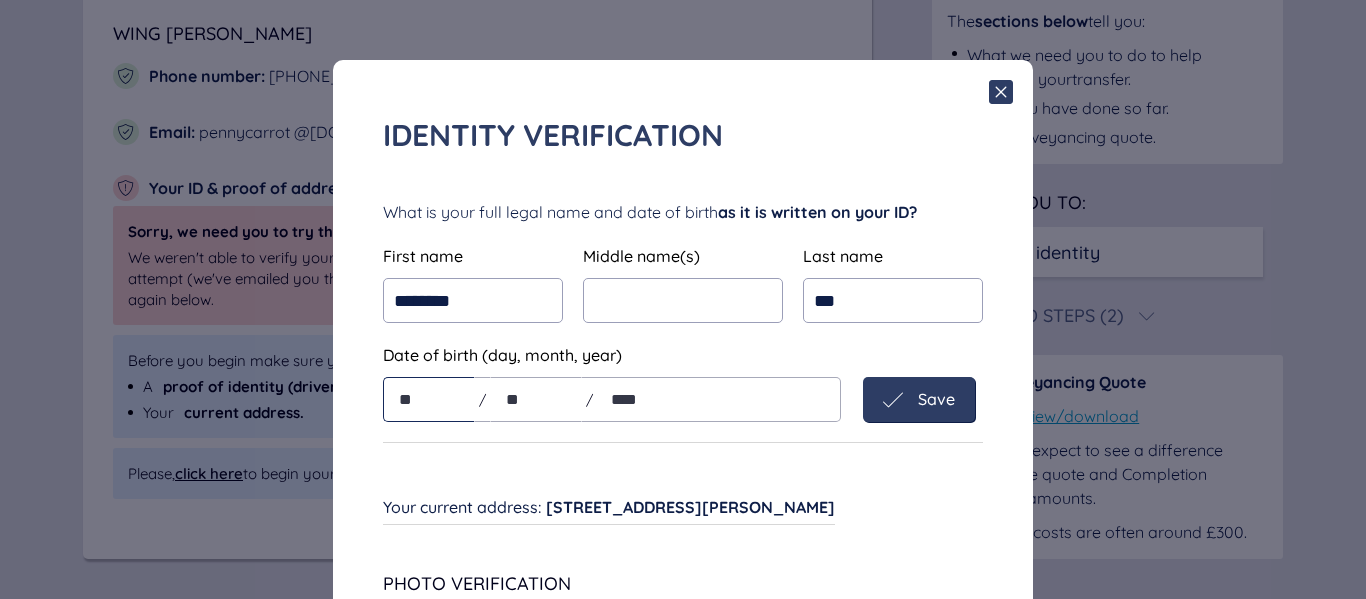 click on "**" at bounding box center [429, 399] 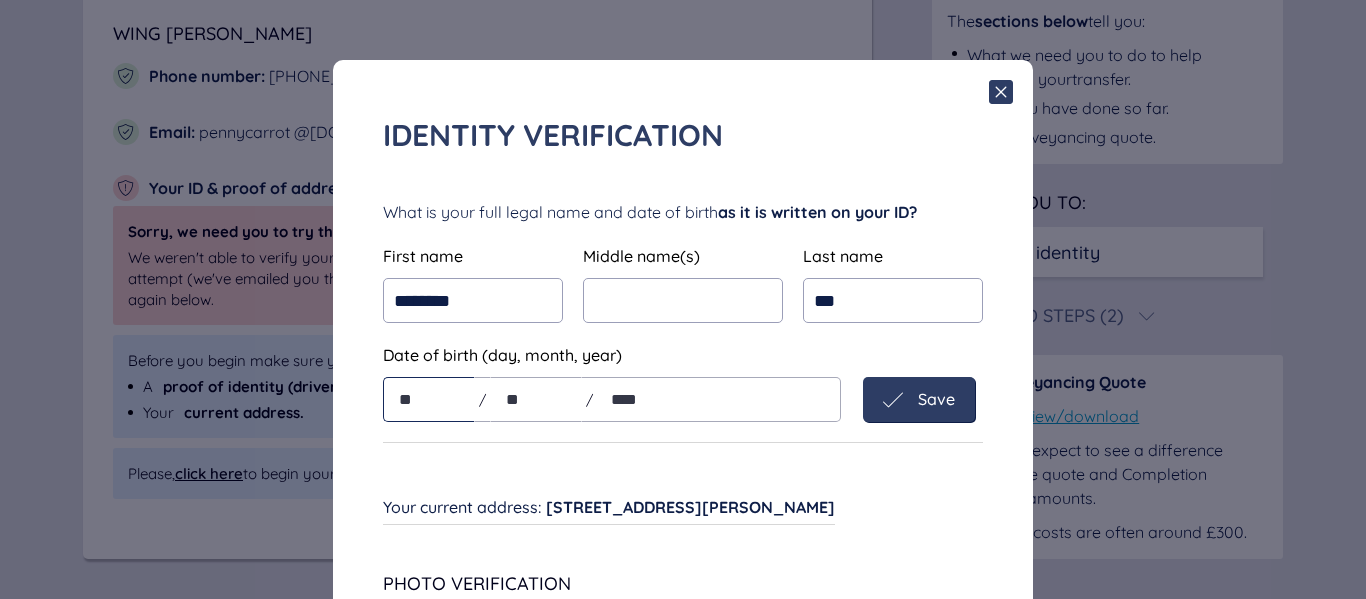 type on "**" 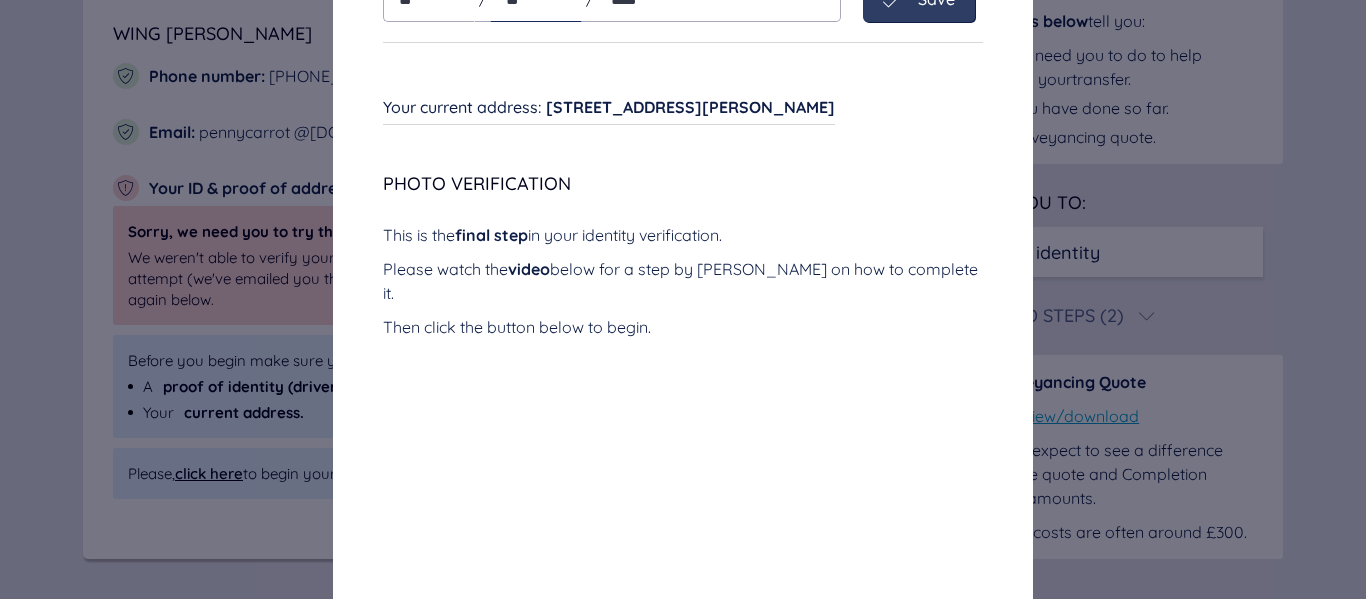 scroll, scrollTop: 738, scrollLeft: 0, axis: vertical 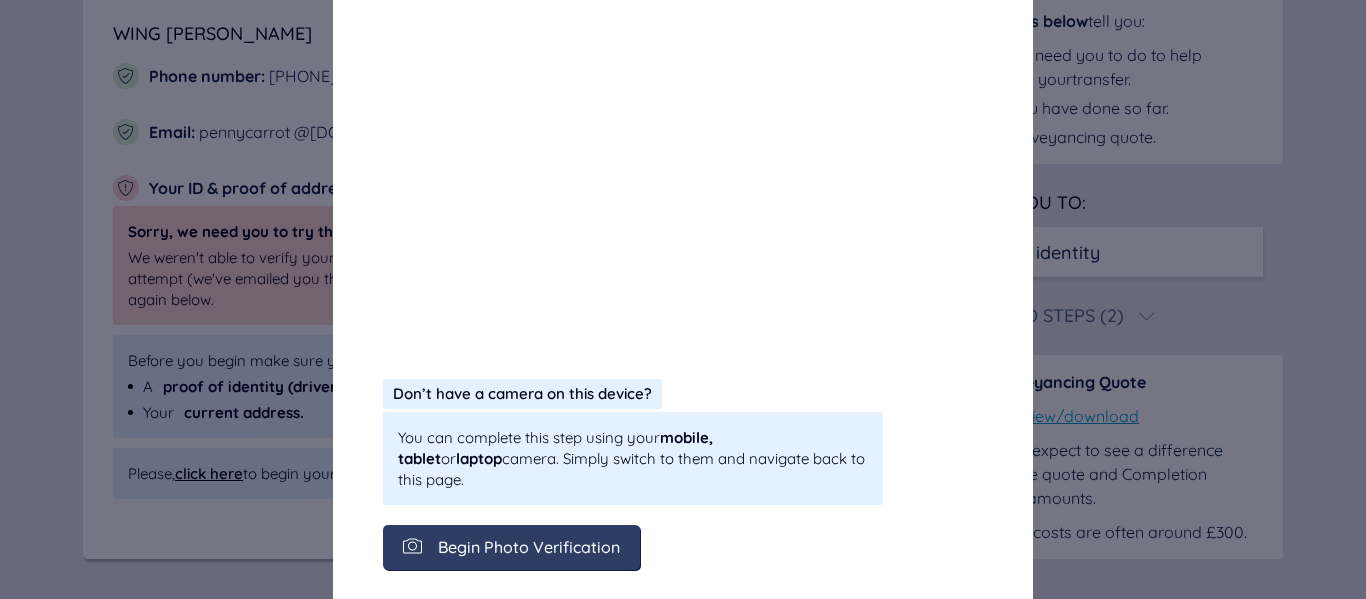 click on "Begin Photo Verification" at bounding box center (529, 547) 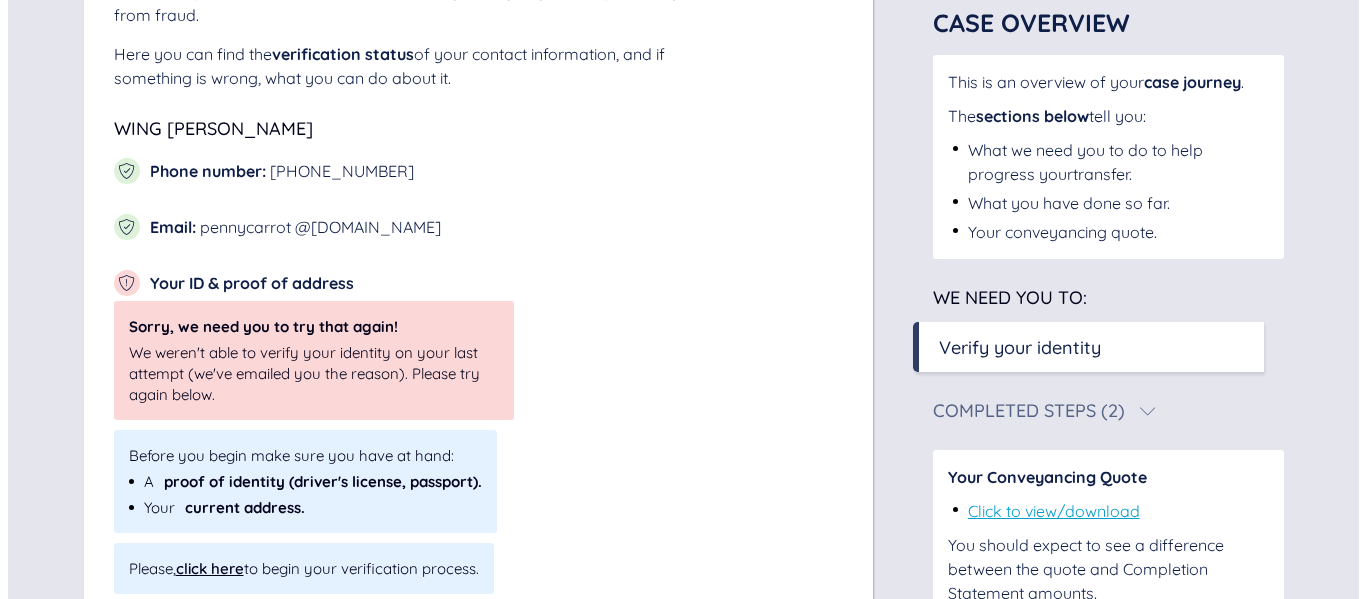 scroll, scrollTop: 395, scrollLeft: 0, axis: vertical 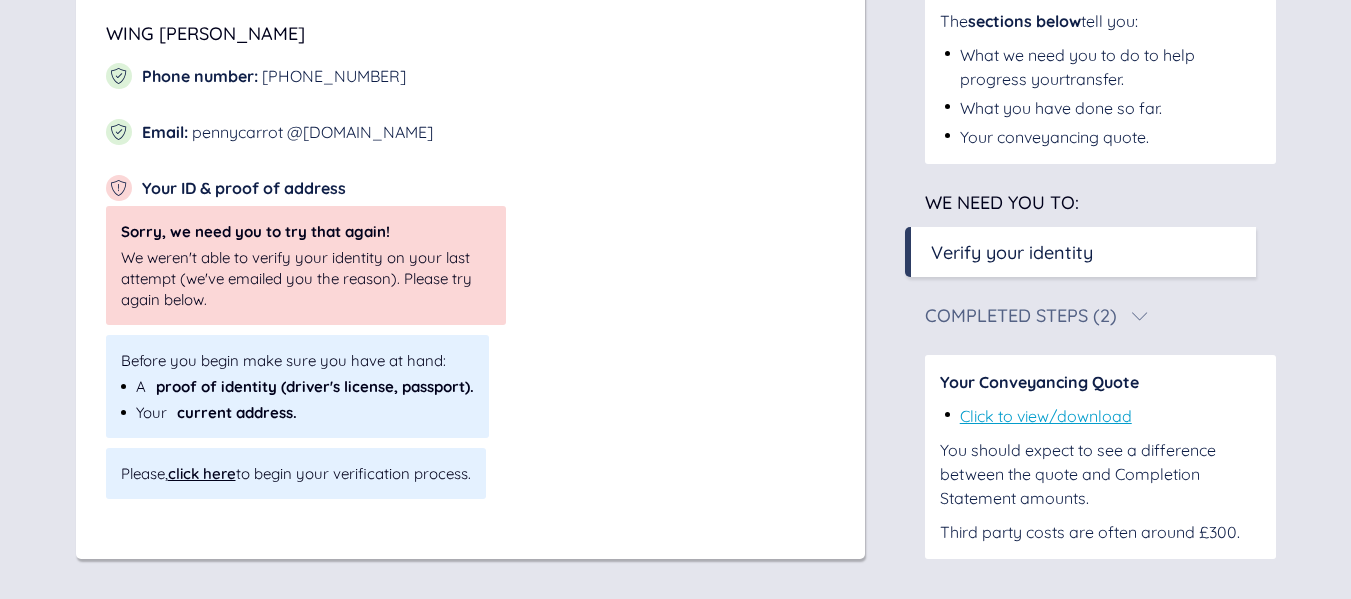 click on "click here" at bounding box center (202, 473) 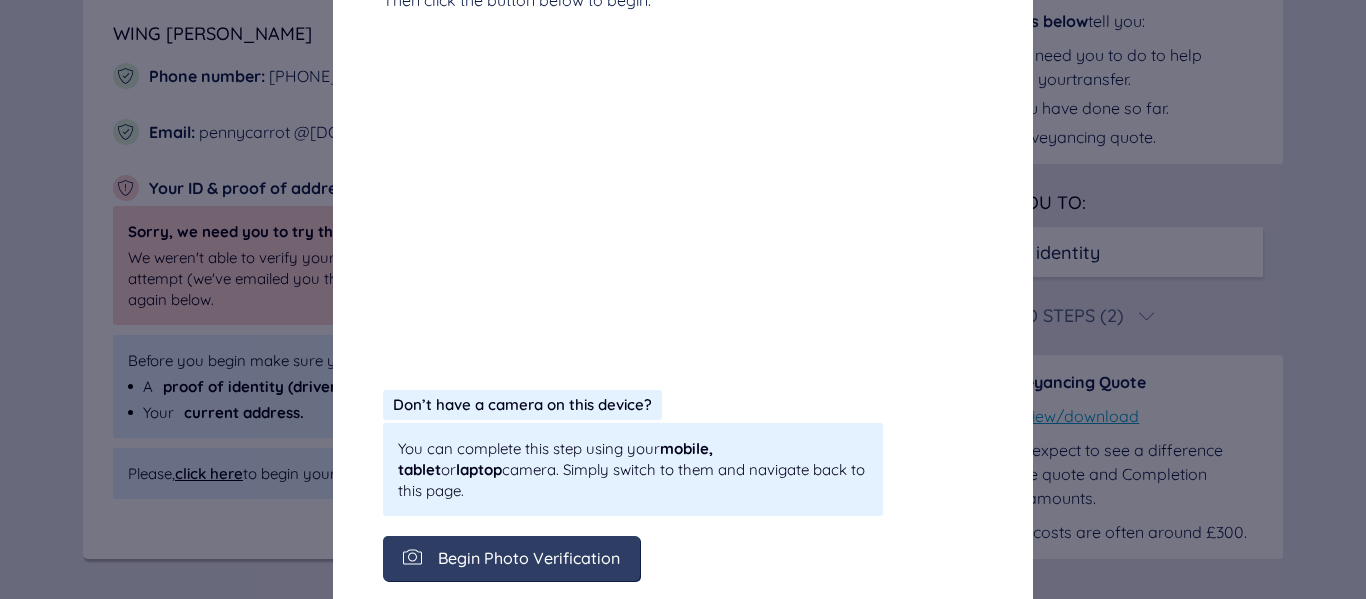 scroll, scrollTop: 527, scrollLeft: 0, axis: vertical 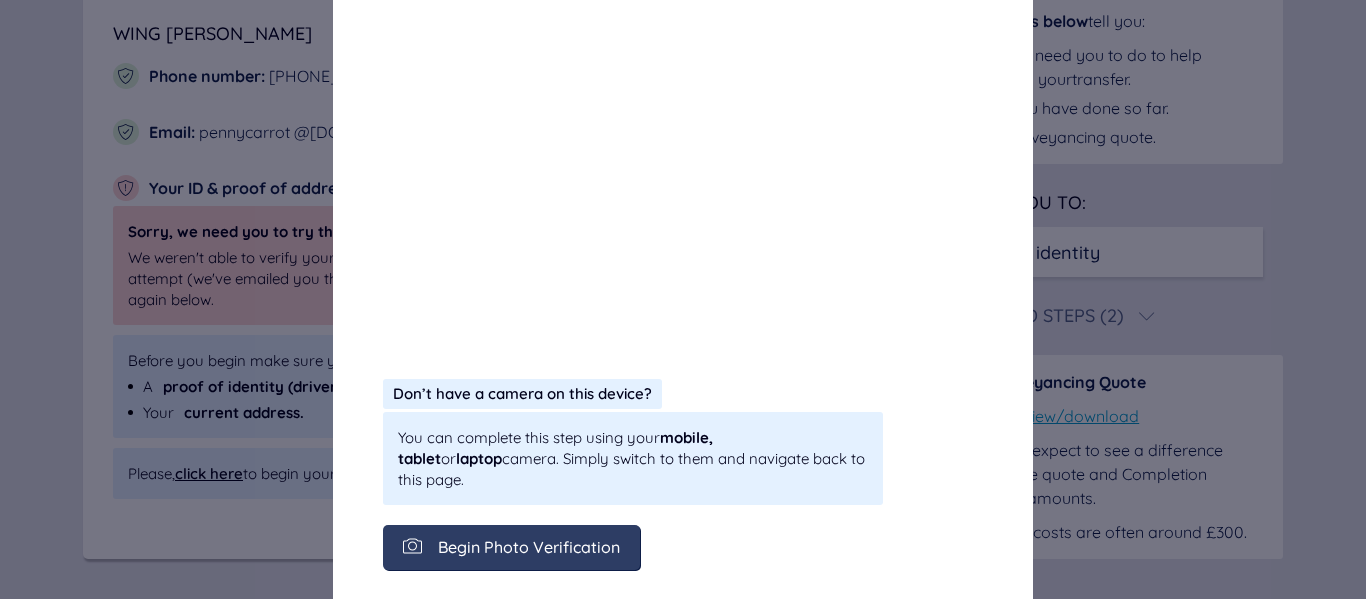 click on "Begin Photo Verification" at bounding box center [529, 547] 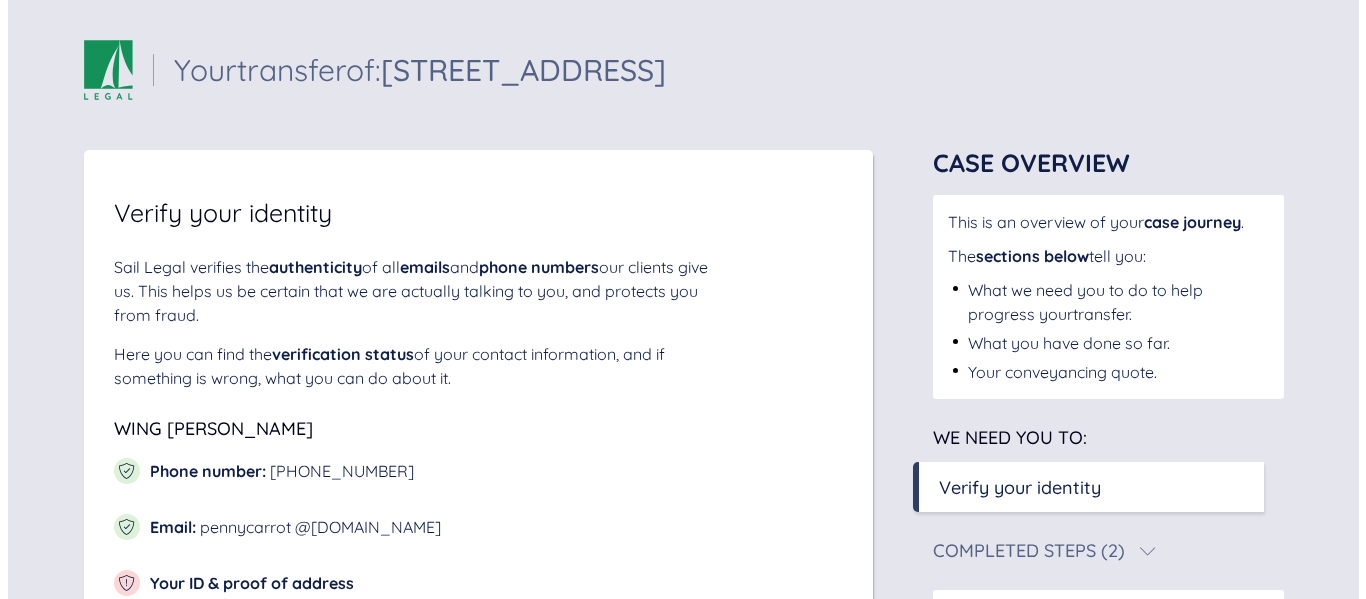 scroll, scrollTop: 395, scrollLeft: 0, axis: vertical 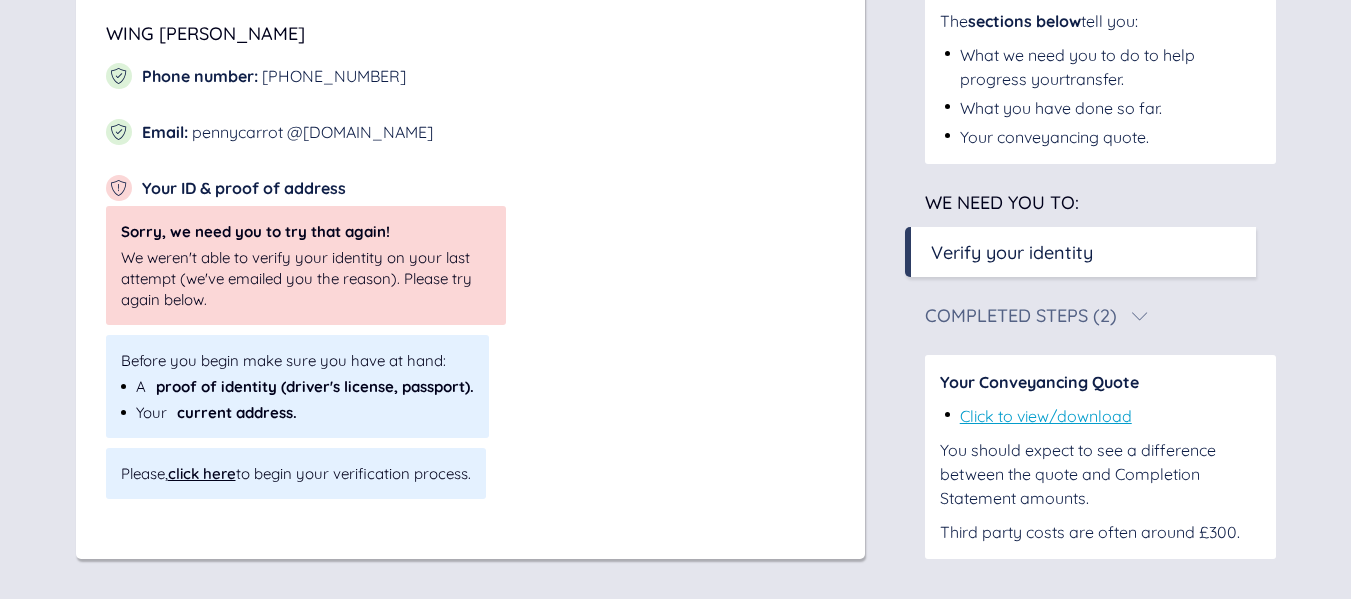 click on "click here" at bounding box center [202, 473] 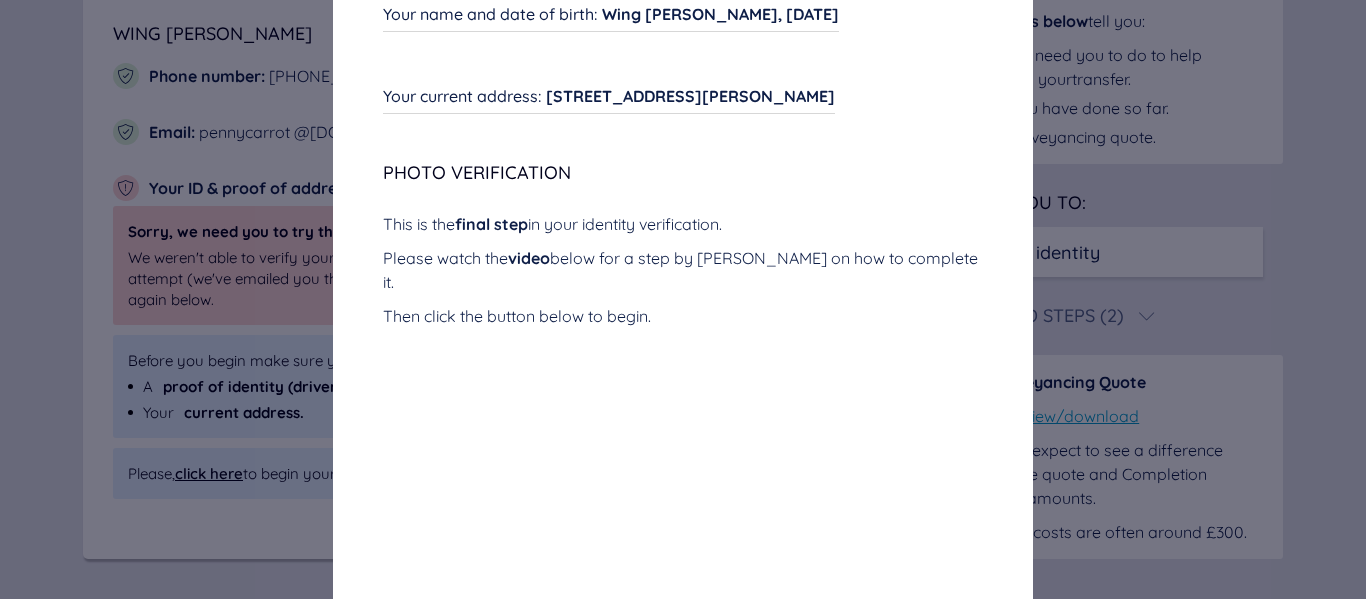 scroll, scrollTop: 500, scrollLeft: 0, axis: vertical 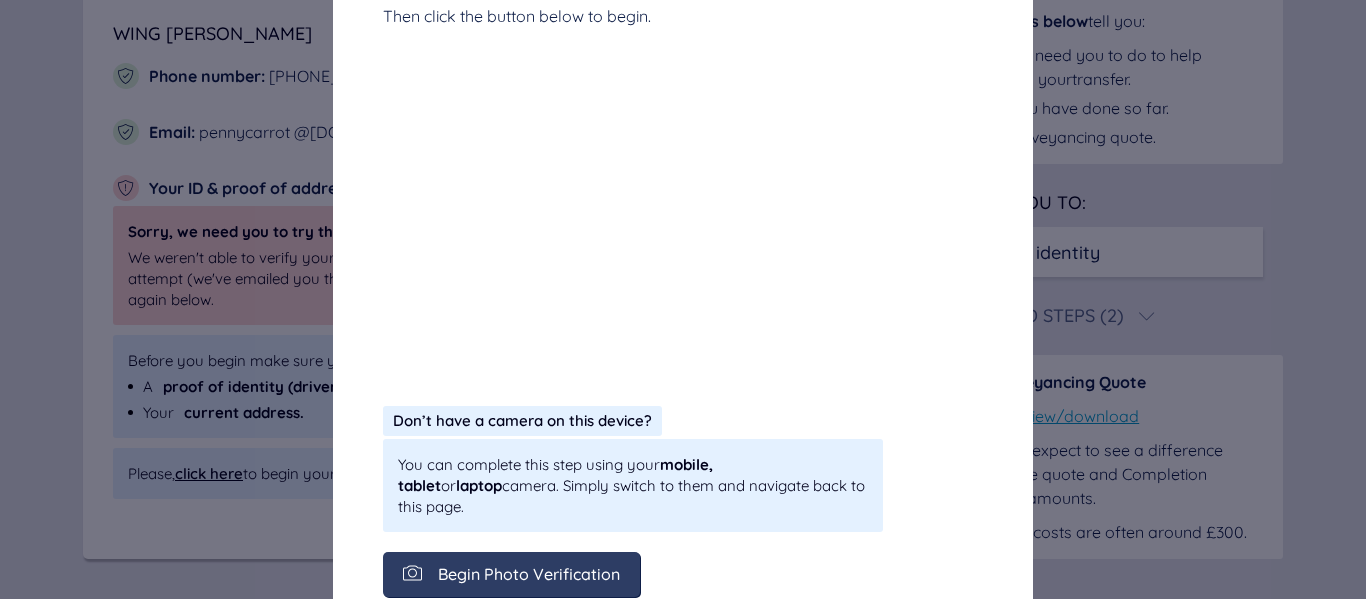 click on "Begin Photo Verification" at bounding box center (529, 574) 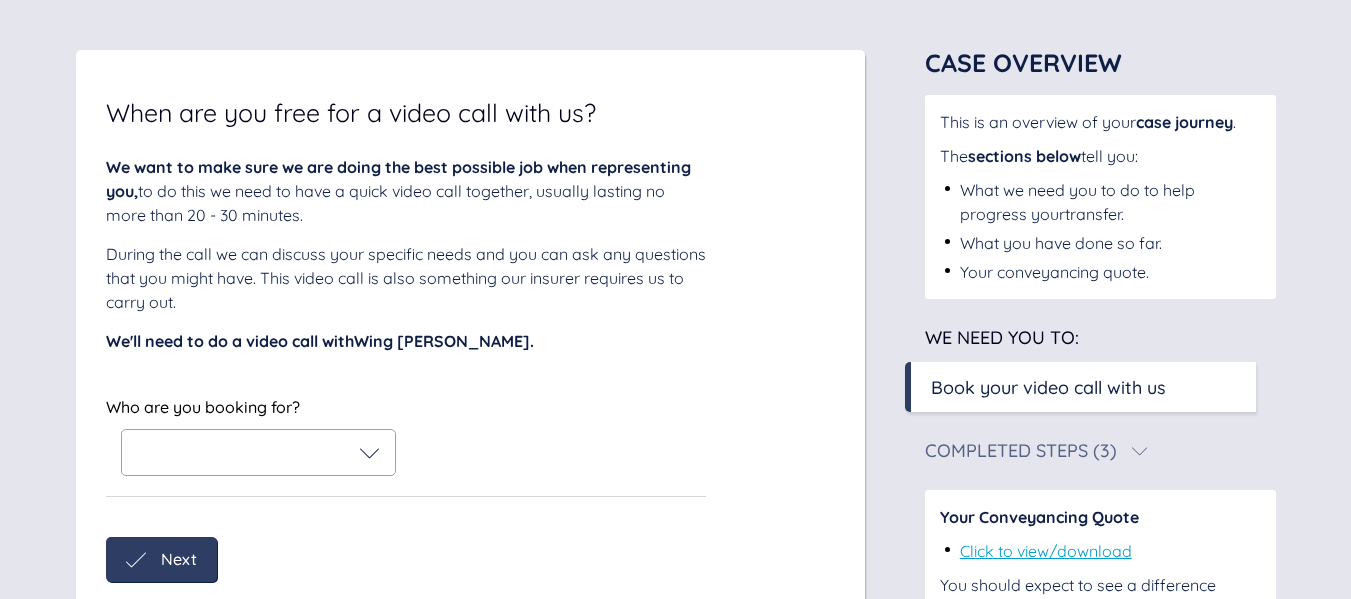 scroll, scrollTop: 200, scrollLeft: 0, axis: vertical 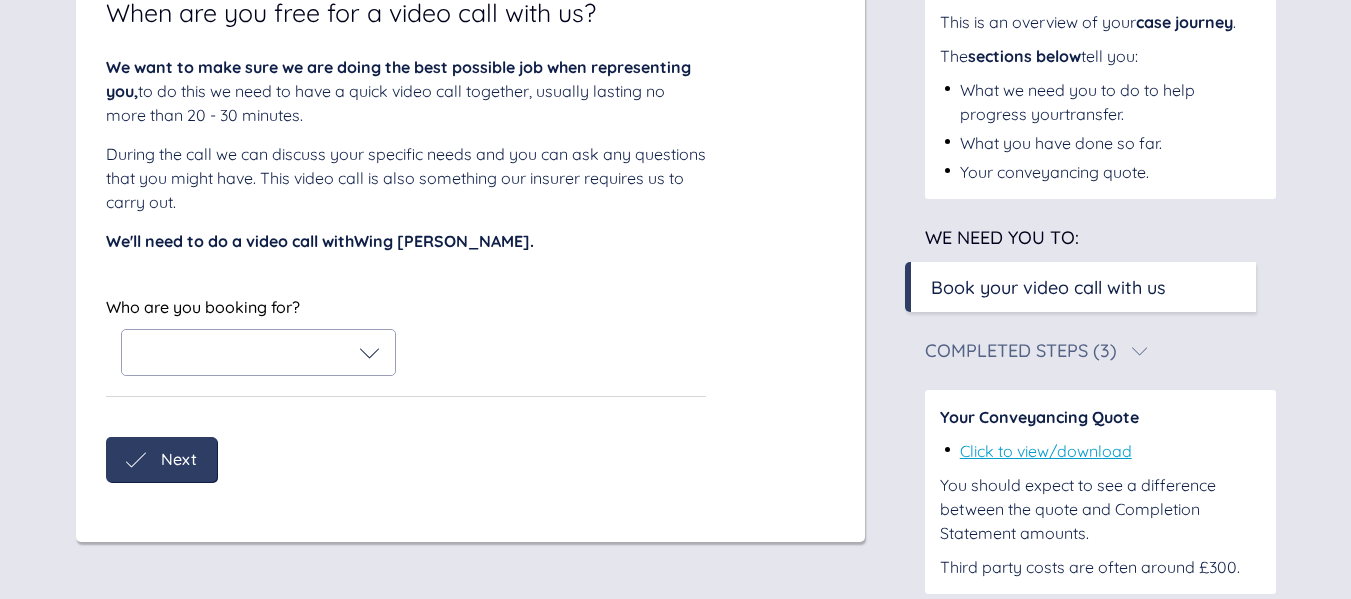 click 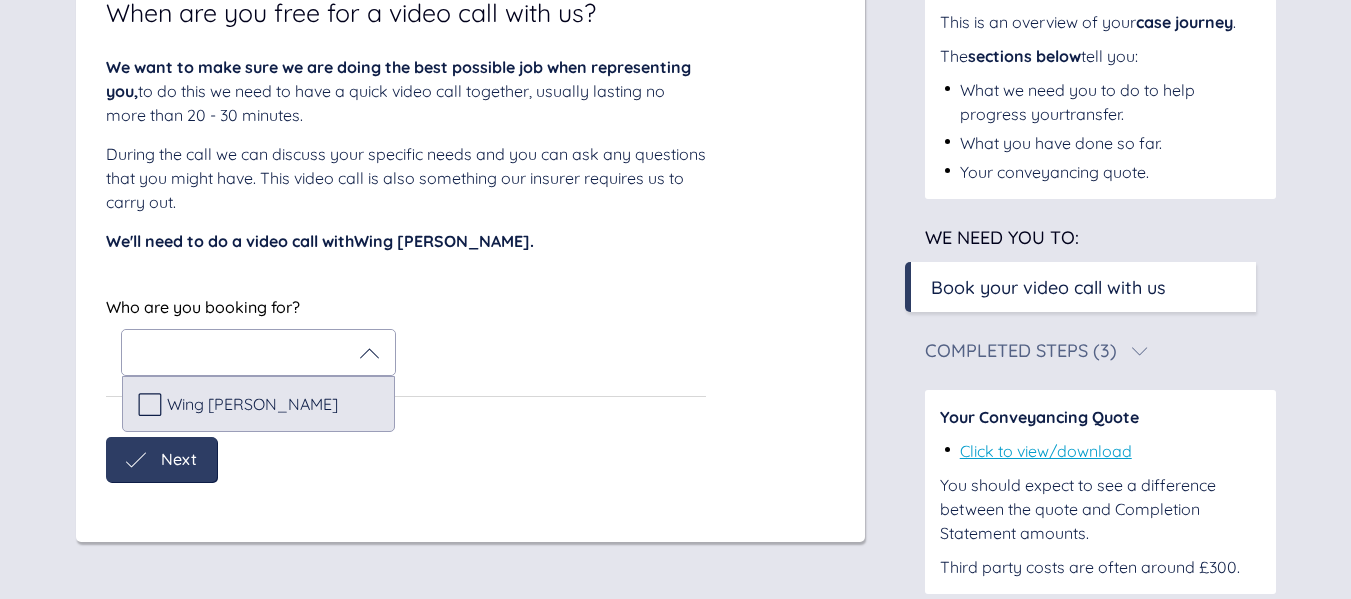 click 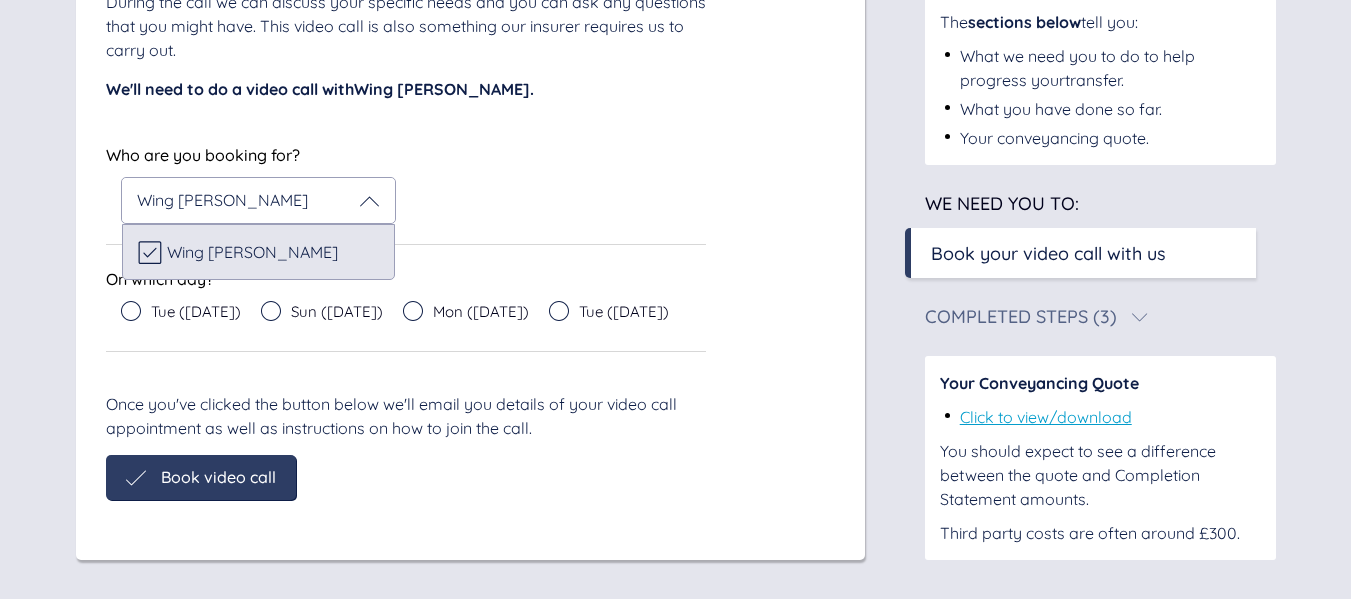 scroll, scrollTop: 353, scrollLeft: 0, axis: vertical 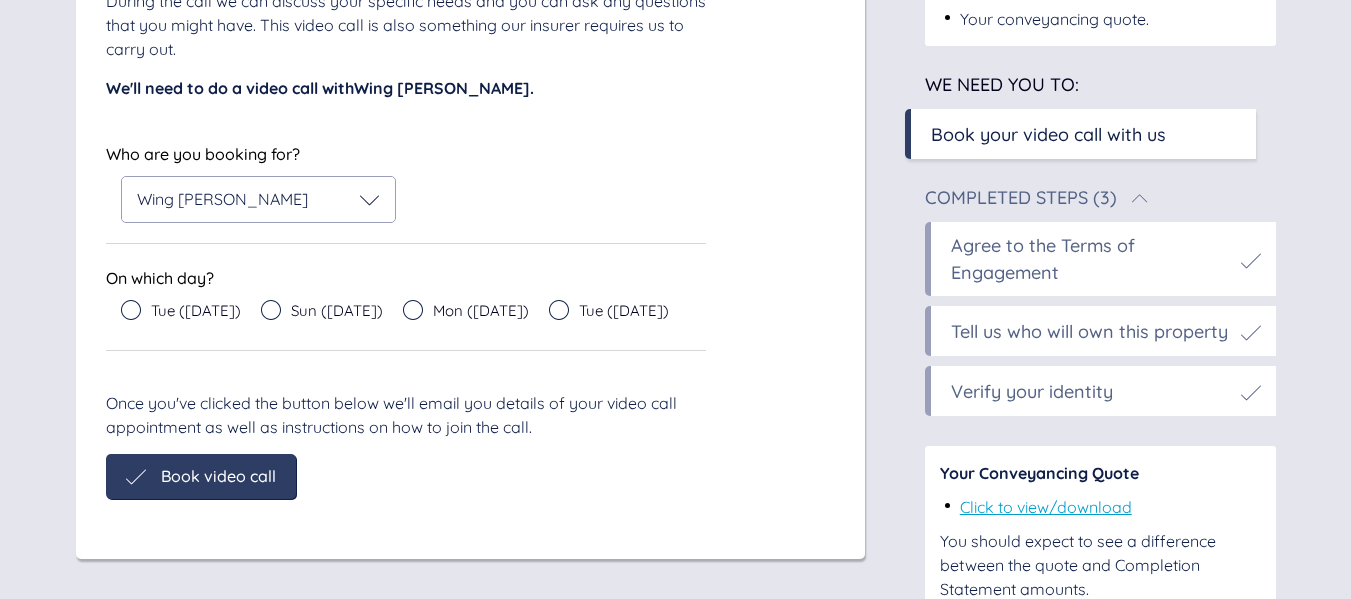 click on "Completed Steps (3) Agree to the Terms of Engagement Tell us who will own this property Verify your identity" at bounding box center [1100, 302] 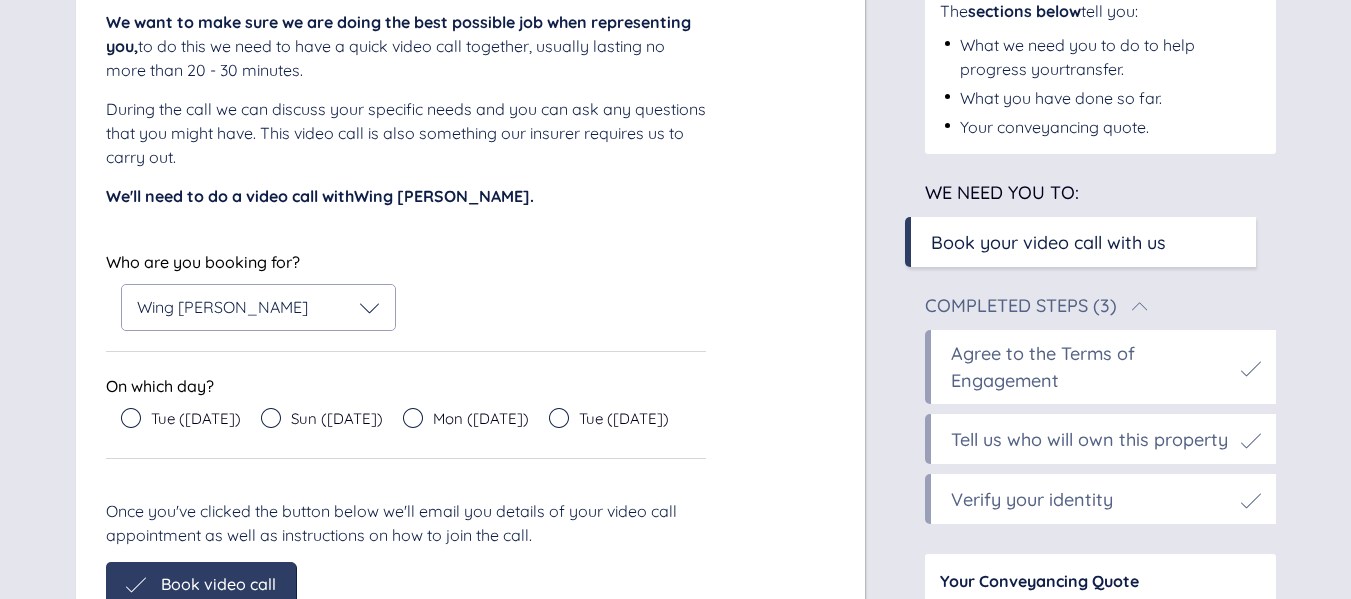 scroll, scrollTop: 153, scrollLeft: 0, axis: vertical 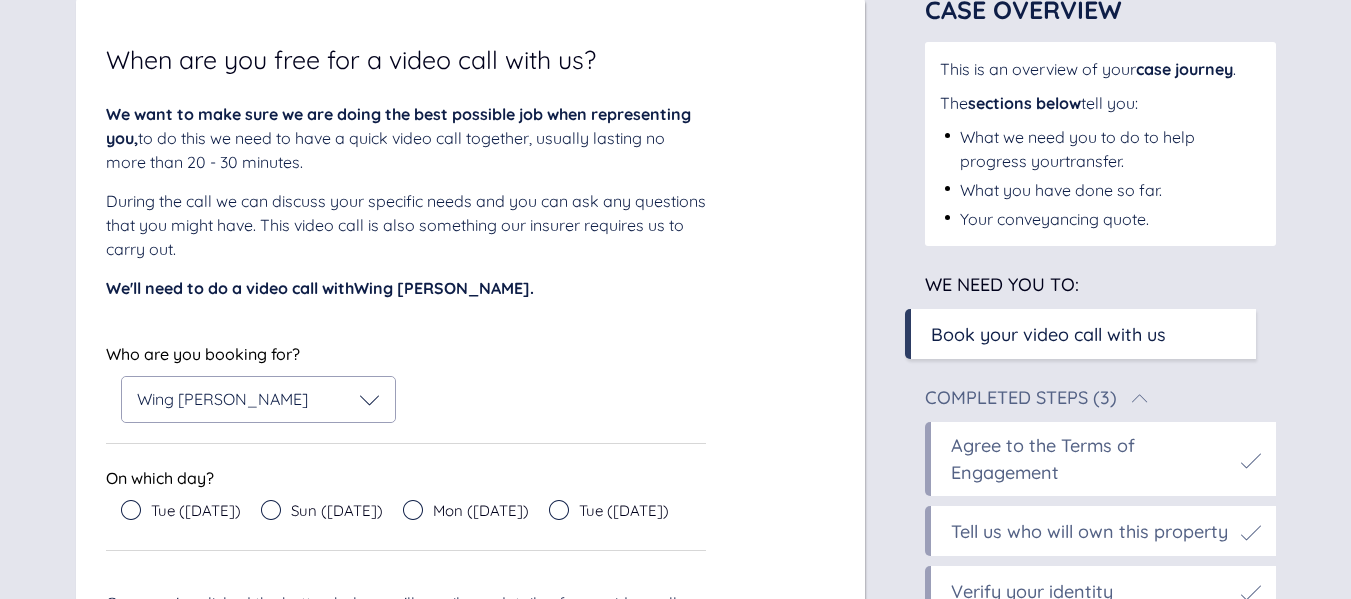 click 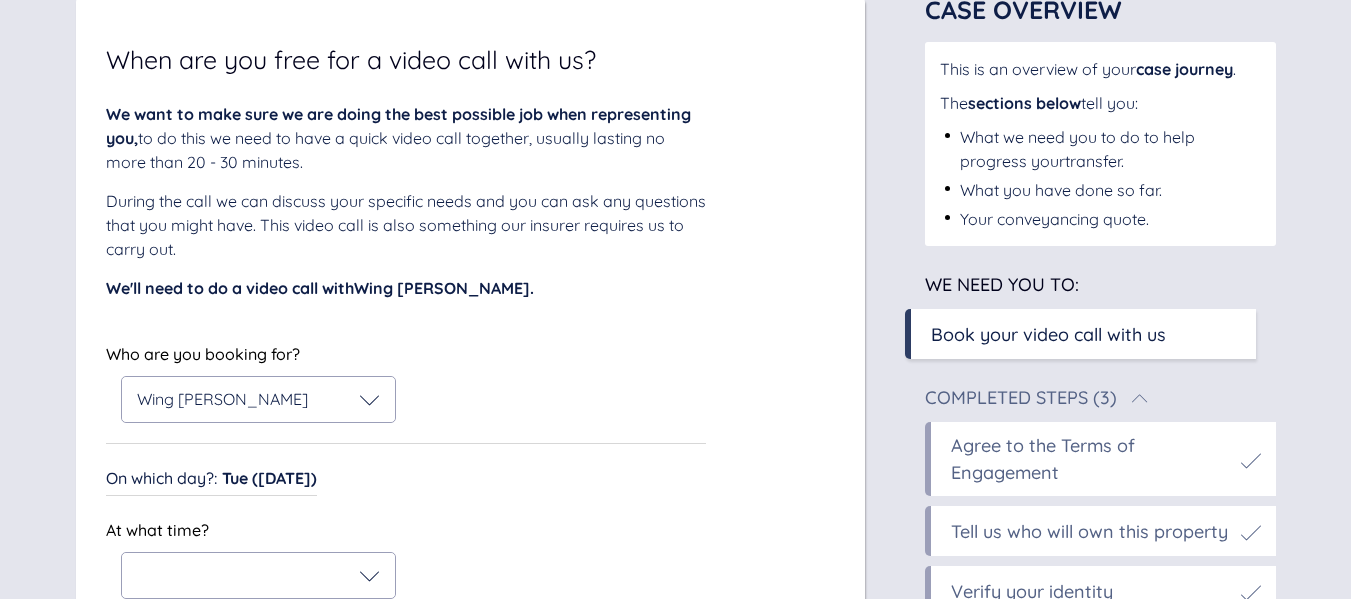 scroll, scrollTop: 253, scrollLeft: 0, axis: vertical 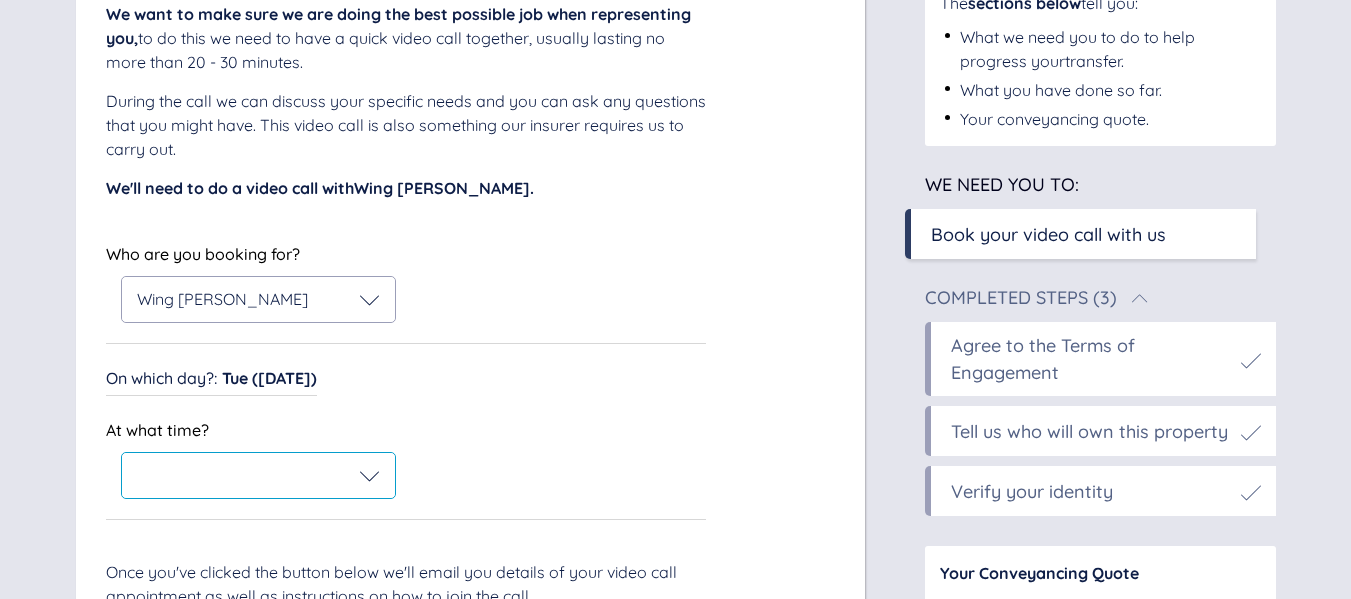 click 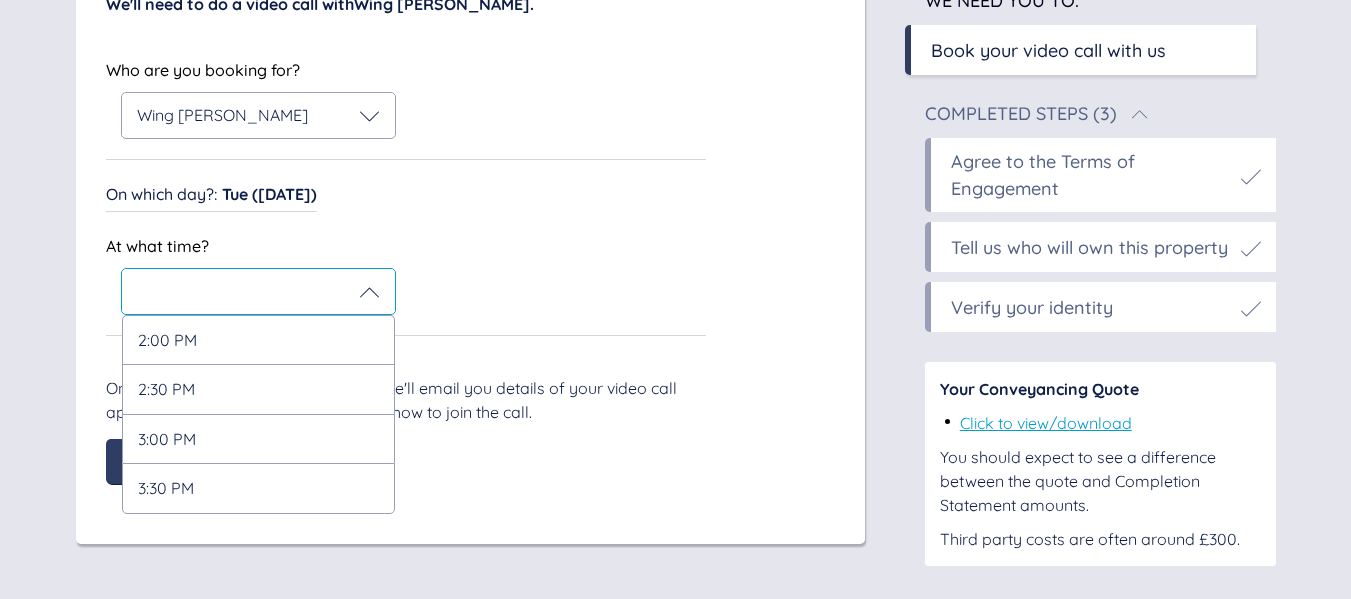 scroll, scrollTop: 444, scrollLeft: 0, axis: vertical 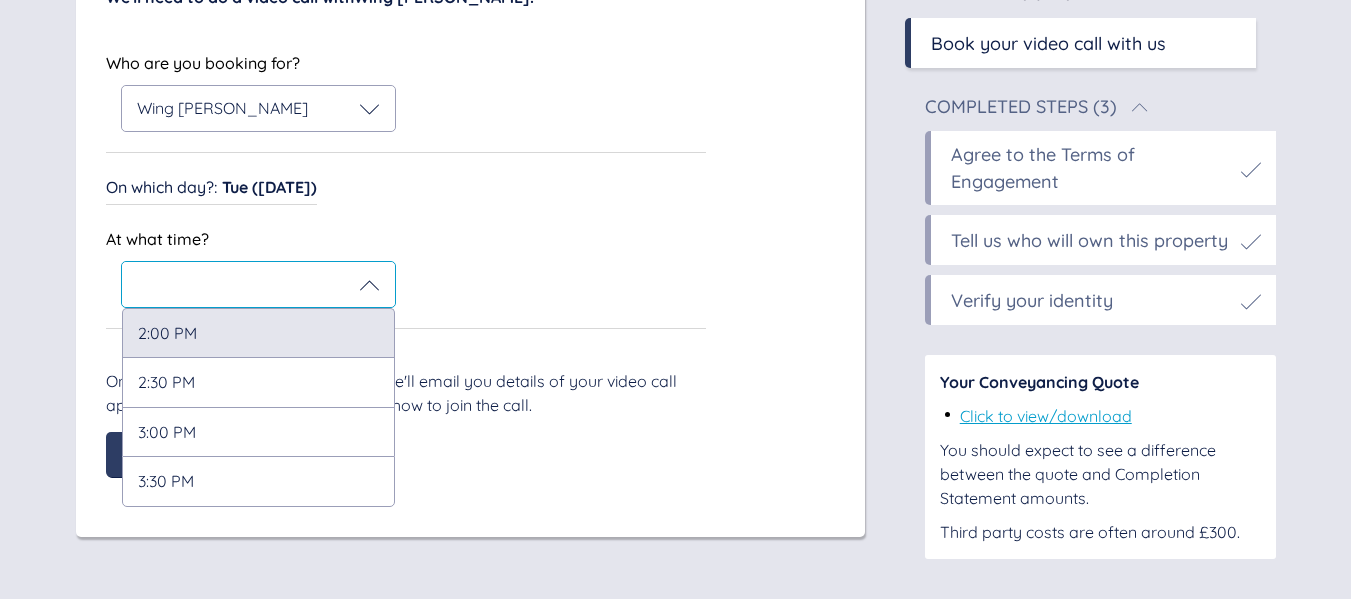 click on "2:00 PM" at bounding box center [258, 332] 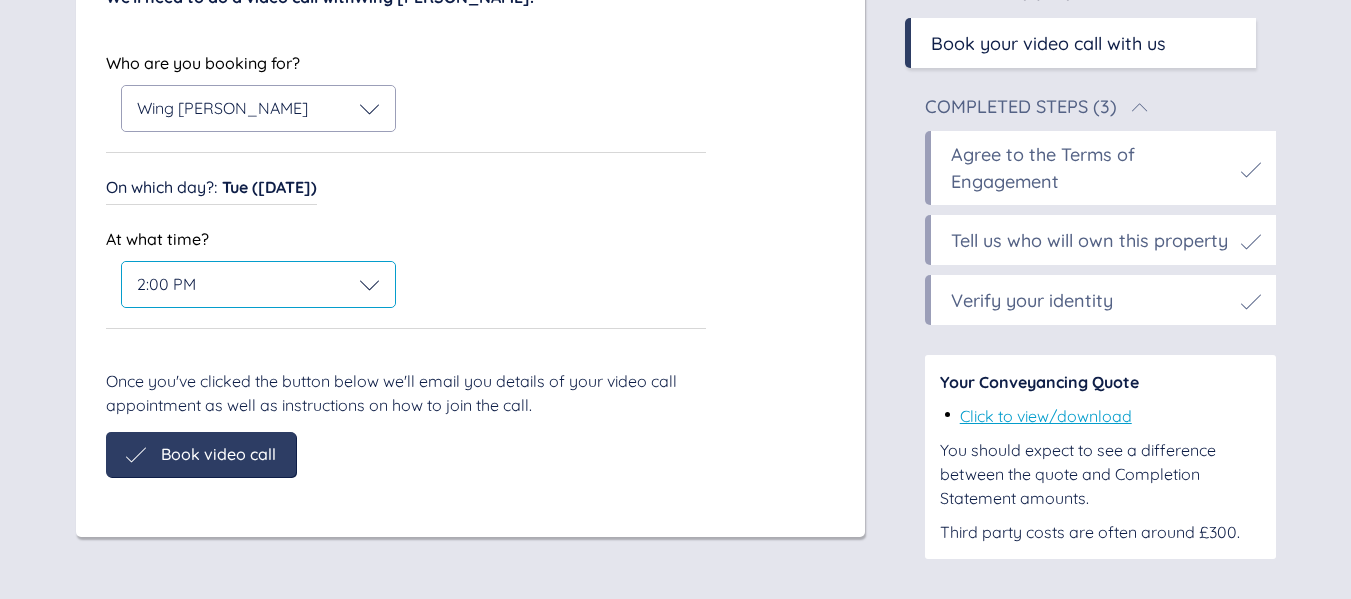 click 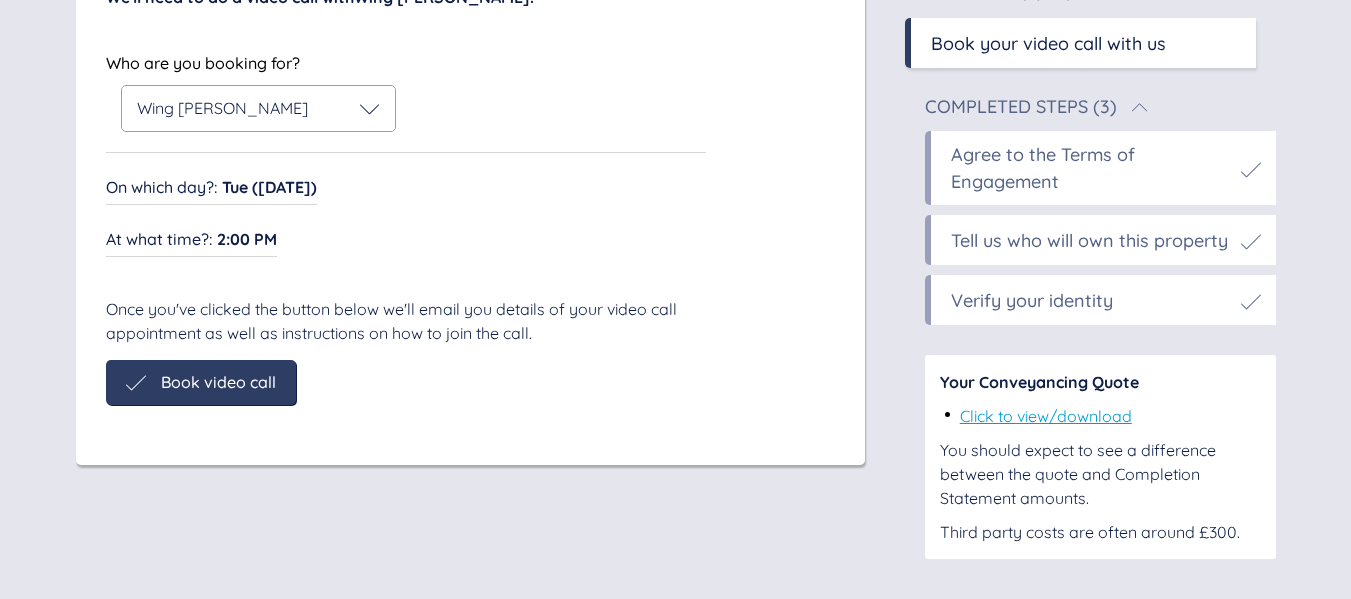 click on "Book video call" at bounding box center [218, 382] 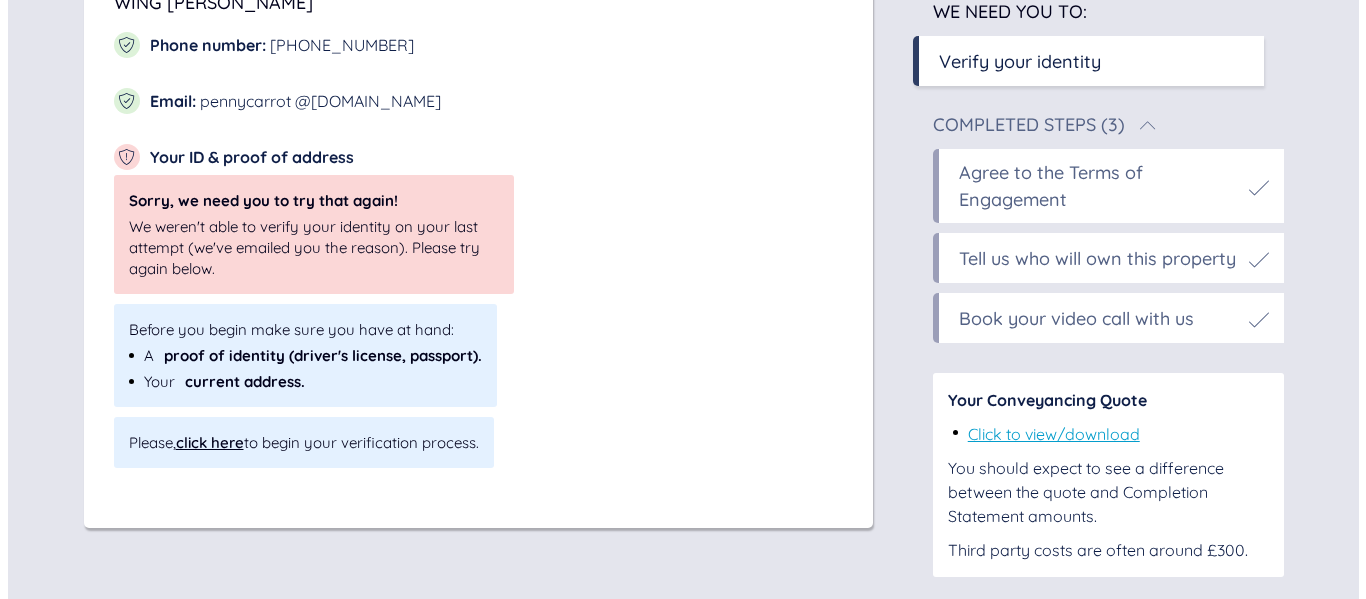 scroll, scrollTop: 444, scrollLeft: 0, axis: vertical 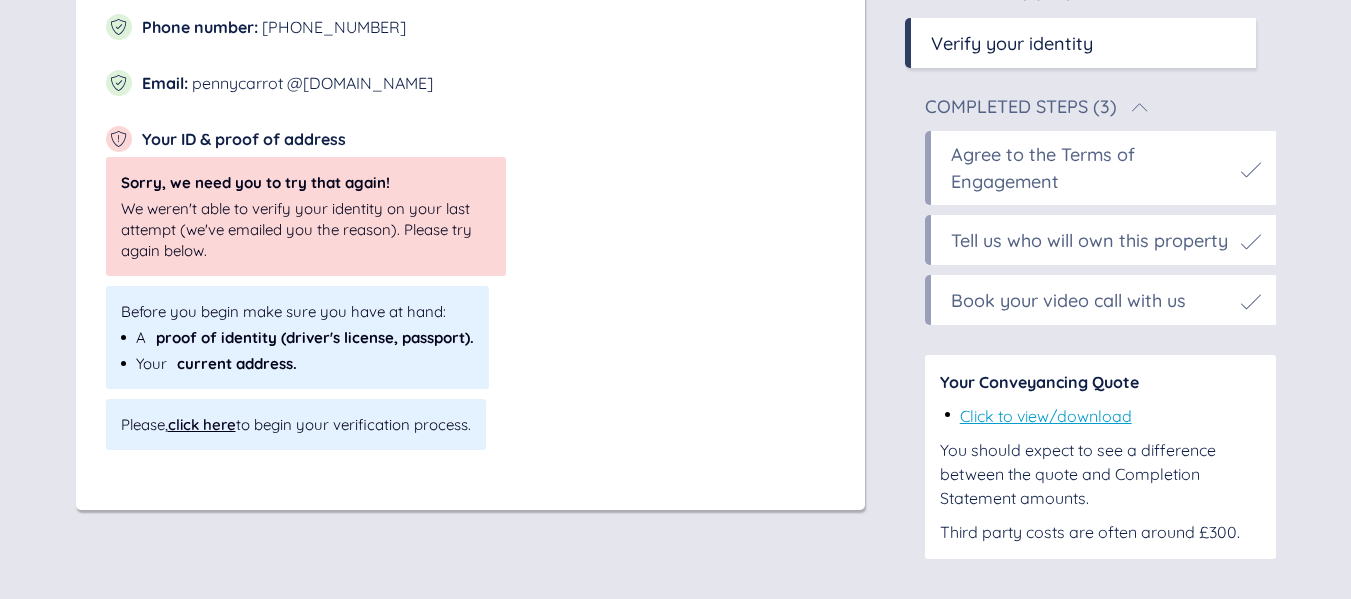 click on "click here" at bounding box center [202, 424] 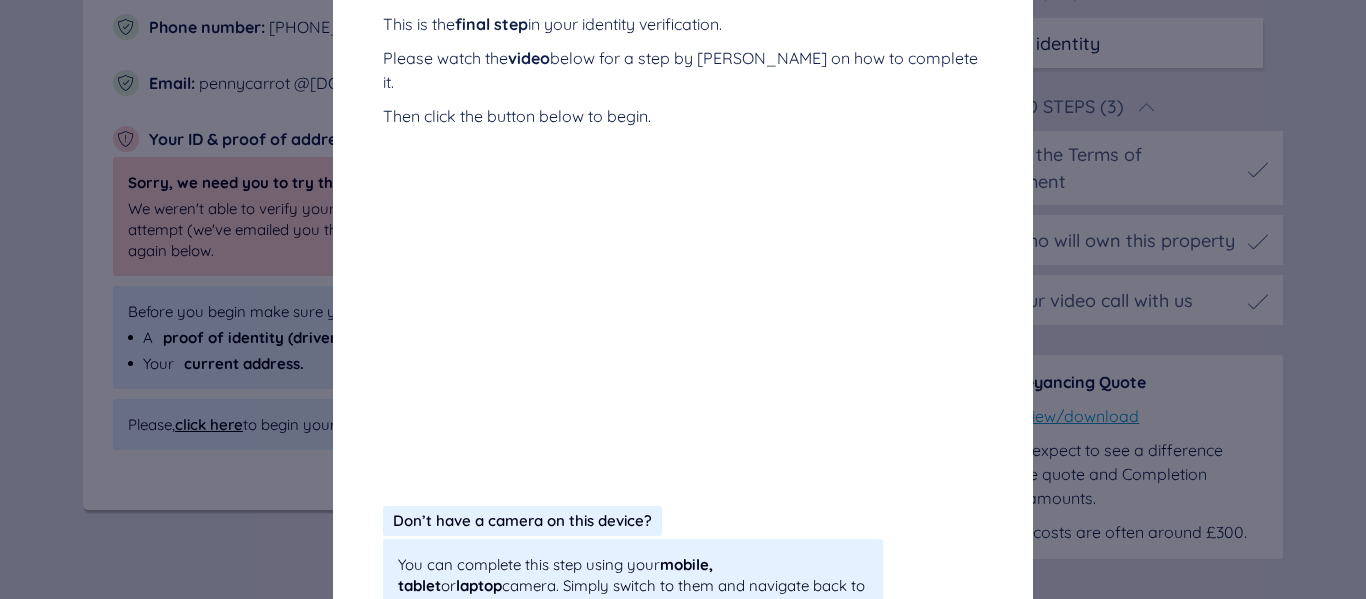 scroll, scrollTop: 527, scrollLeft: 0, axis: vertical 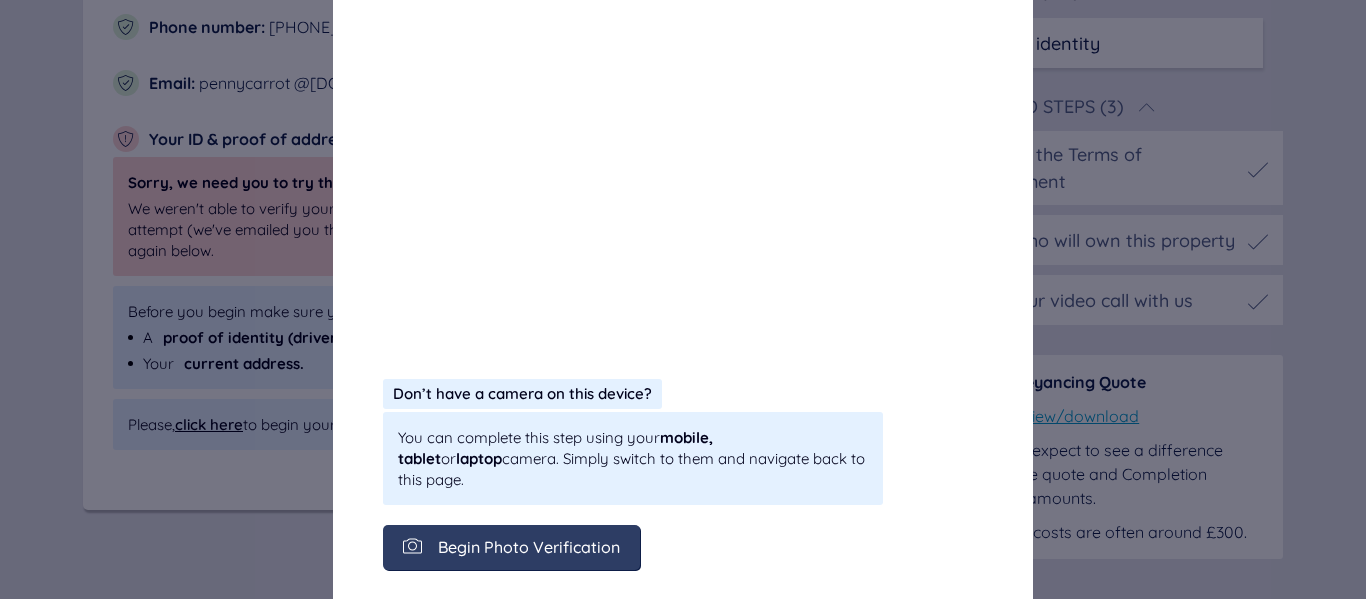 click on "Begin Photo Verification" at bounding box center (511, 547) 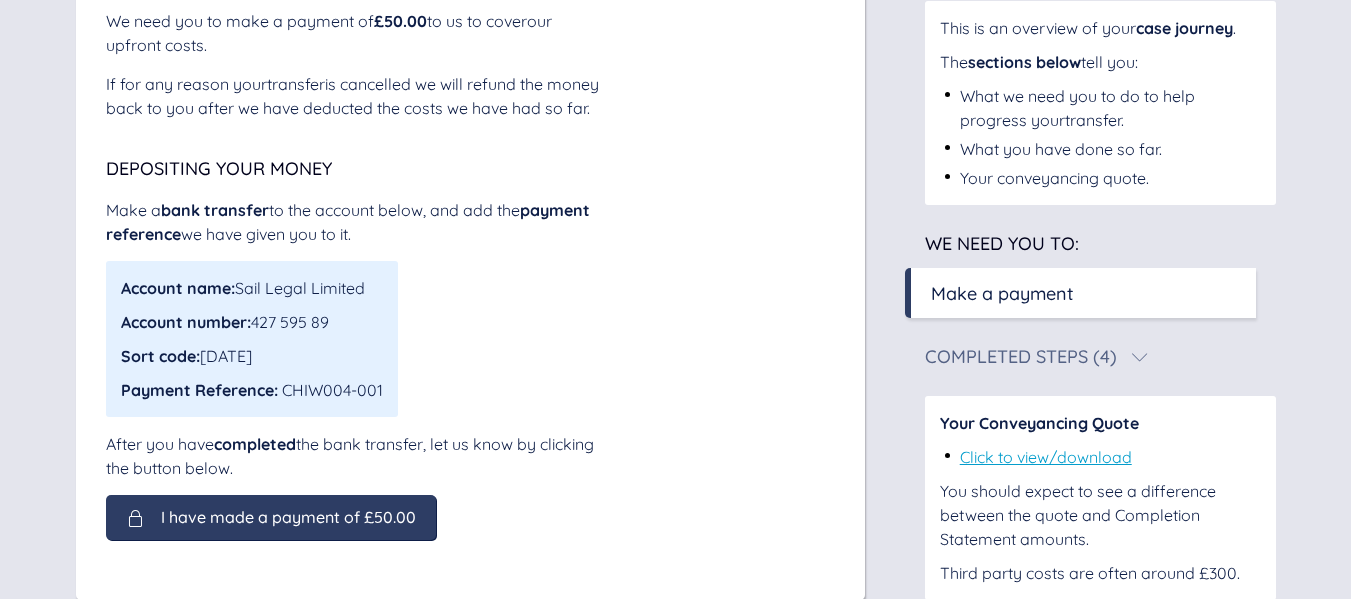 scroll, scrollTop: 211, scrollLeft: 0, axis: vertical 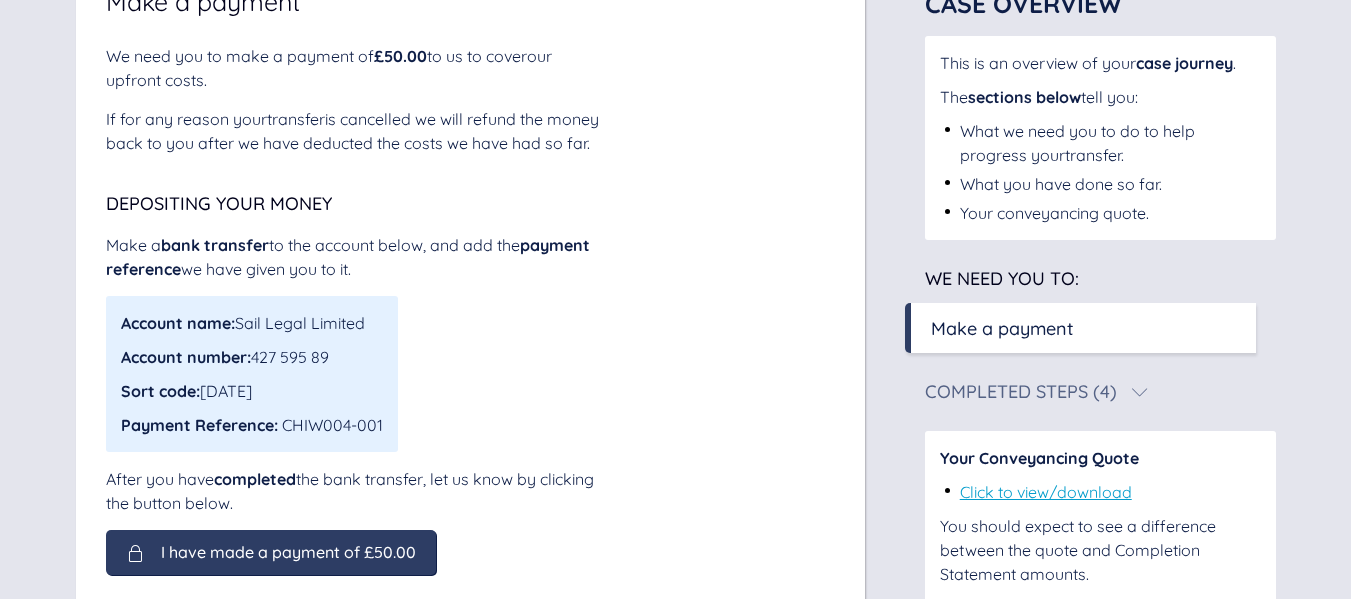 drag, startPoint x: 241, startPoint y: 347, endPoint x: 369, endPoint y: 349, distance: 128.01562 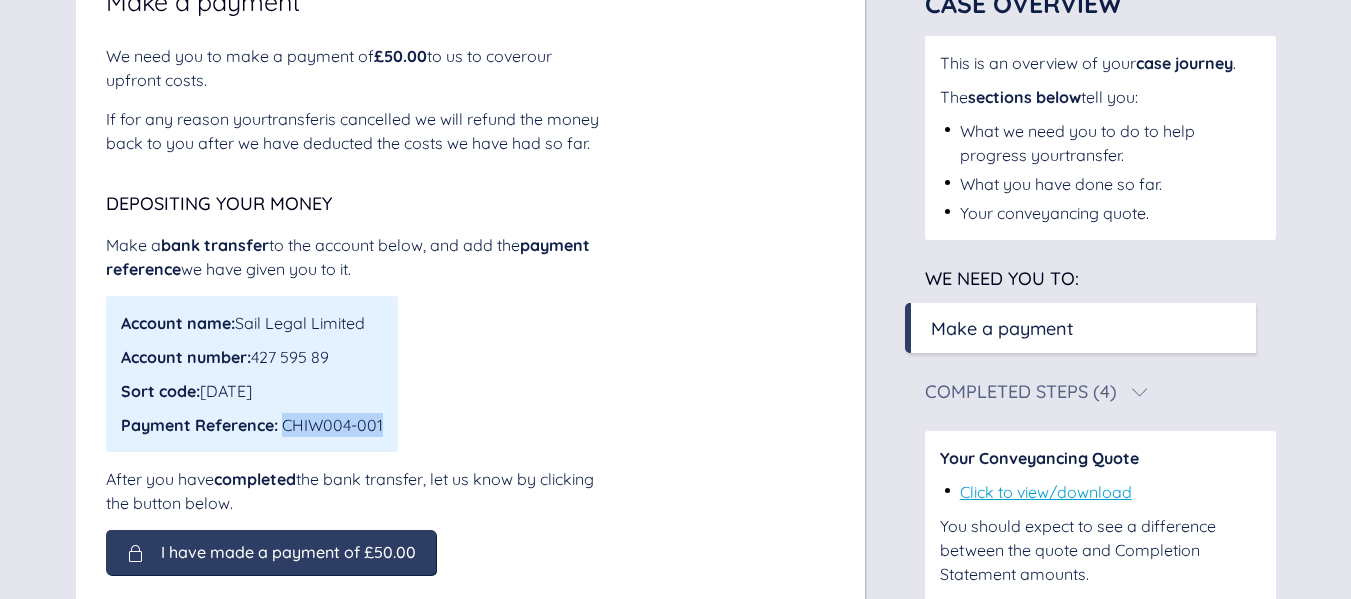 drag, startPoint x: 285, startPoint y: 453, endPoint x: 380, endPoint y: 446, distance: 95.257545 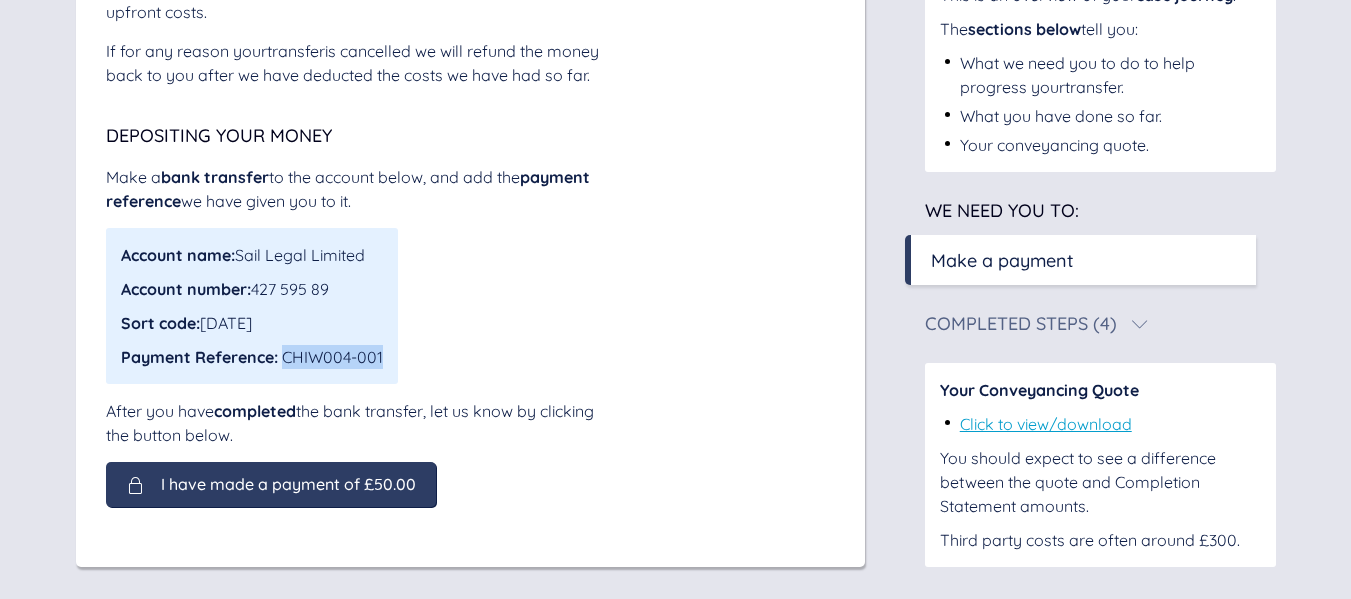 scroll, scrollTop: 311, scrollLeft: 0, axis: vertical 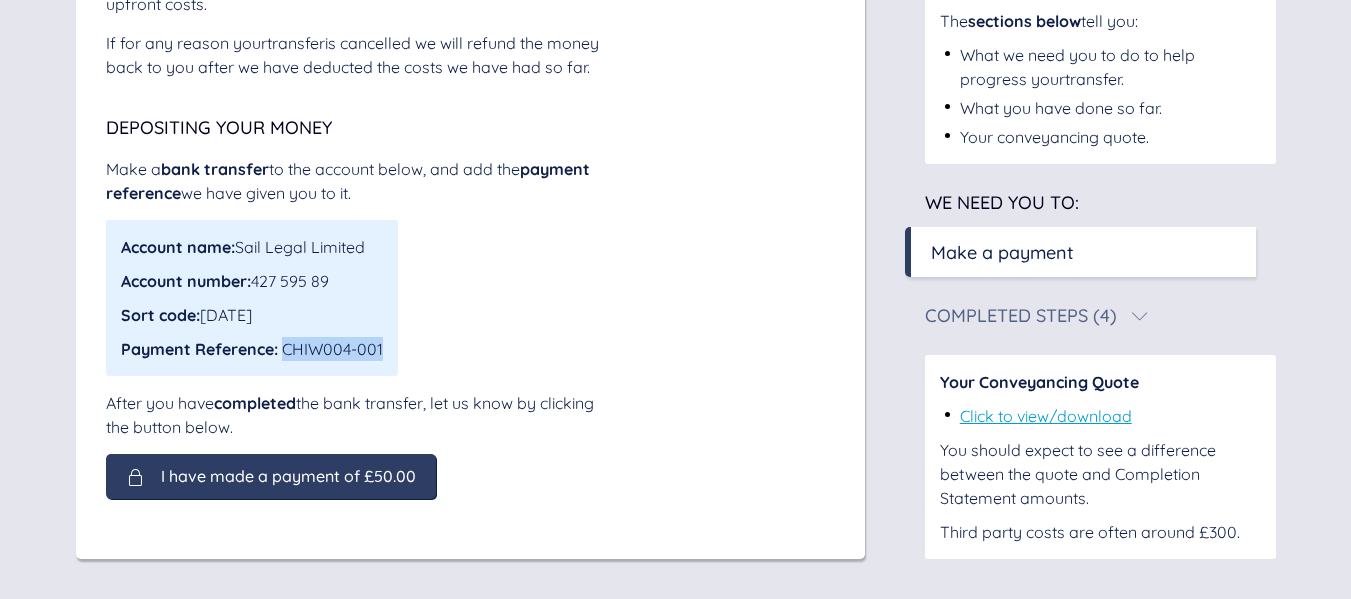 drag, startPoint x: 285, startPoint y: 350, endPoint x: 382, endPoint y: 343, distance: 97.25225 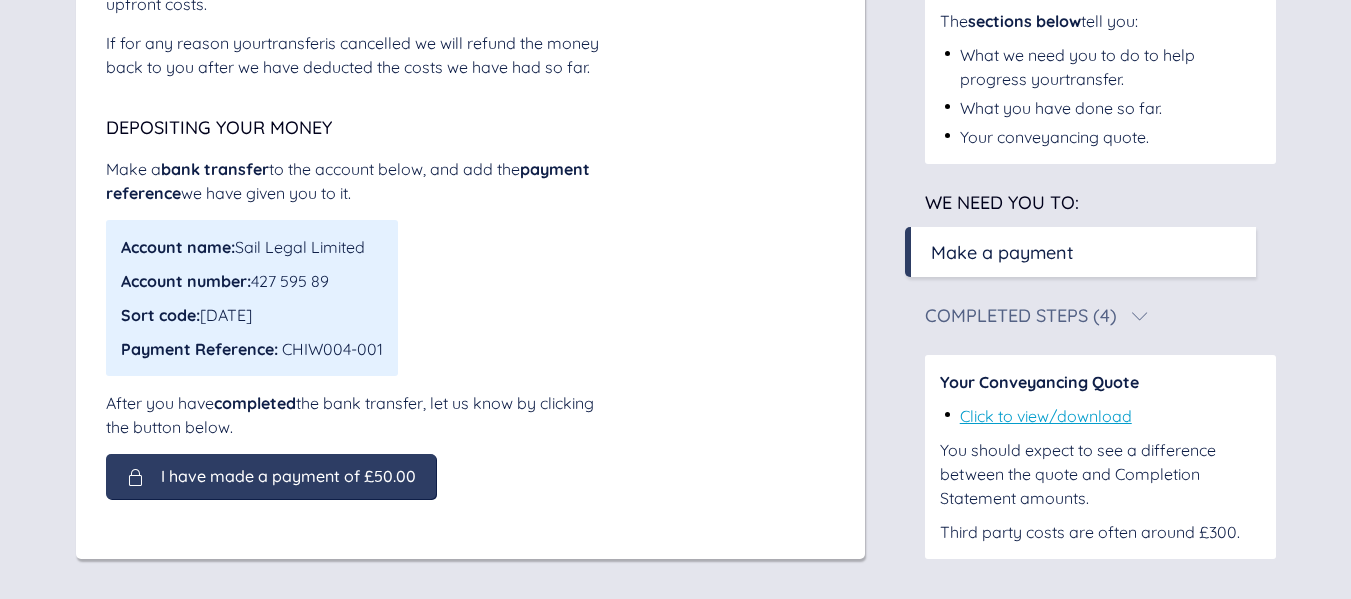 click on "Payment Reference:" at bounding box center (199, 349) 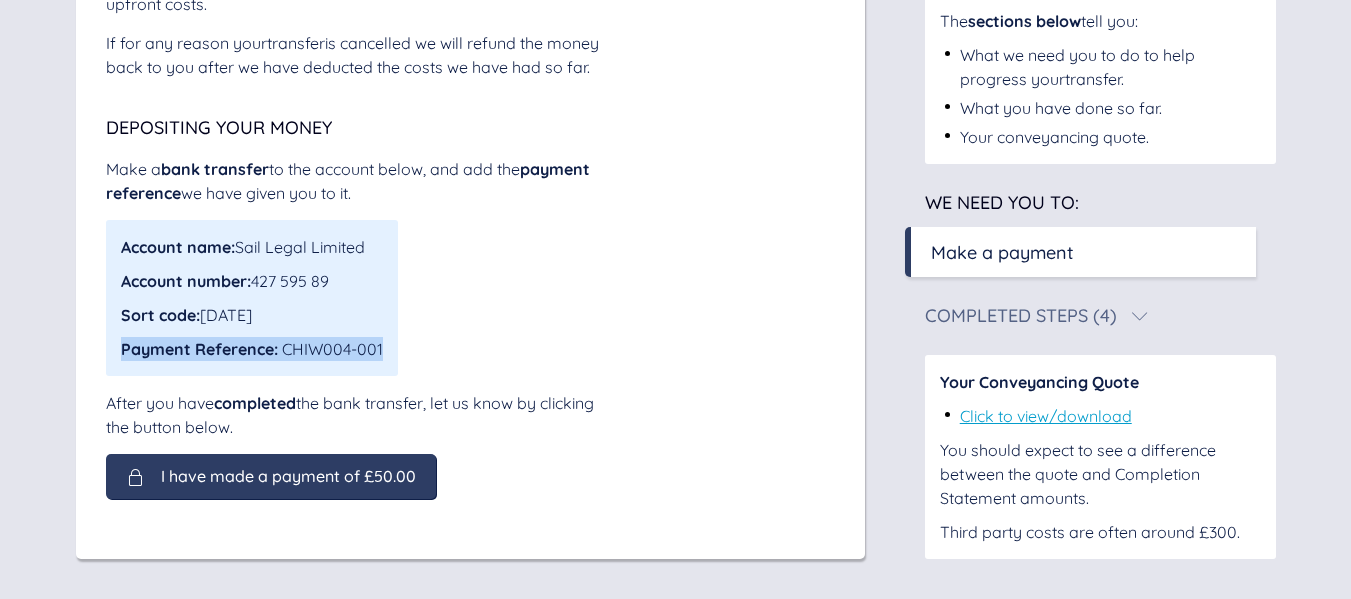 drag, startPoint x: 121, startPoint y: 346, endPoint x: 388, endPoint y: 353, distance: 267.09174 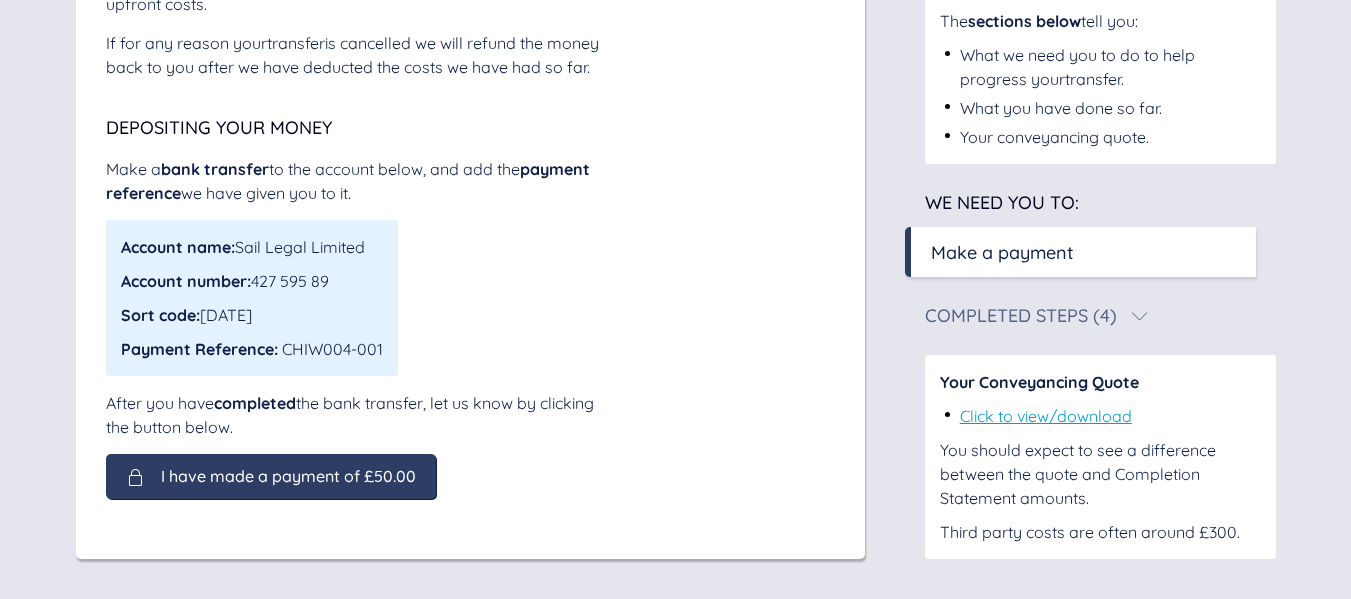 click on "I have made a payment of £50.00" at bounding box center [288, 476] 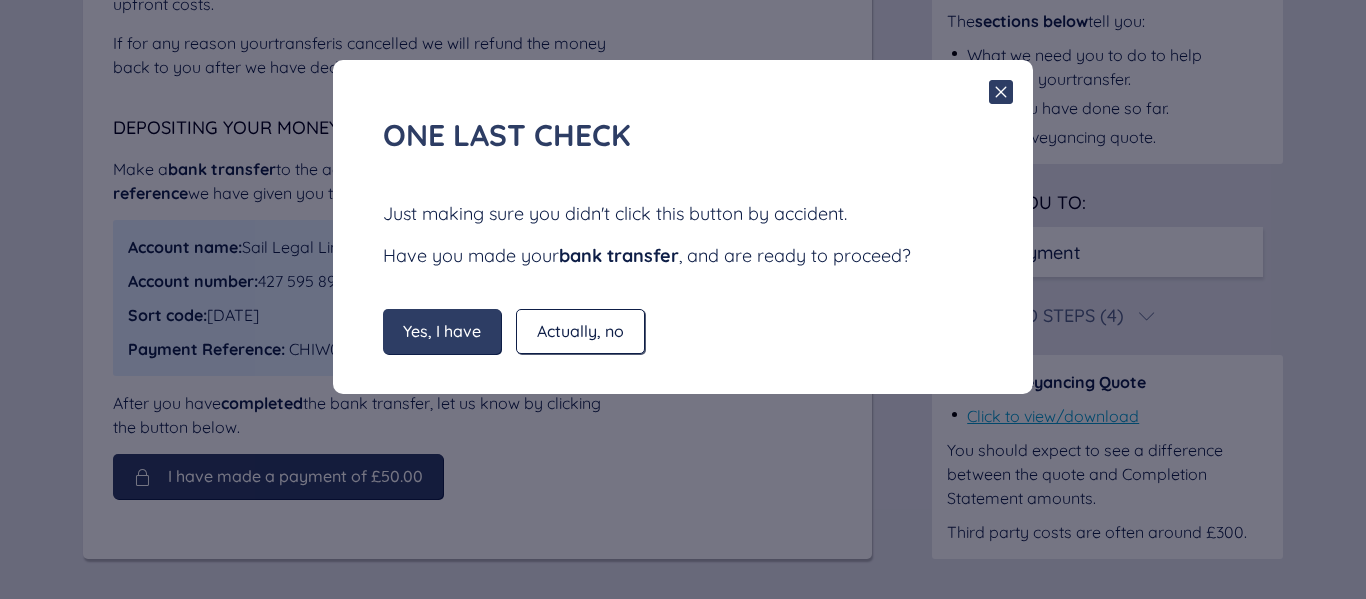 click on "Yes, I have" at bounding box center [442, 331] 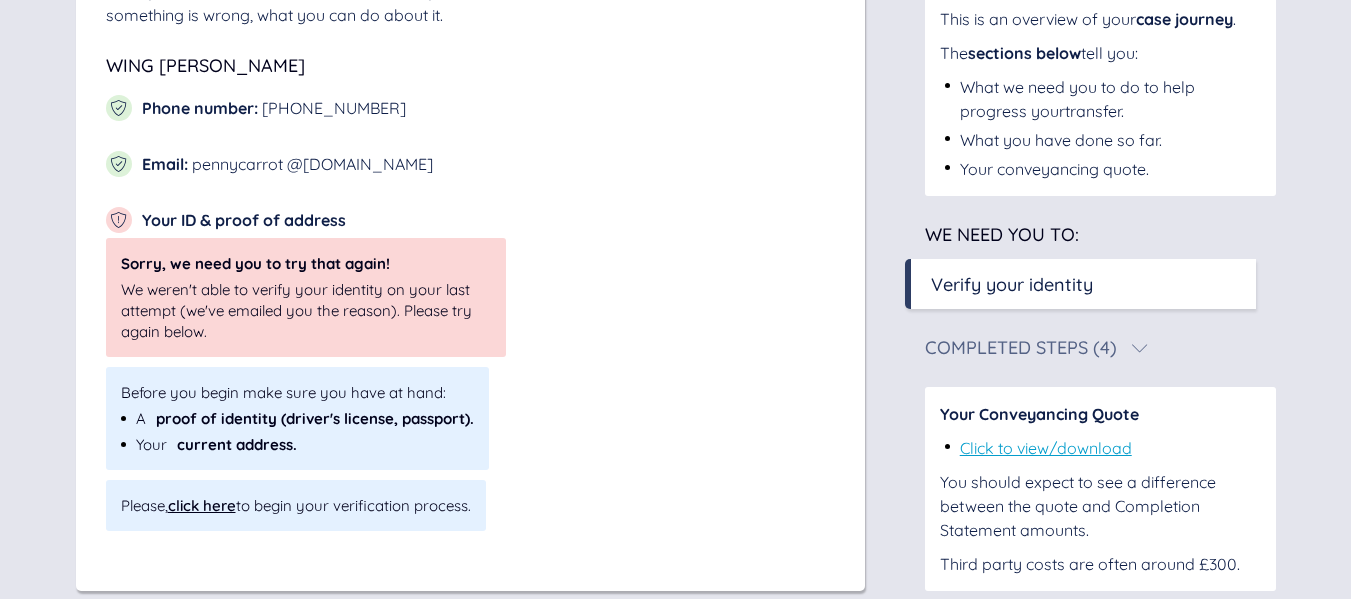 scroll, scrollTop: 395, scrollLeft: 0, axis: vertical 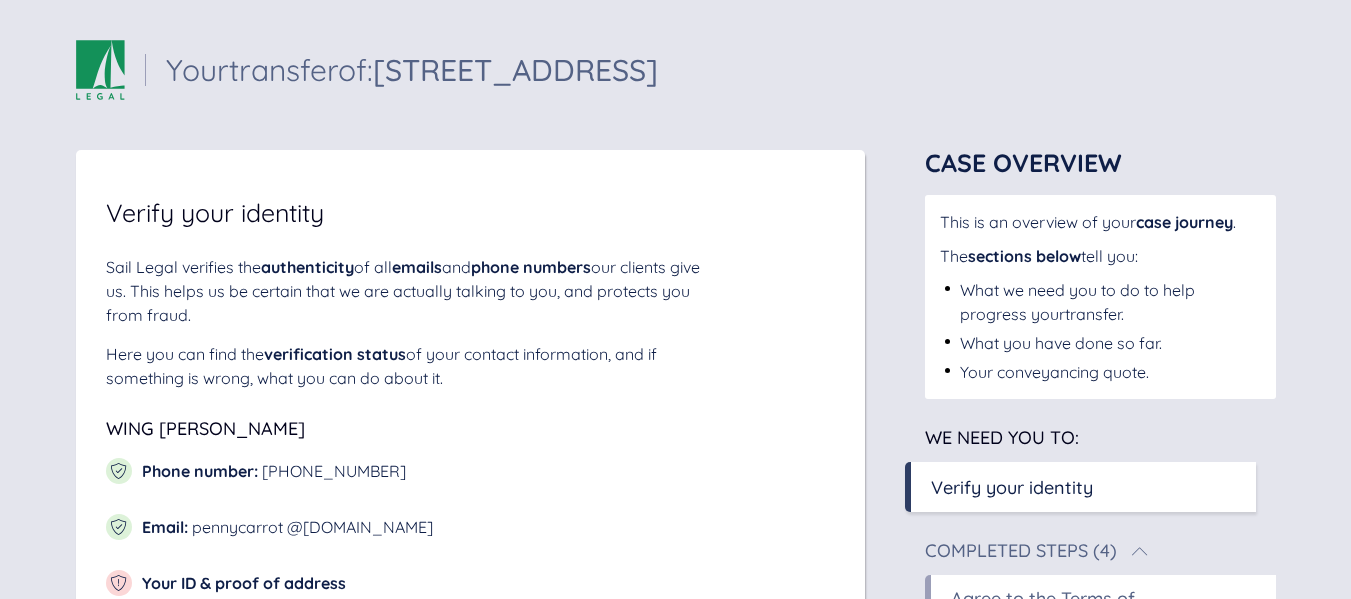 drag, startPoint x: 177, startPoint y: 65, endPoint x: 908, endPoint y: 72, distance: 731.0335 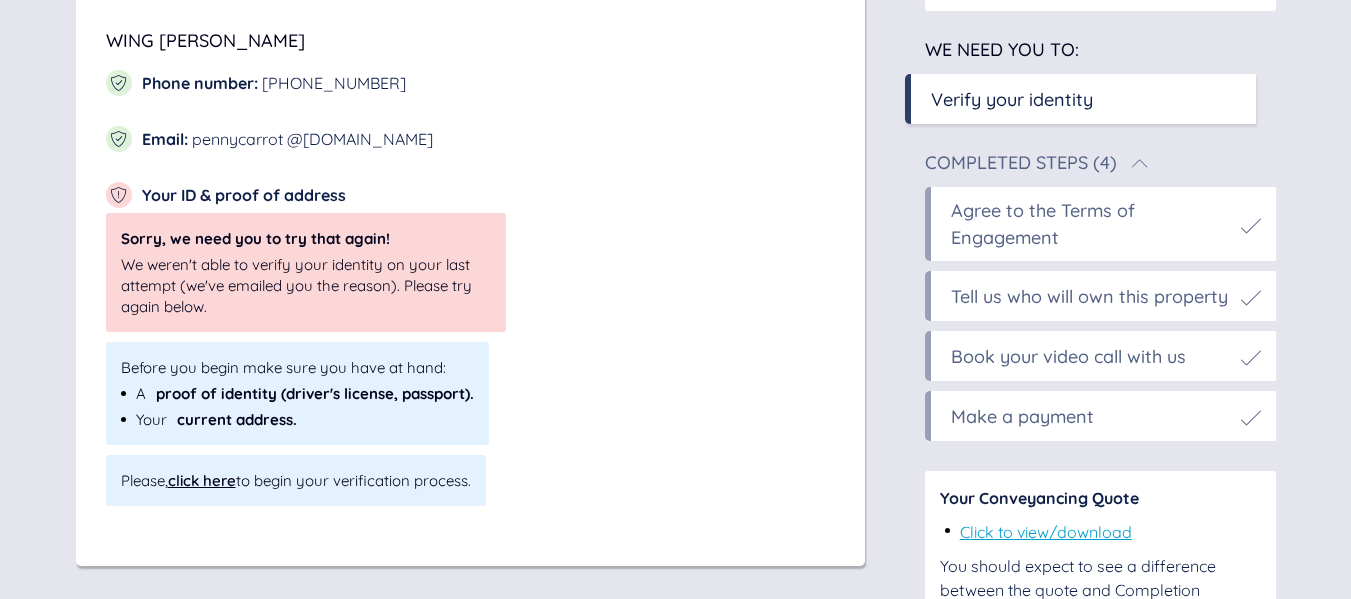 scroll, scrollTop: 500, scrollLeft: 0, axis: vertical 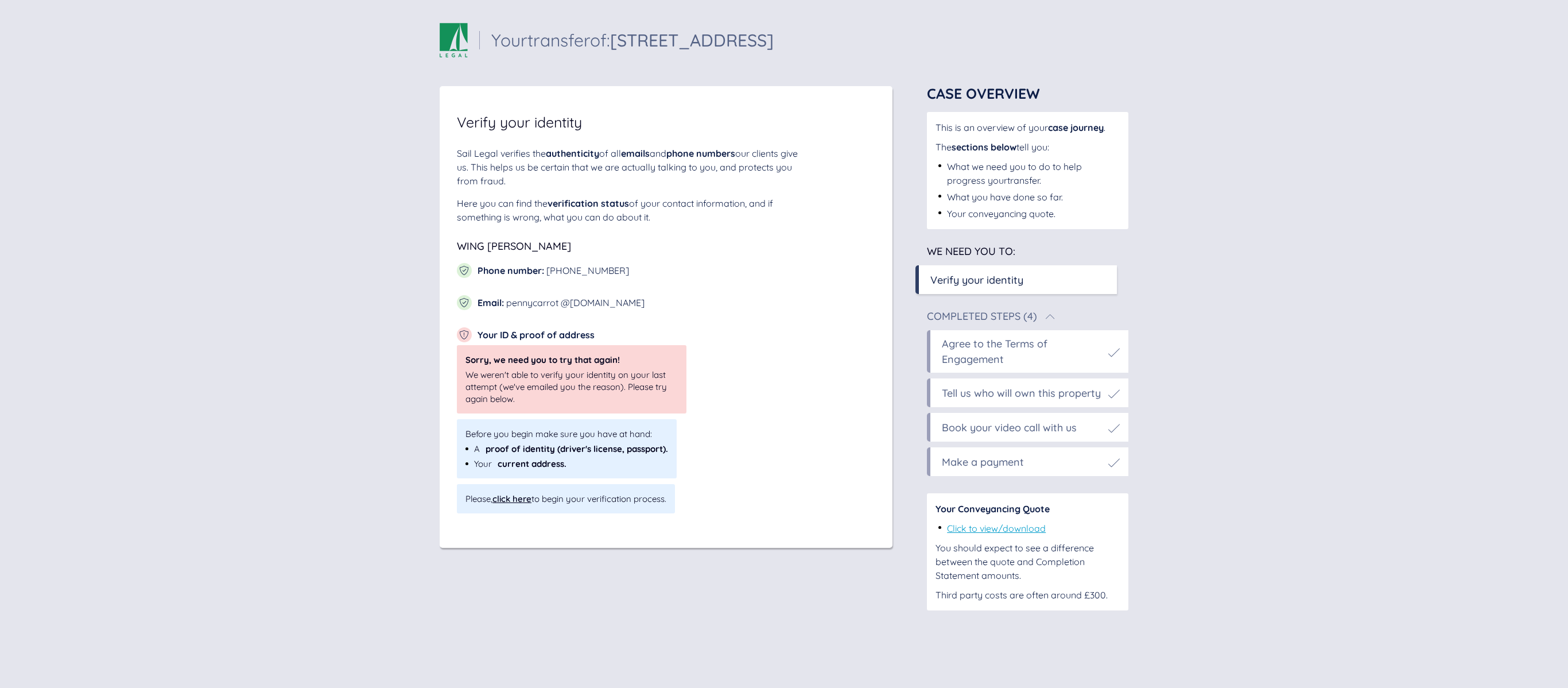 drag, startPoint x: 1035, startPoint y: 0, endPoint x: 716, endPoint y: 575, distance: 657.5606 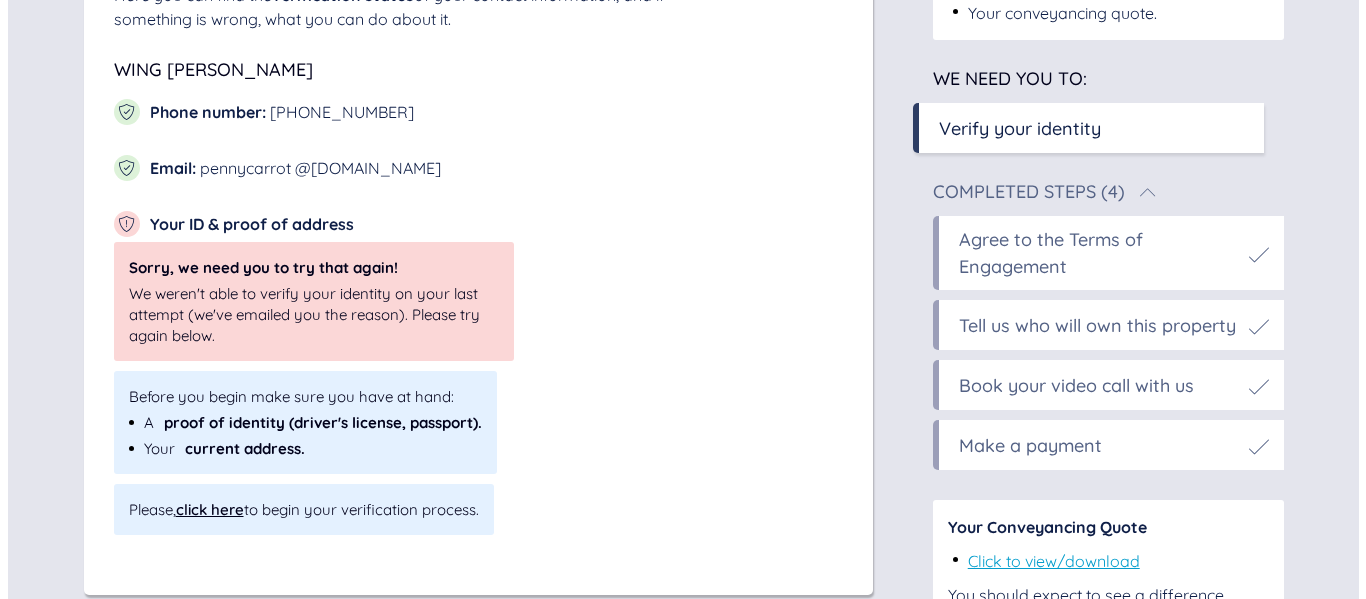 scroll, scrollTop: 400, scrollLeft: 0, axis: vertical 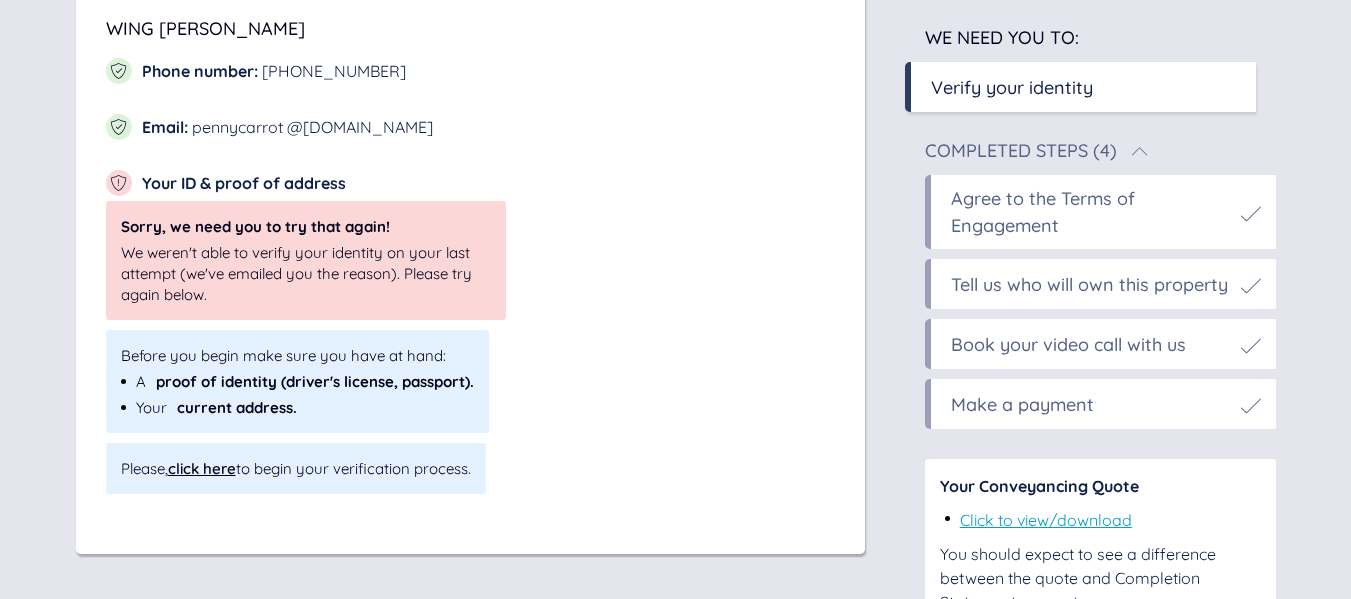 click on "click here" at bounding box center (202, 468) 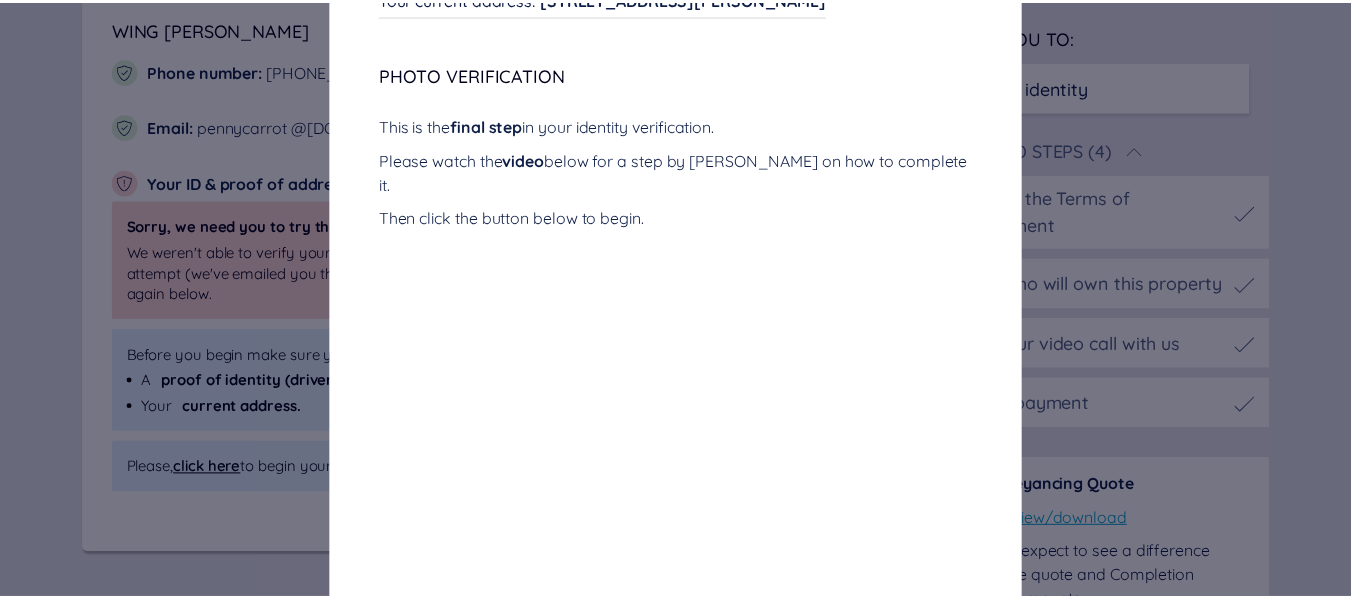 scroll, scrollTop: 0, scrollLeft: 0, axis: both 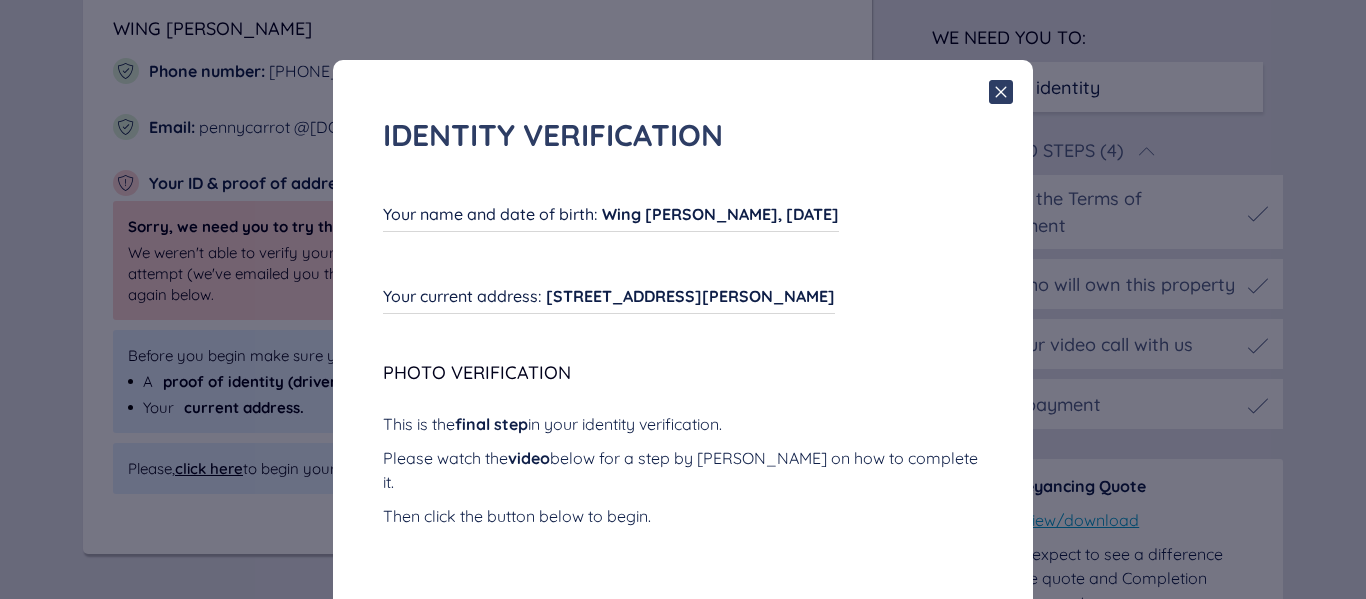 click 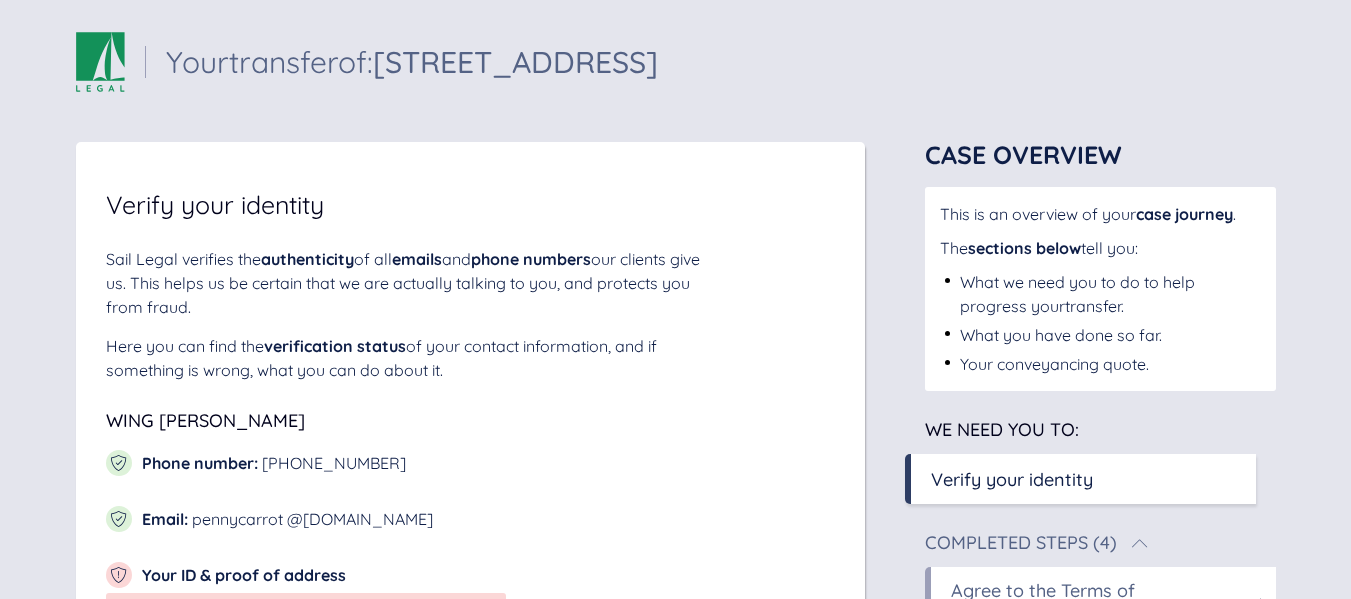 scroll, scrollTop: 0, scrollLeft: 0, axis: both 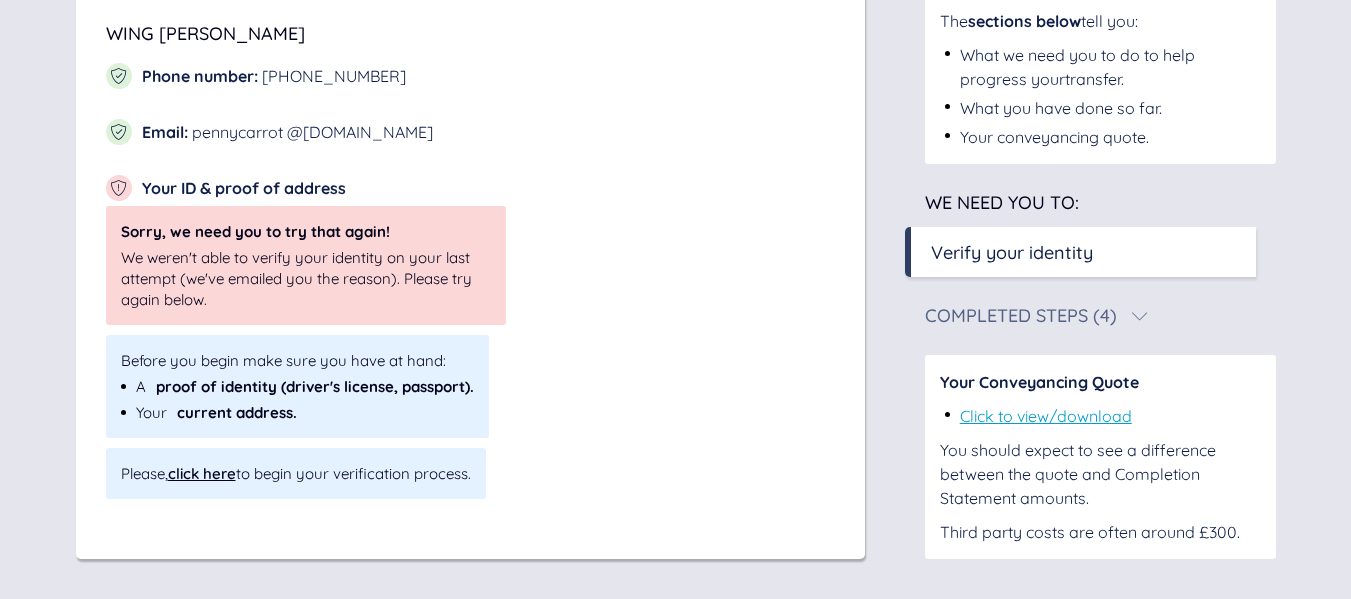 click on "click here" at bounding box center (202, 473) 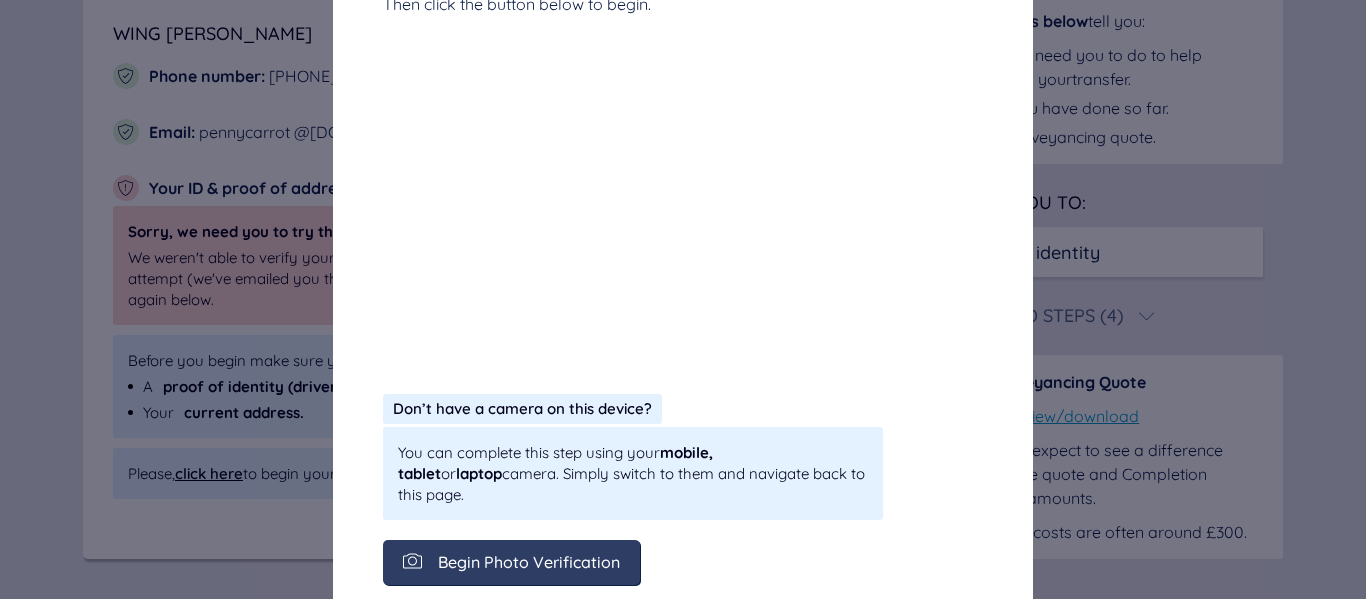 scroll, scrollTop: 527, scrollLeft: 0, axis: vertical 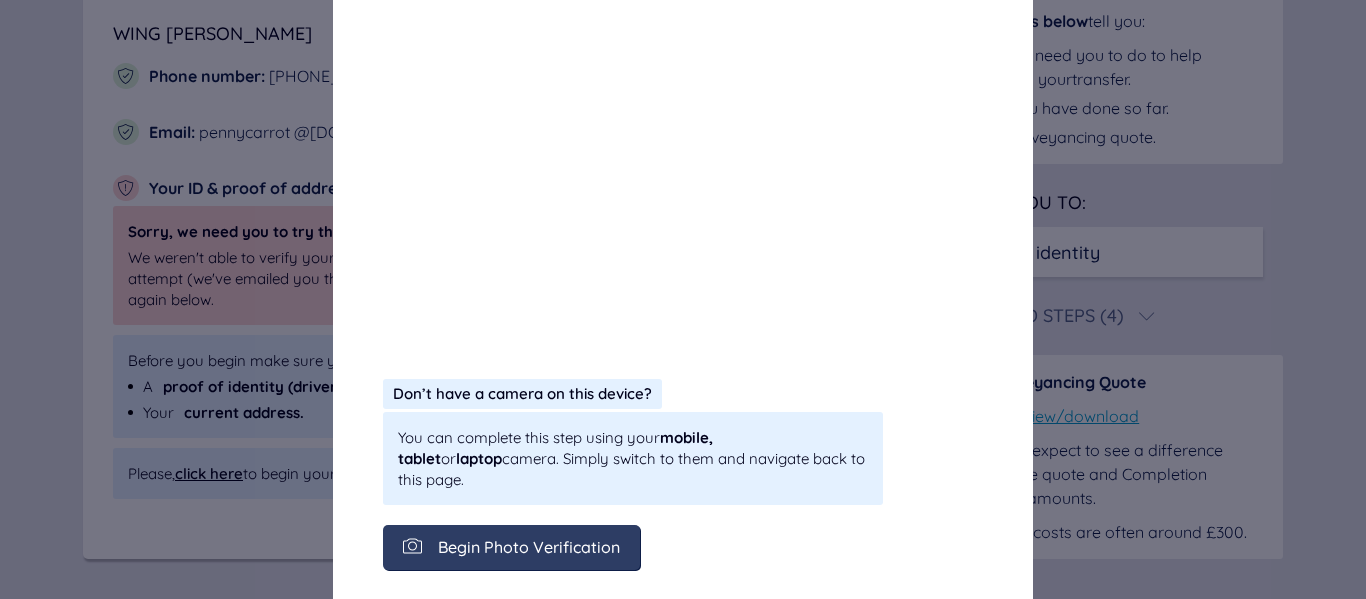 click on "Begin Photo Verification" at bounding box center (529, 547) 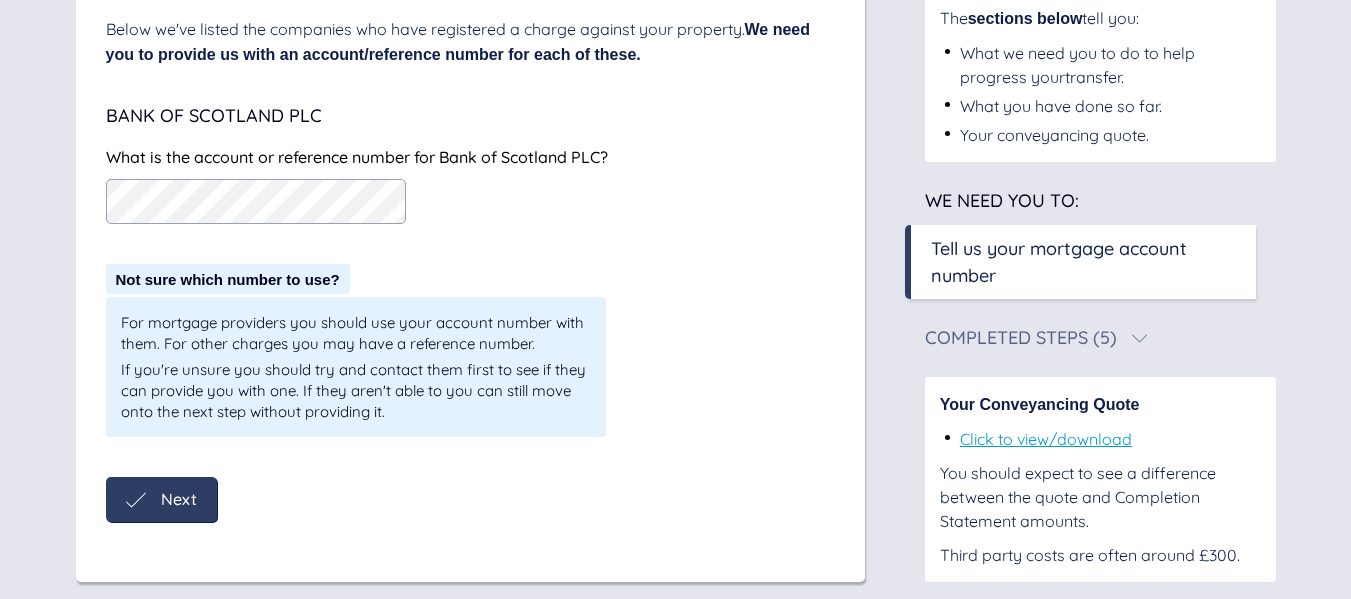 scroll, scrollTop: 361, scrollLeft: 0, axis: vertical 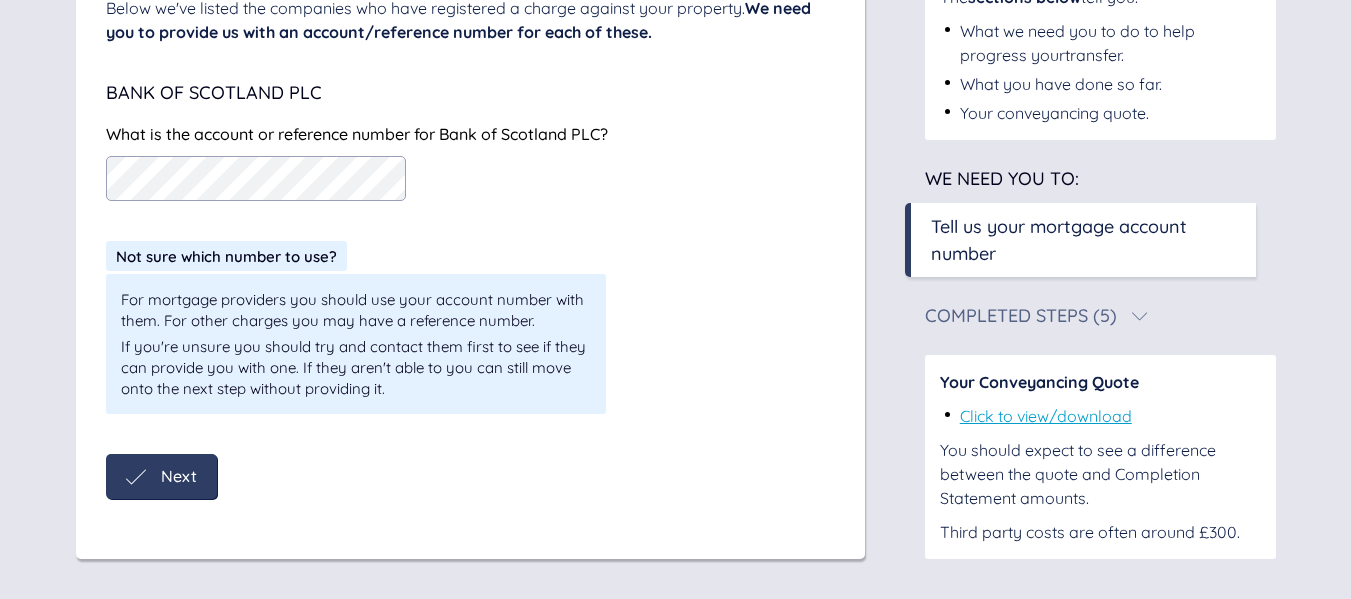 click on "Completed Steps (5)" at bounding box center [1100, 316] 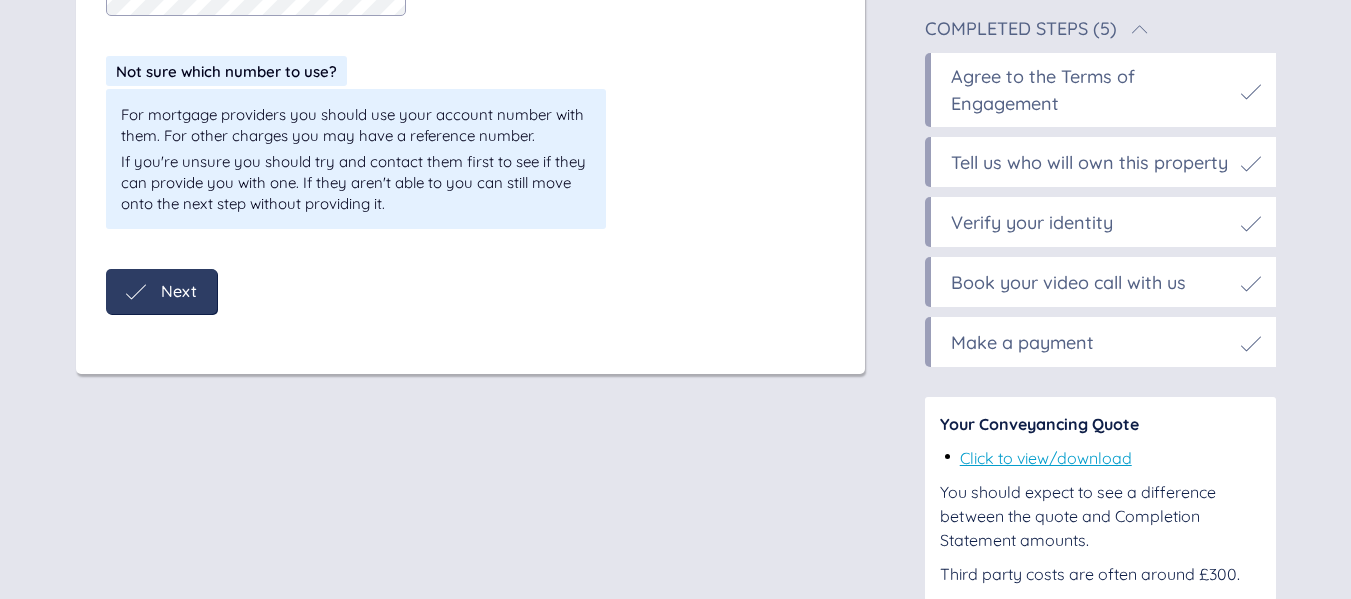 scroll, scrollTop: 88, scrollLeft: 0, axis: vertical 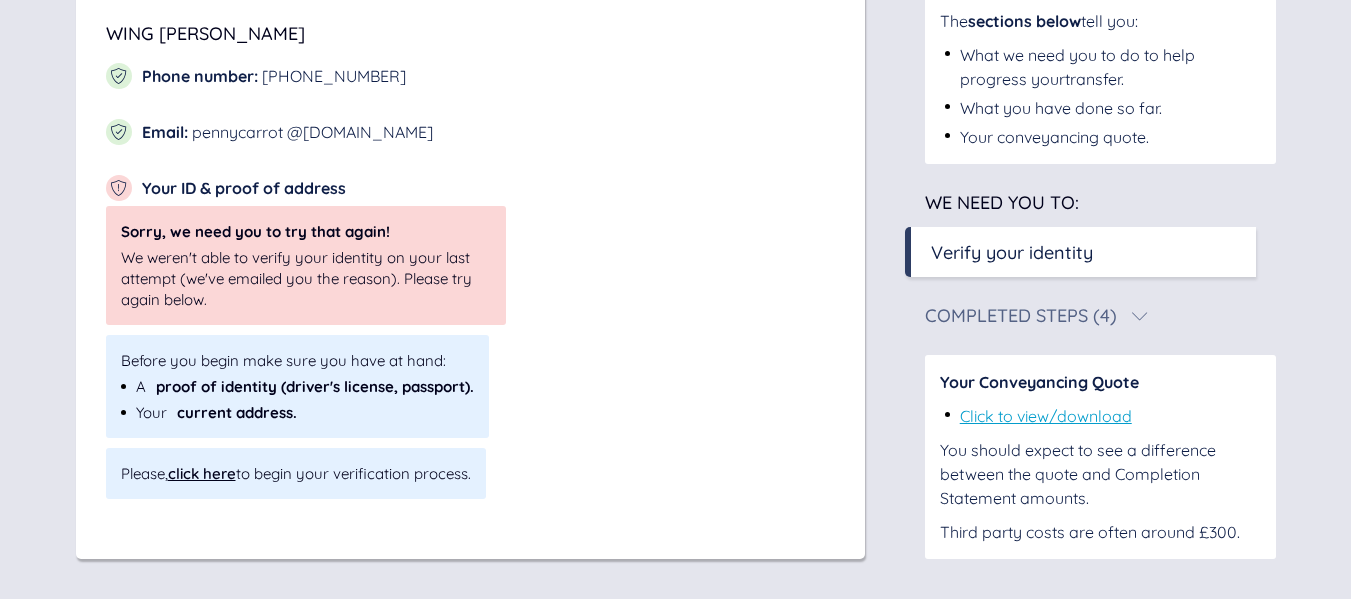 click on "click here" at bounding box center [202, 473] 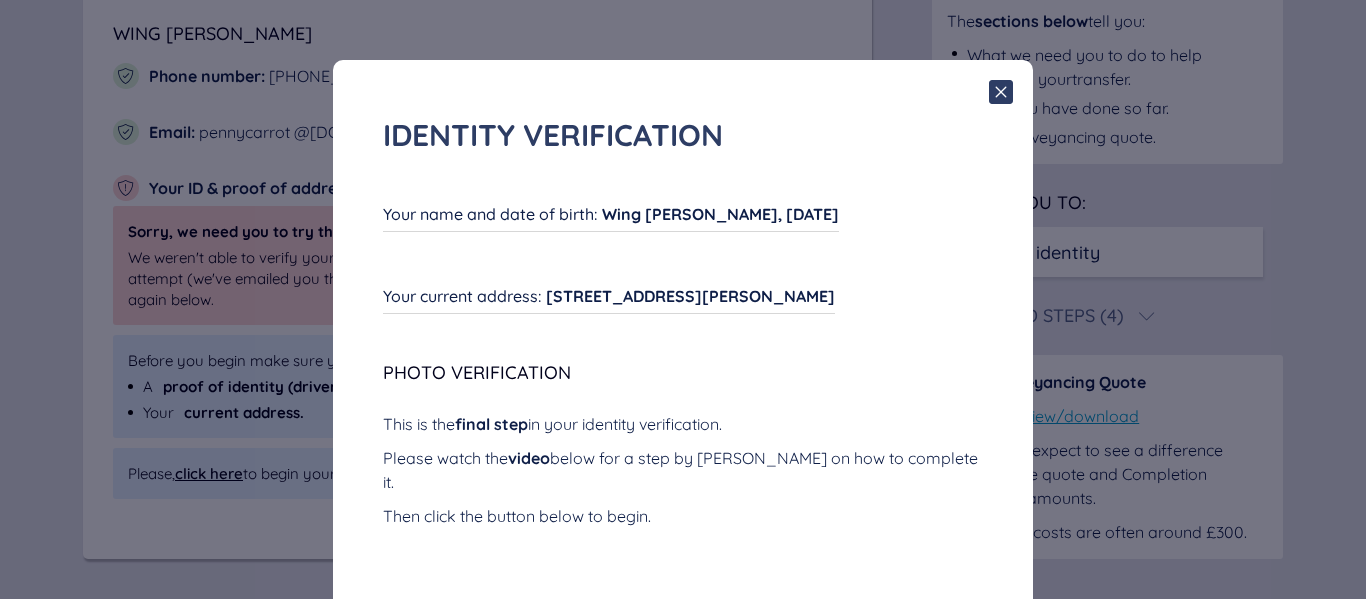 click on "Wing Chi Chu, 23/07/1972" at bounding box center [720, 214] 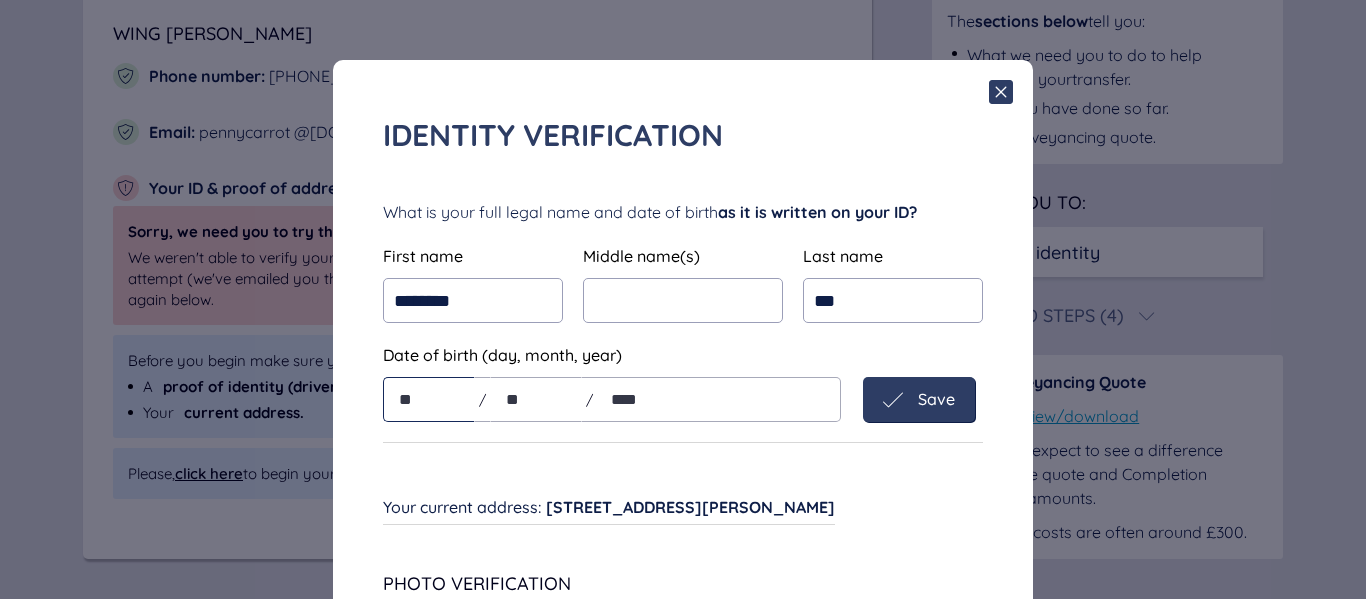 drag, startPoint x: 417, startPoint y: 403, endPoint x: 556, endPoint y: 375, distance: 141.7921 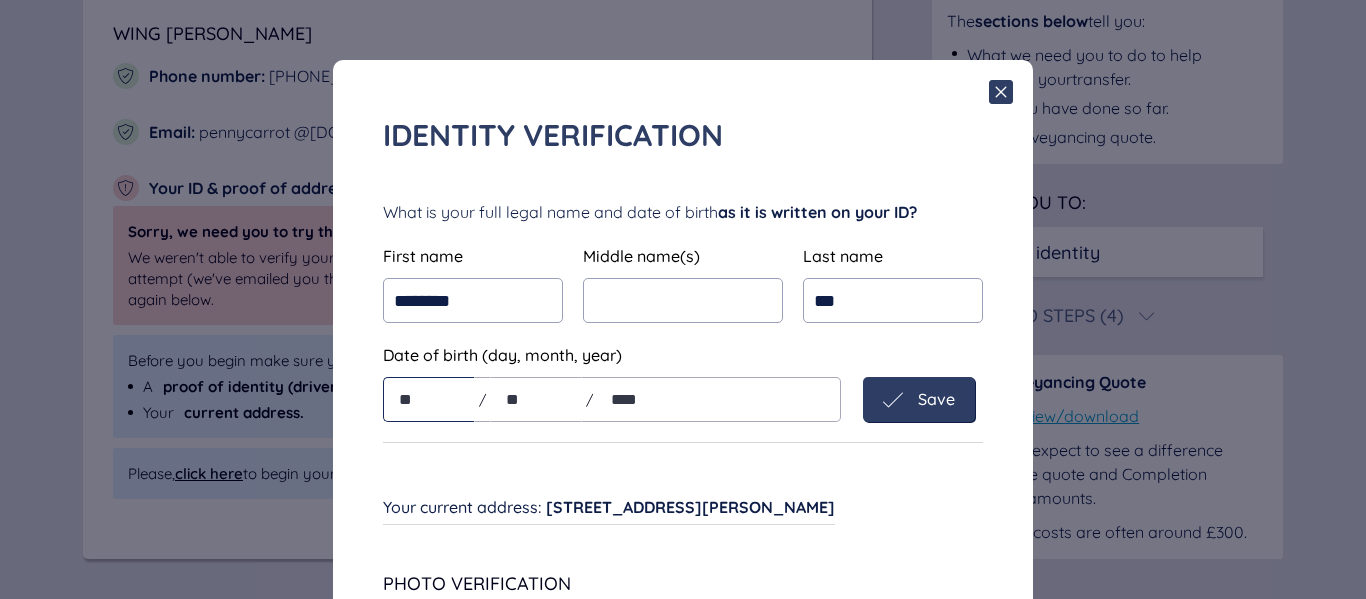 type on "**" 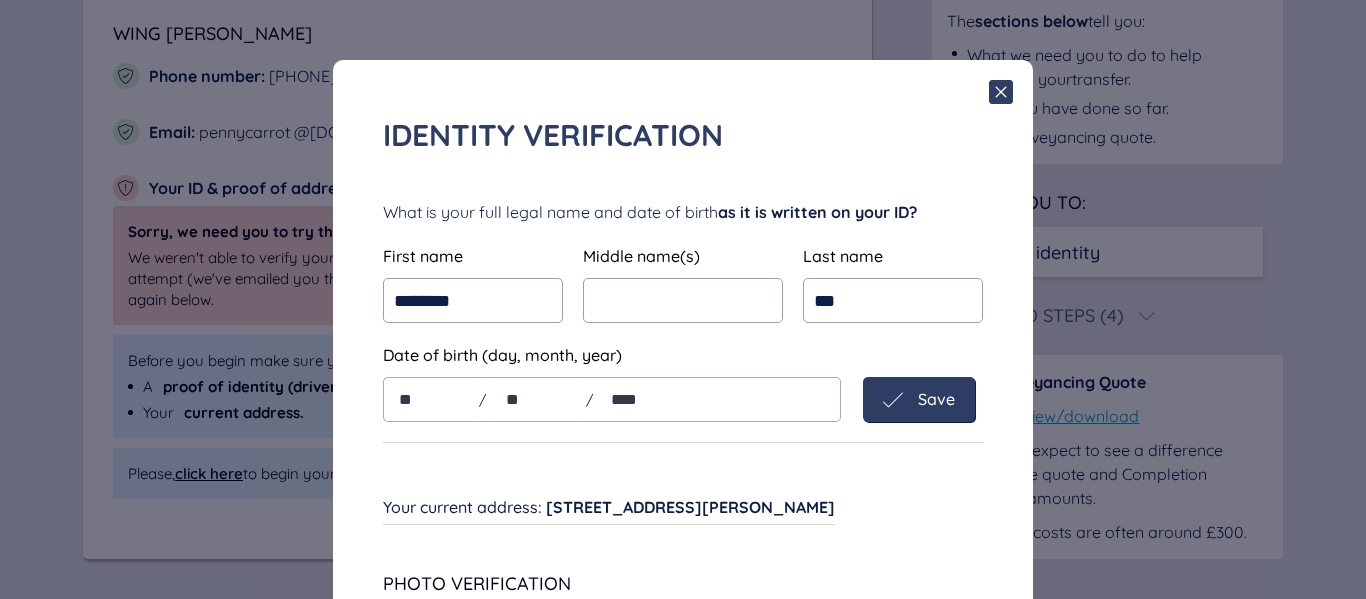 click on "Save" at bounding box center (919, 399) 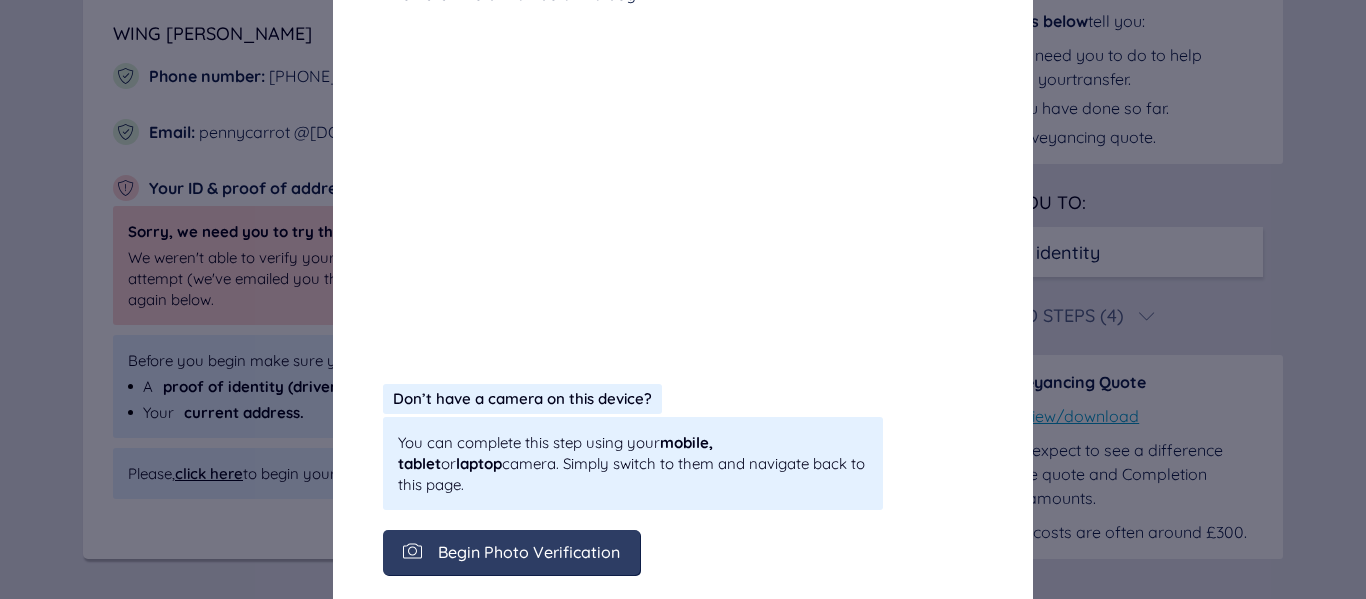 scroll, scrollTop: 527, scrollLeft: 0, axis: vertical 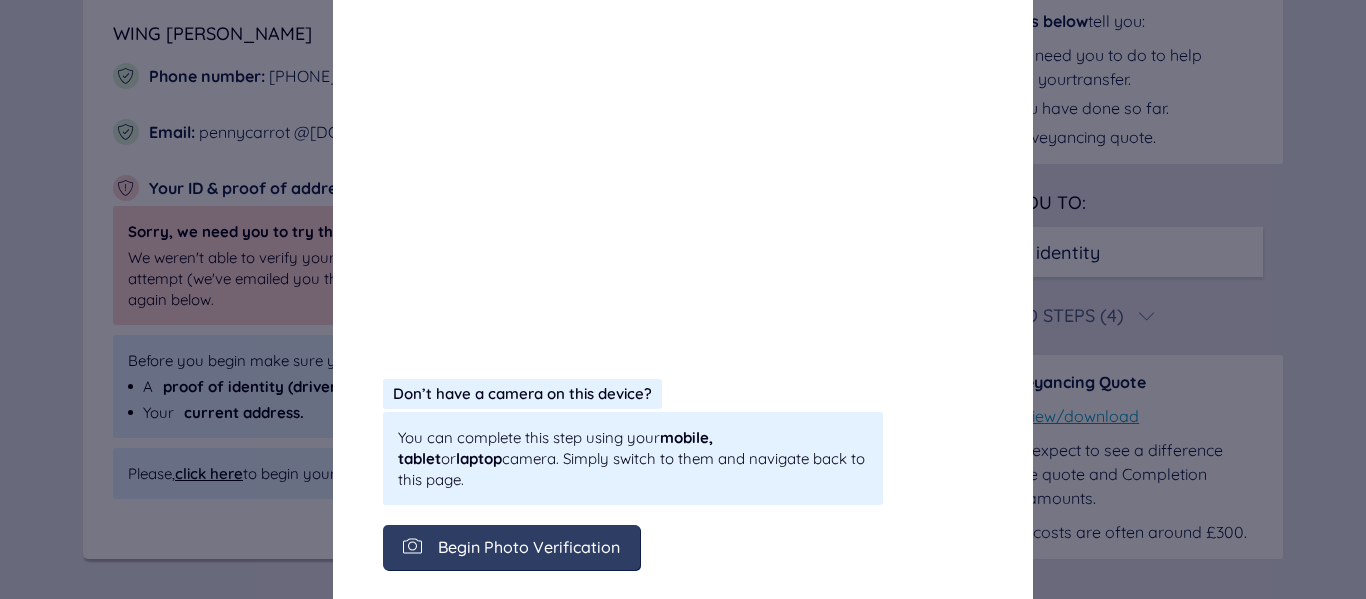 click on "Begin Photo Verification" at bounding box center [529, 547] 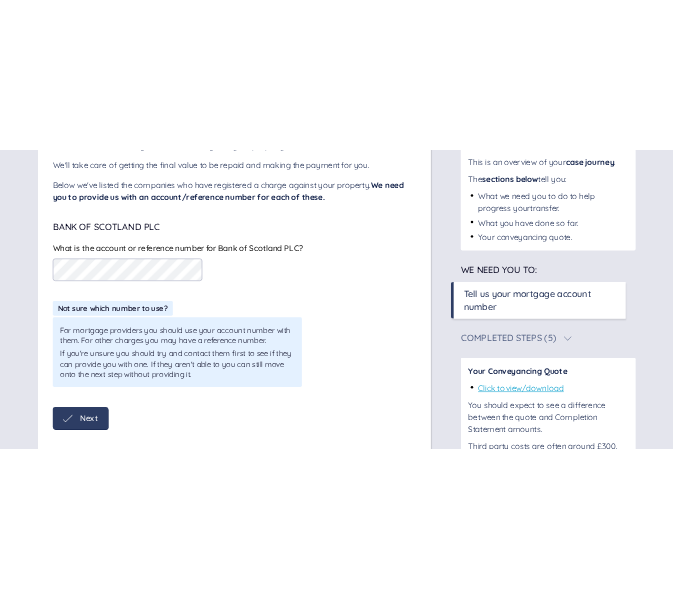 scroll, scrollTop: 100, scrollLeft: 0, axis: vertical 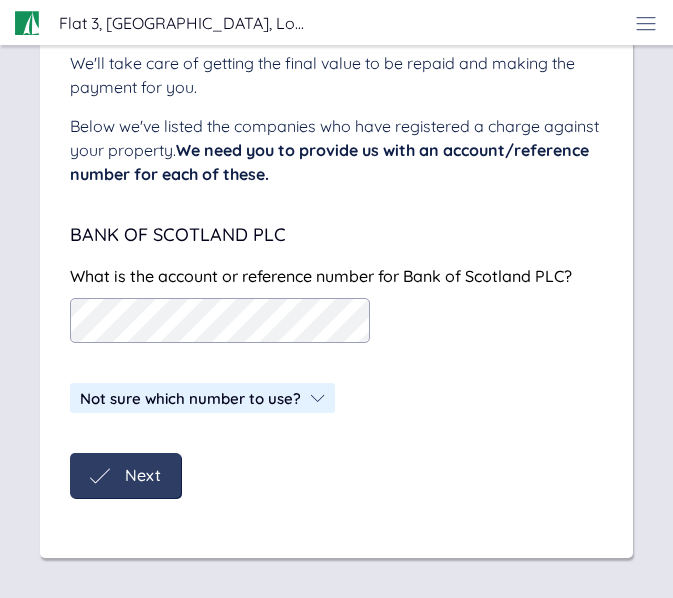 click on "Next" at bounding box center [143, 475] 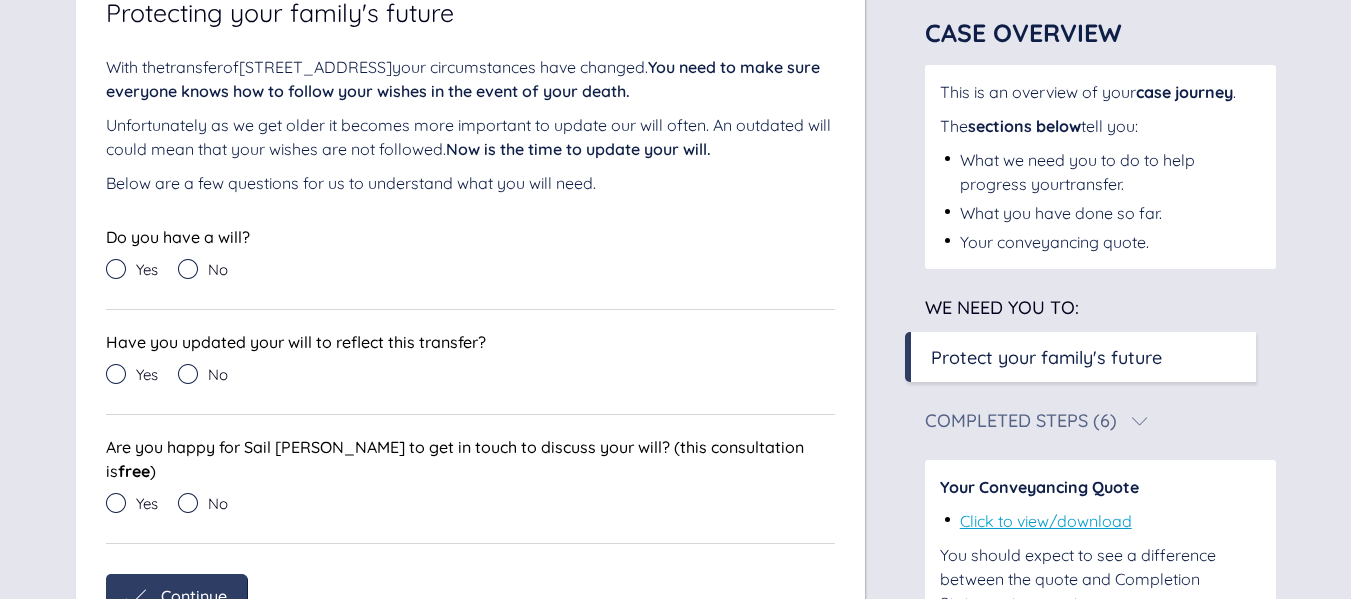 scroll, scrollTop: 296, scrollLeft: 0, axis: vertical 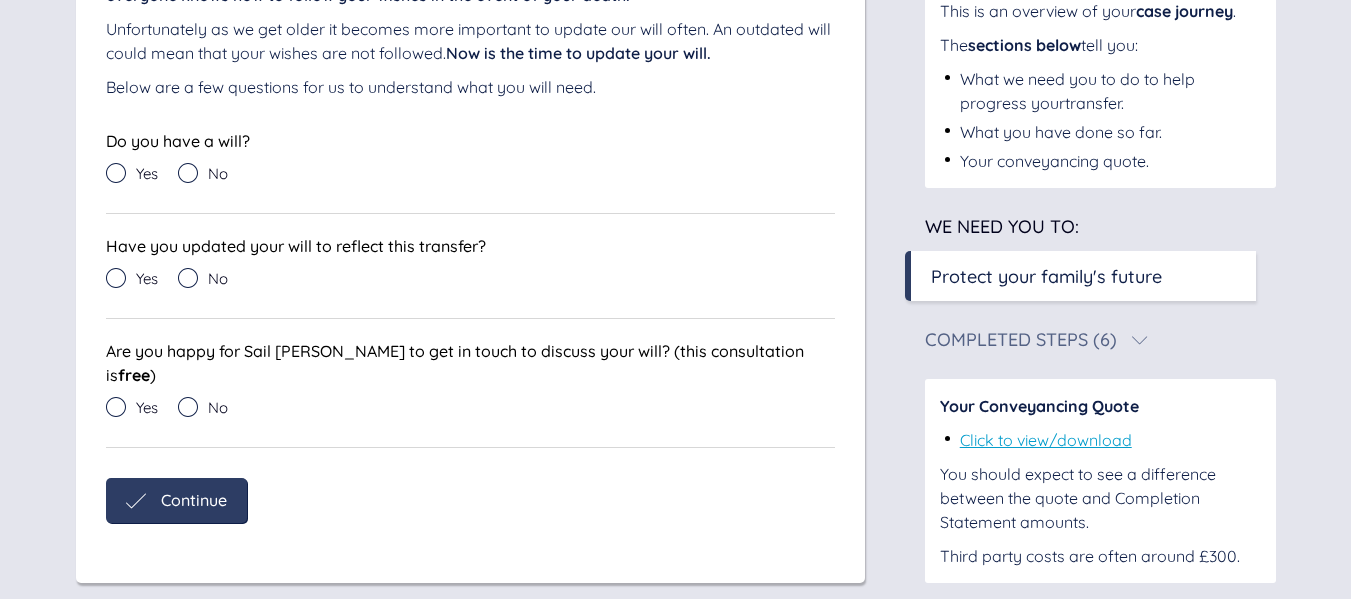 click 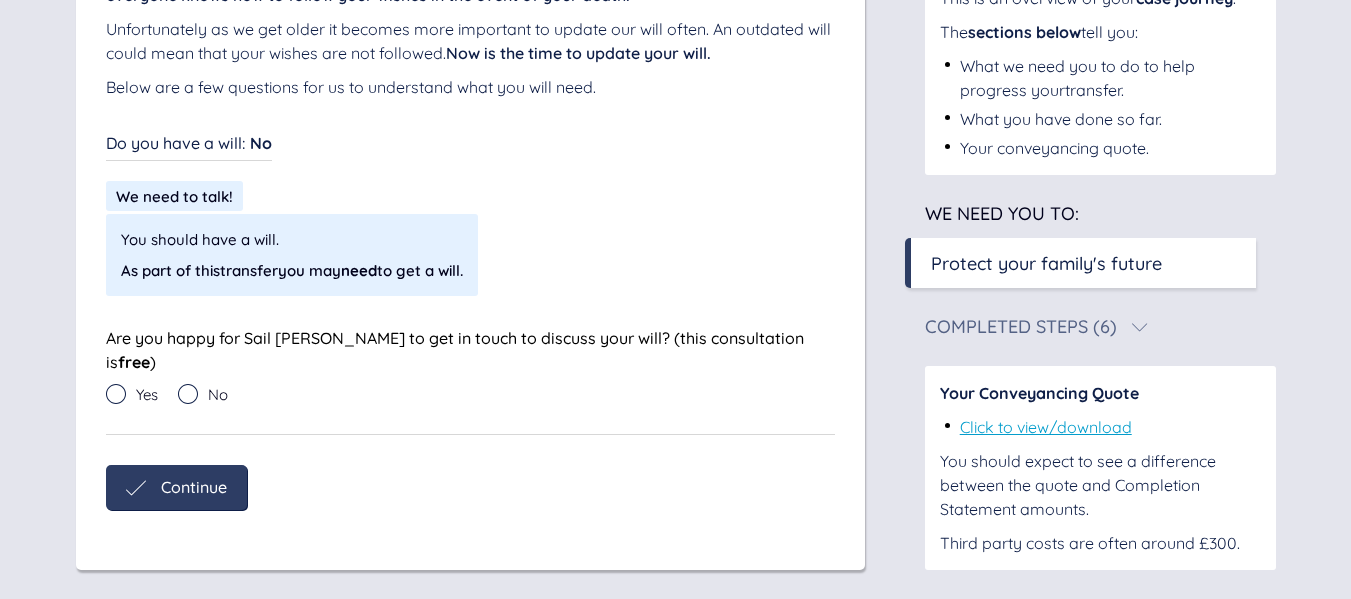 scroll, scrollTop: 283, scrollLeft: 0, axis: vertical 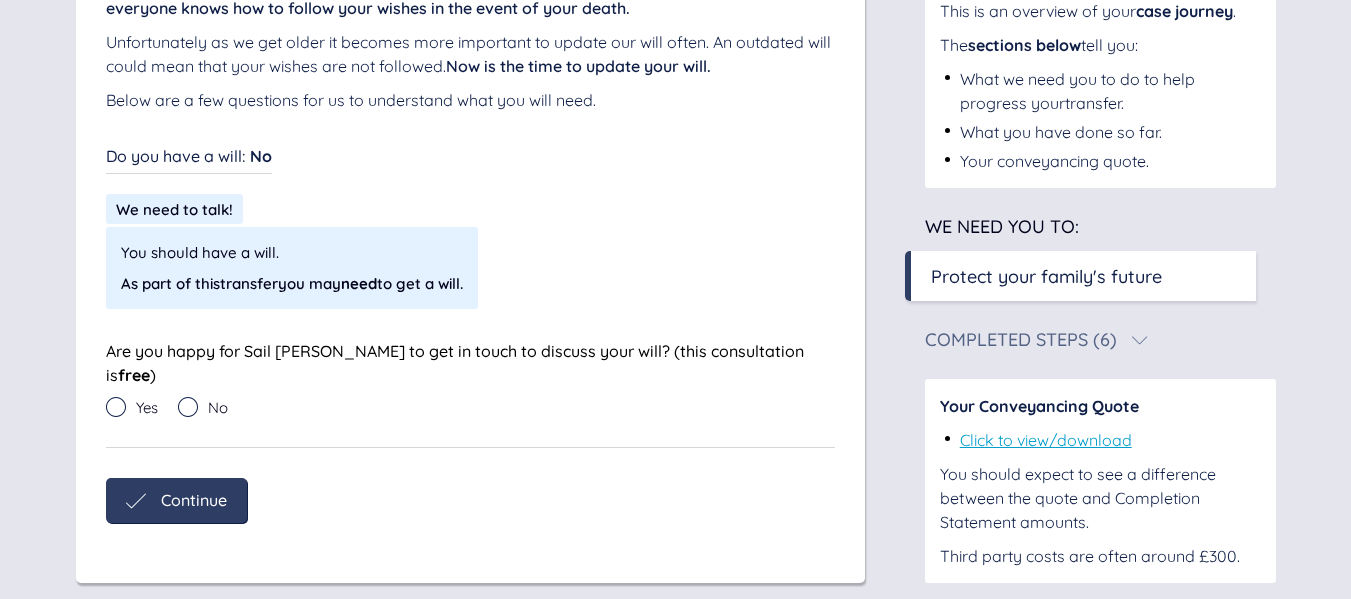 click on "Do you have a will : No Do you have a will : No We need to talk! You should have a will. As part of this  transfer  you may  need  to get a will. Are you happy for Sail [PERSON_NAME] to get in touch to discuss your will? (this consultation is  free ) Yes No" at bounding box center [470, 295] 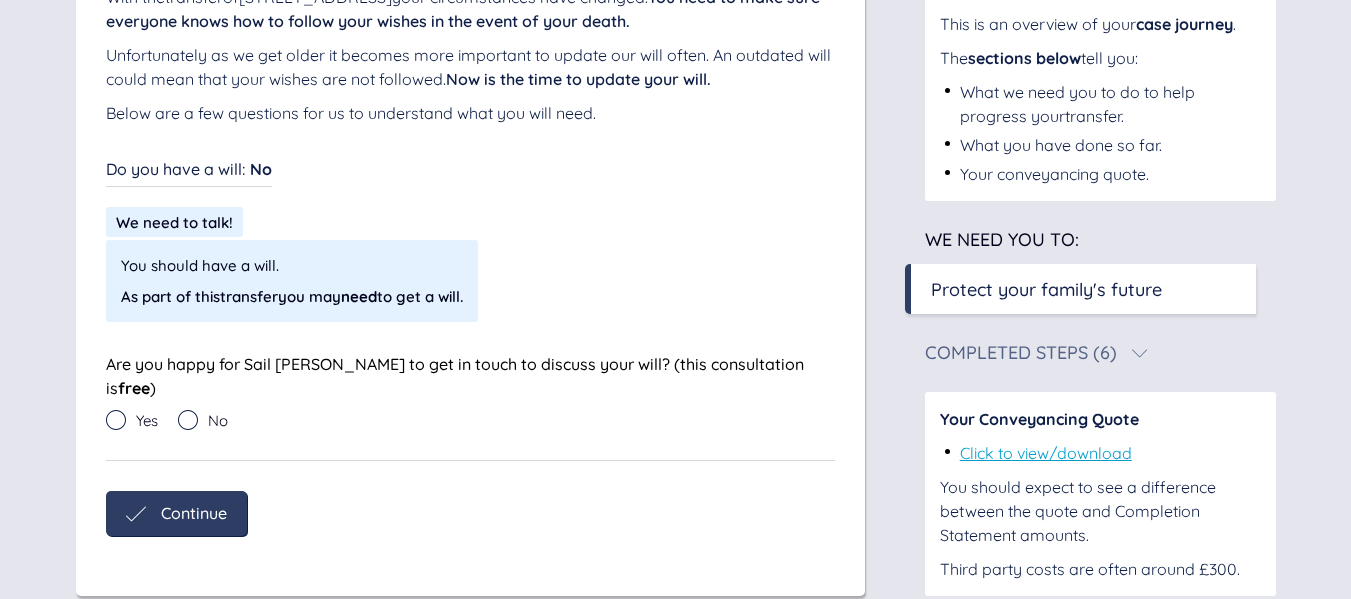 scroll, scrollTop: 283, scrollLeft: 0, axis: vertical 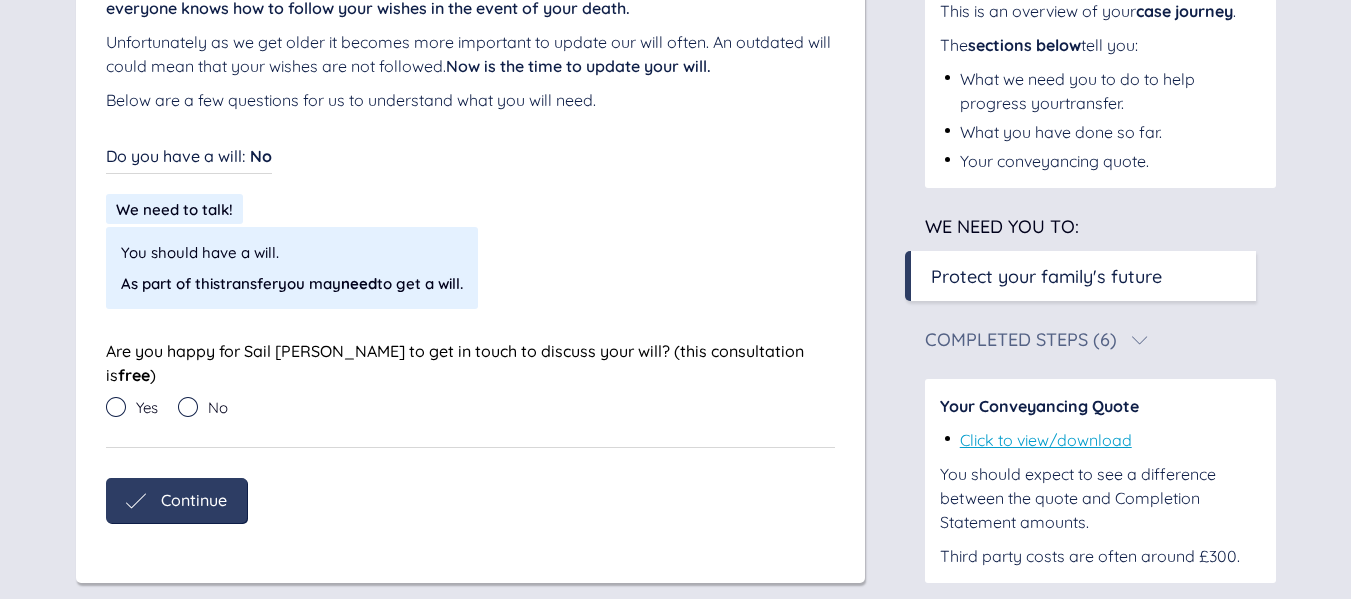 click 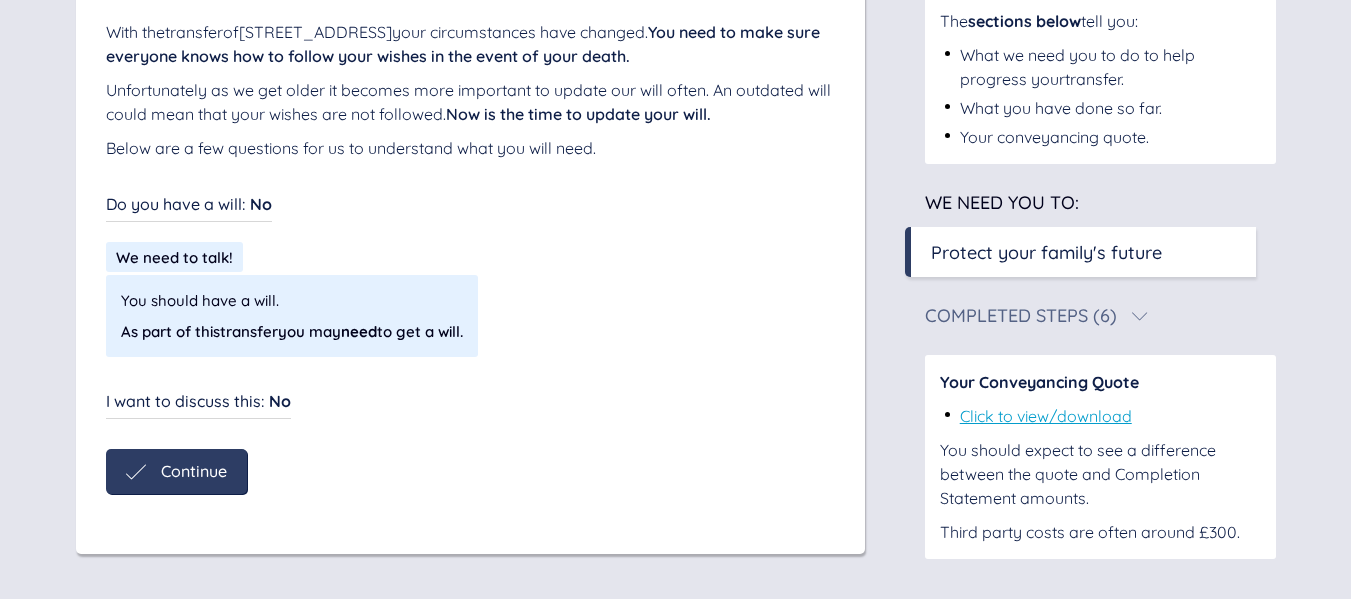 click on "Do you have a will :" at bounding box center [175, 204] 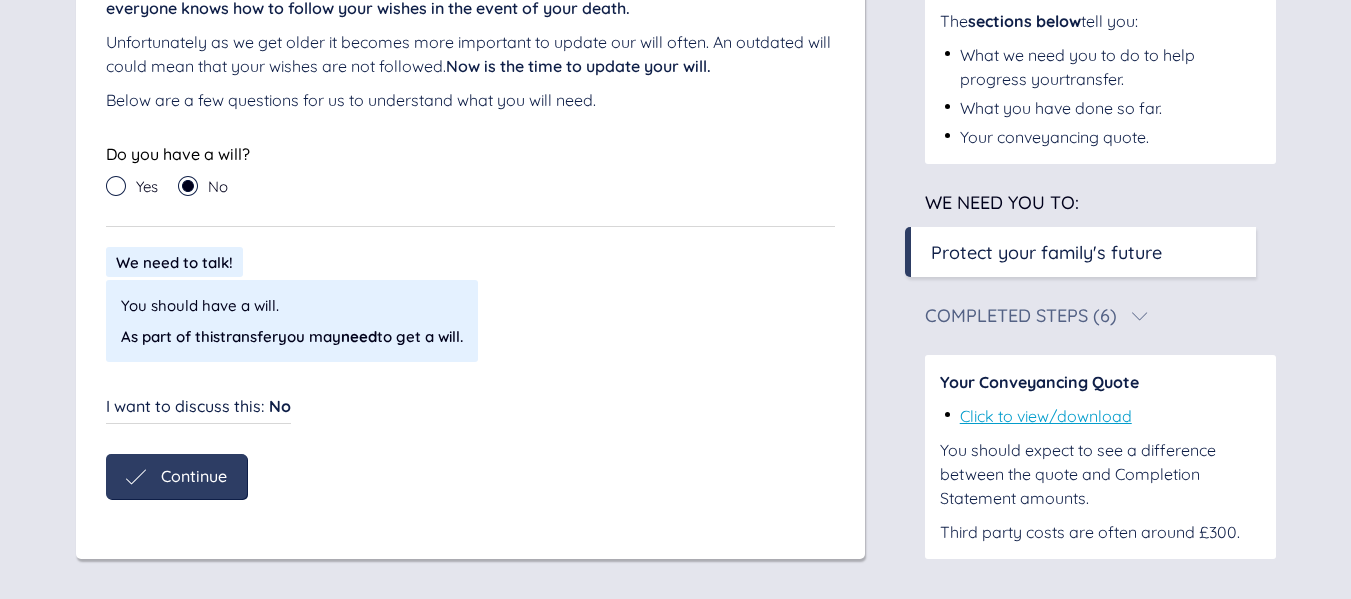 click on "We need to talk!" at bounding box center [174, 262] 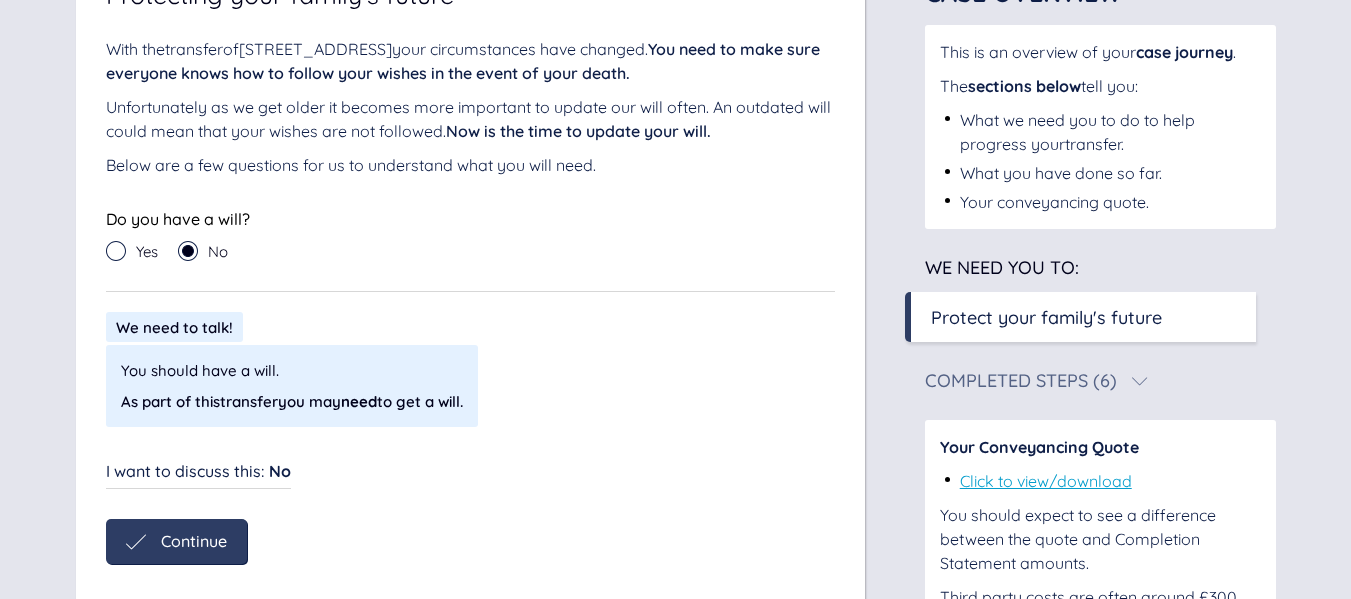 scroll, scrollTop: 283, scrollLeft: 0, axis: vertical 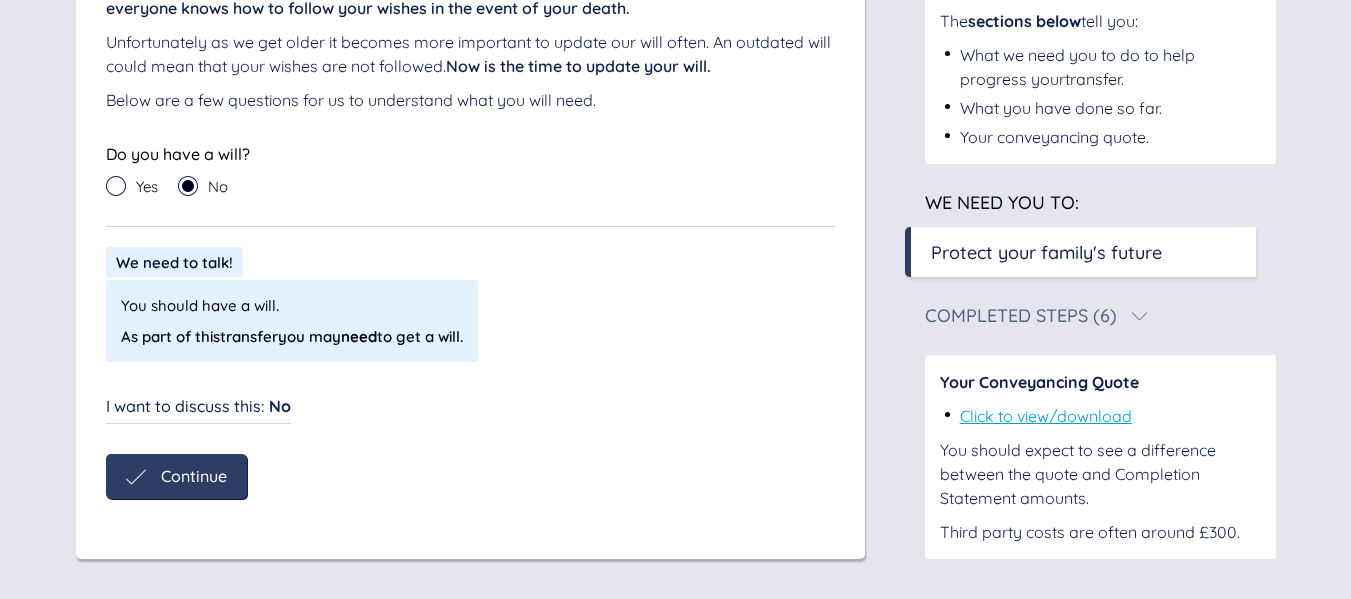 click 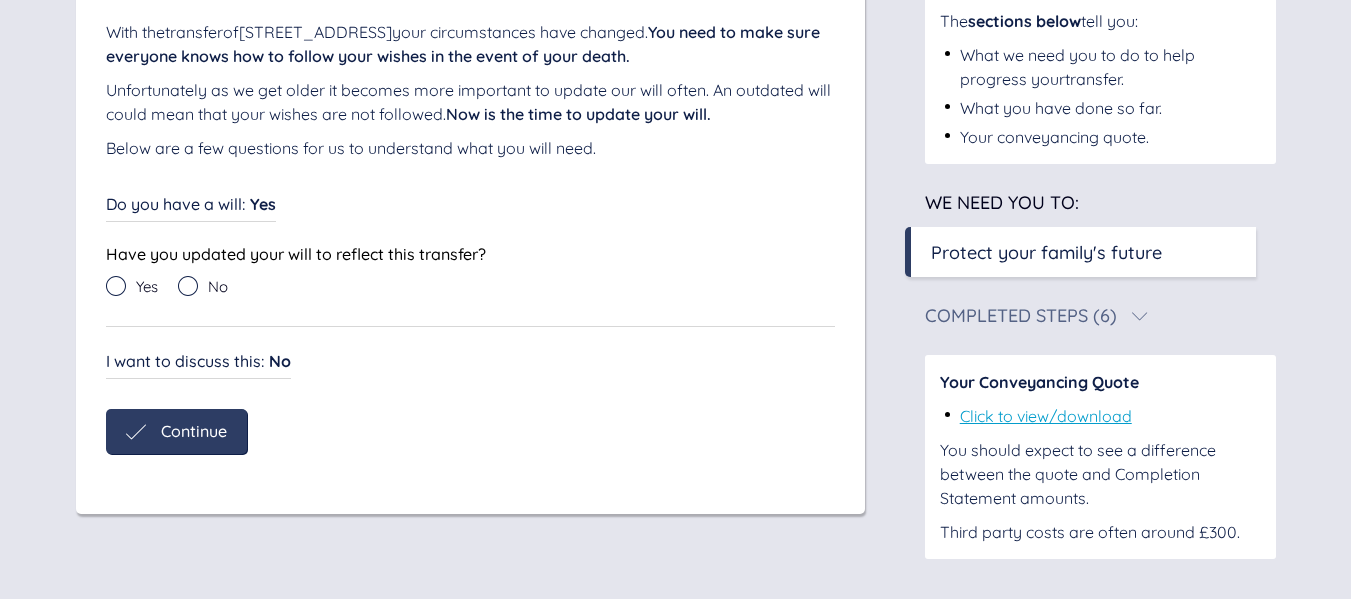 click 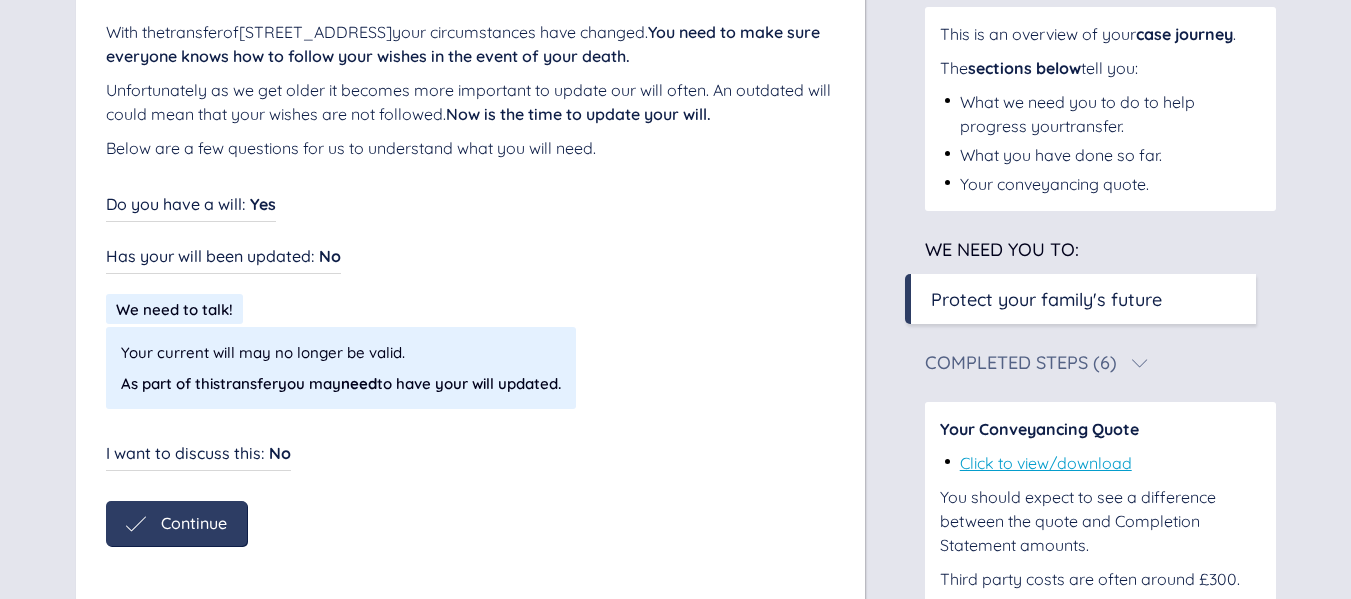 scroll, scrollTop: 282, scrollLeft: 0, axis: vertical 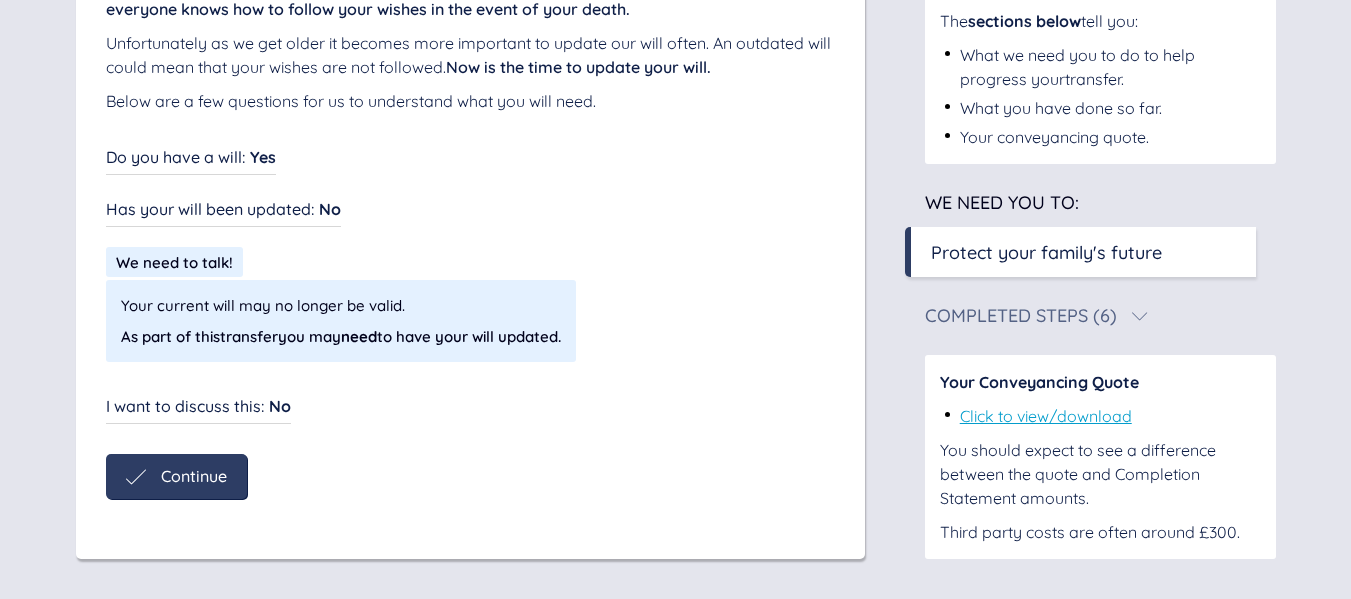 click on "I want to discuss this : No" at bounding box center (198, 406) 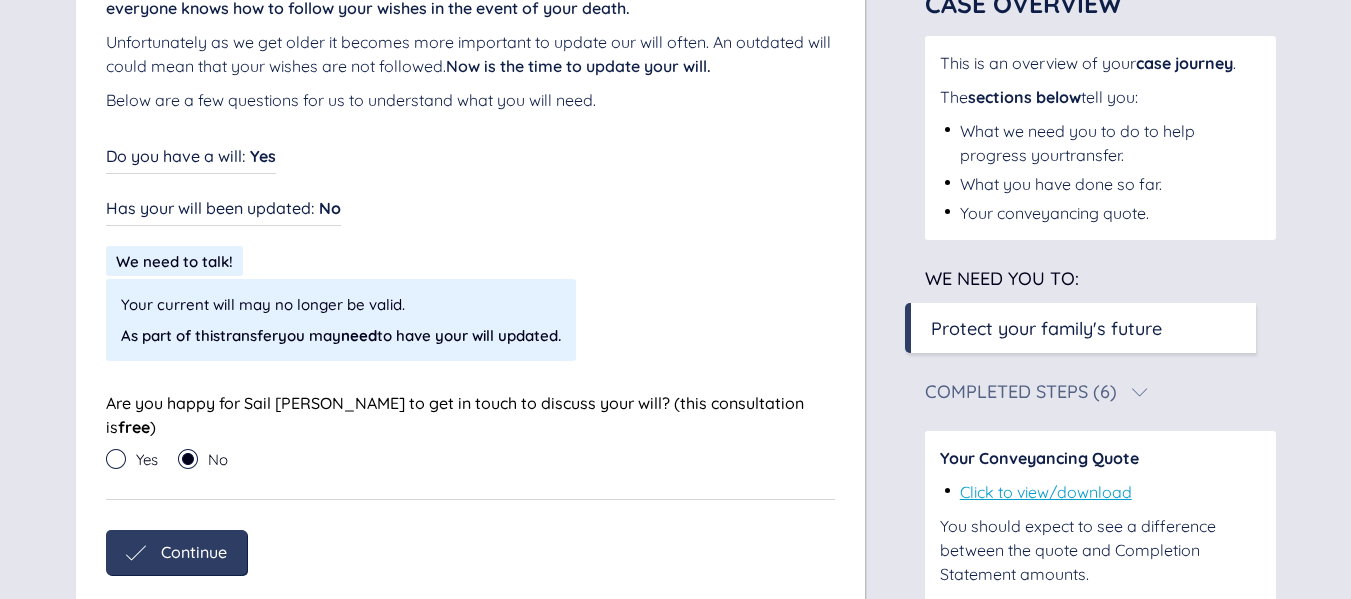click on "Continue" at bounding box center (194, 552) 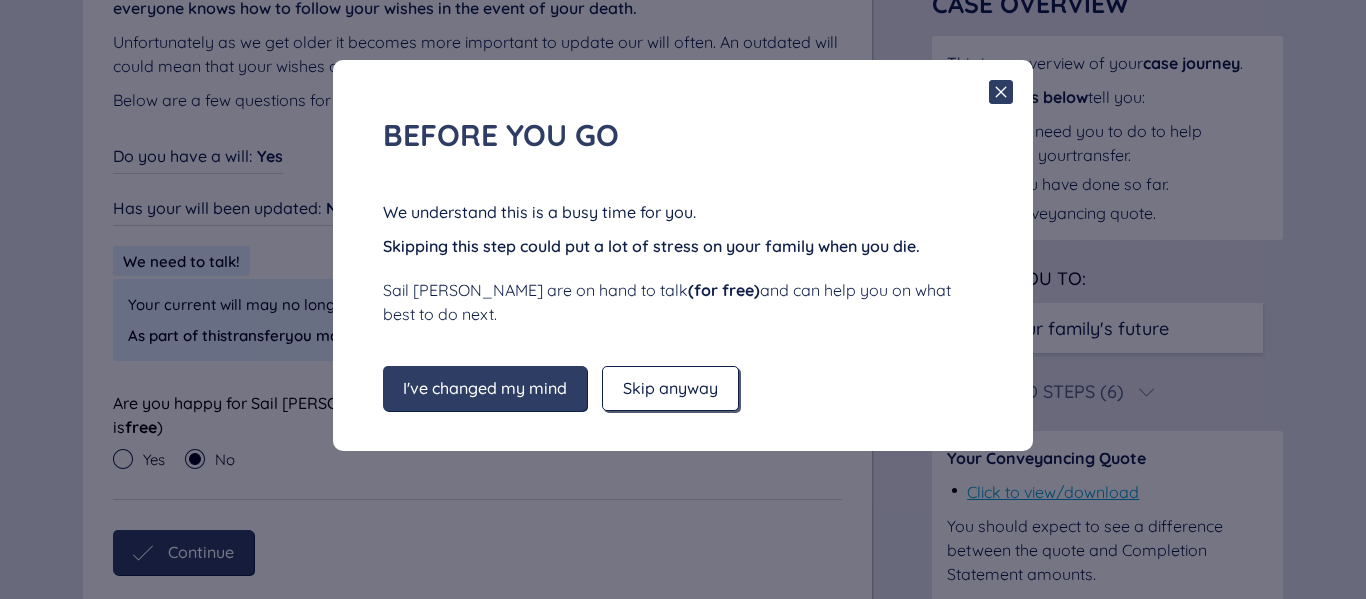 click on "Skip anyway" at bounding box center [670, 388] 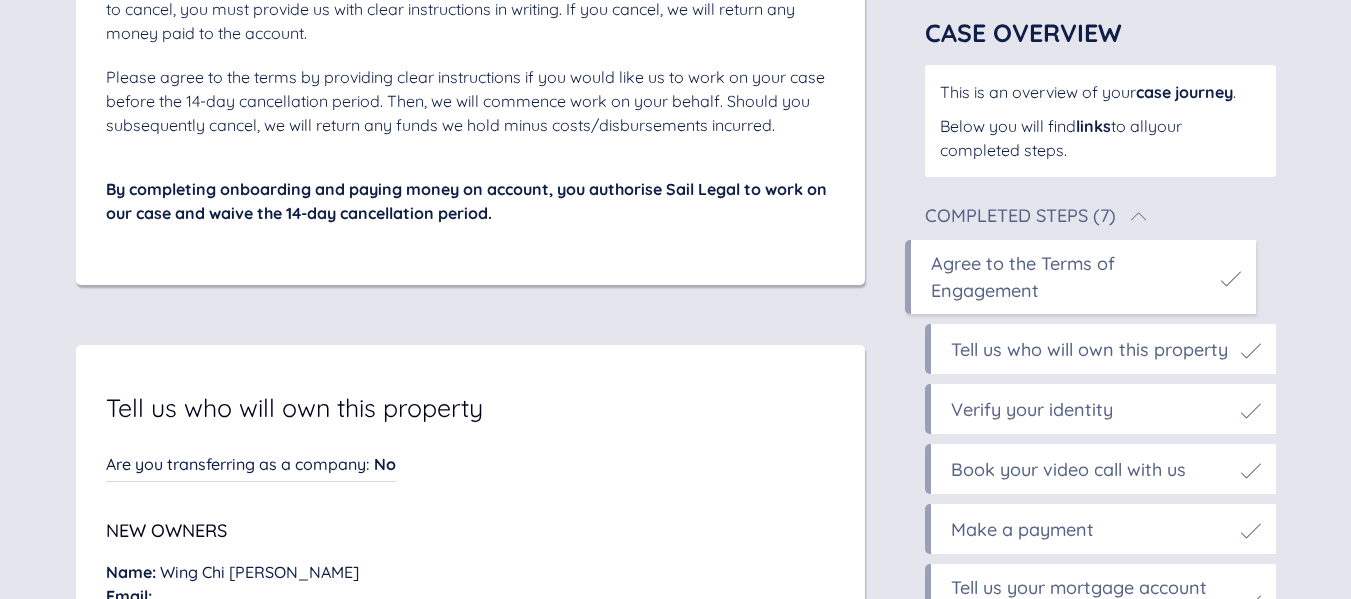 scroll, scrollTop: 7641, scrollLeft: 0, axis: vertical 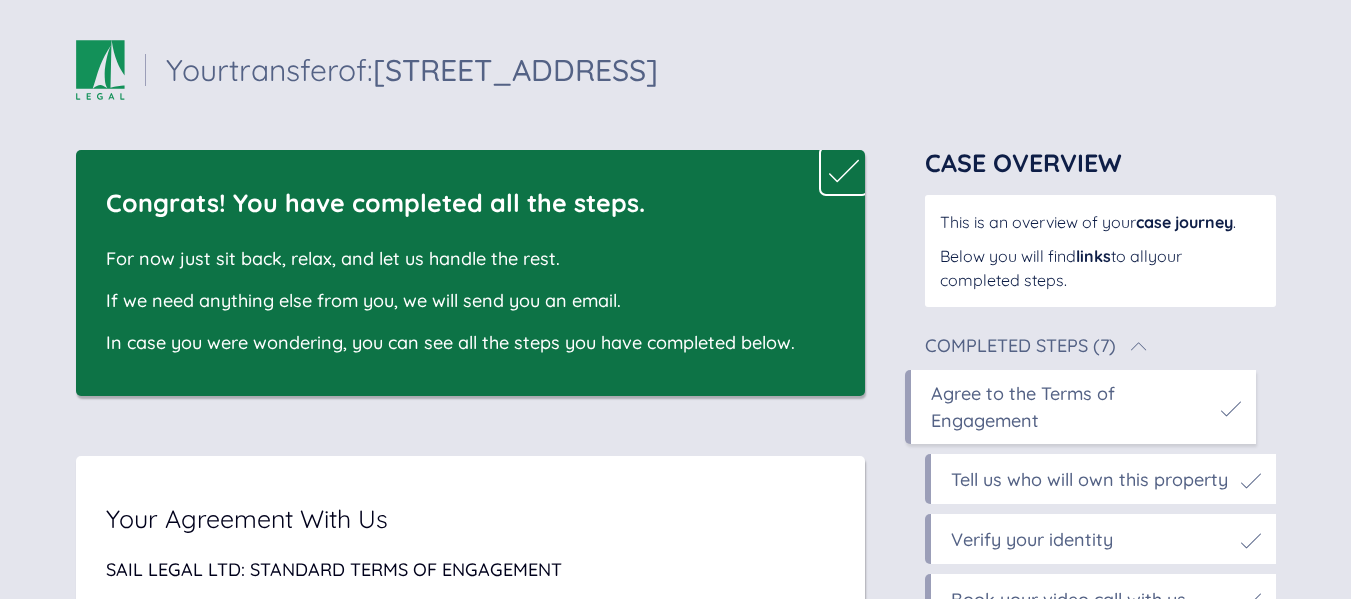 drag, startPoint x: 171, startPoint y: 69, endPoint x: 918, endPoint y: 67, distance: 747.0027 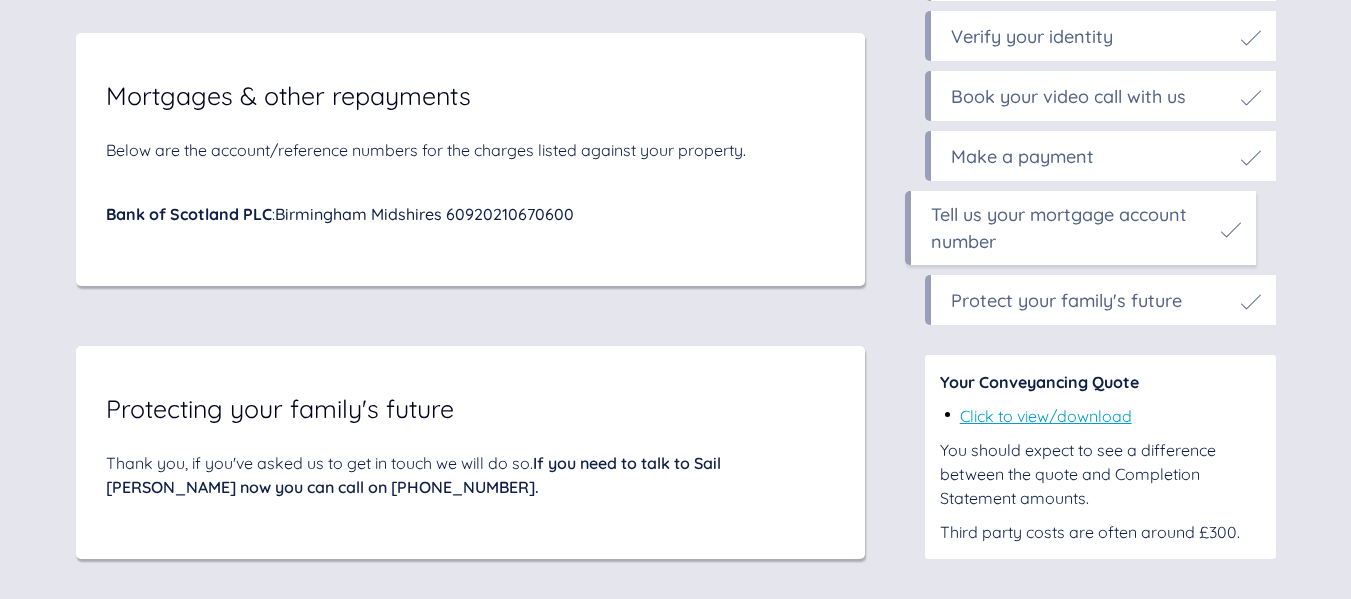 scroll, scrollTop: 10141, scrollLeft: 0, axis: vertical 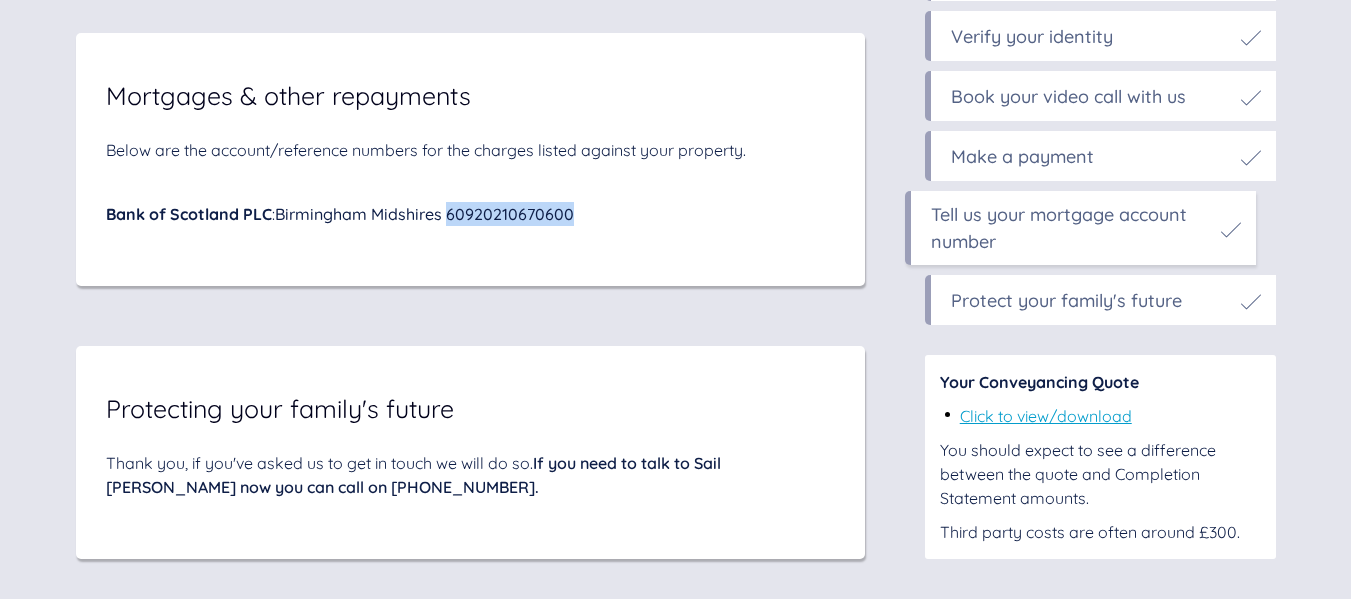 drag, startPoint x: 450, startPoint y: 212, endPoint x: 591, endPoint y: 211, distance: 141.00354 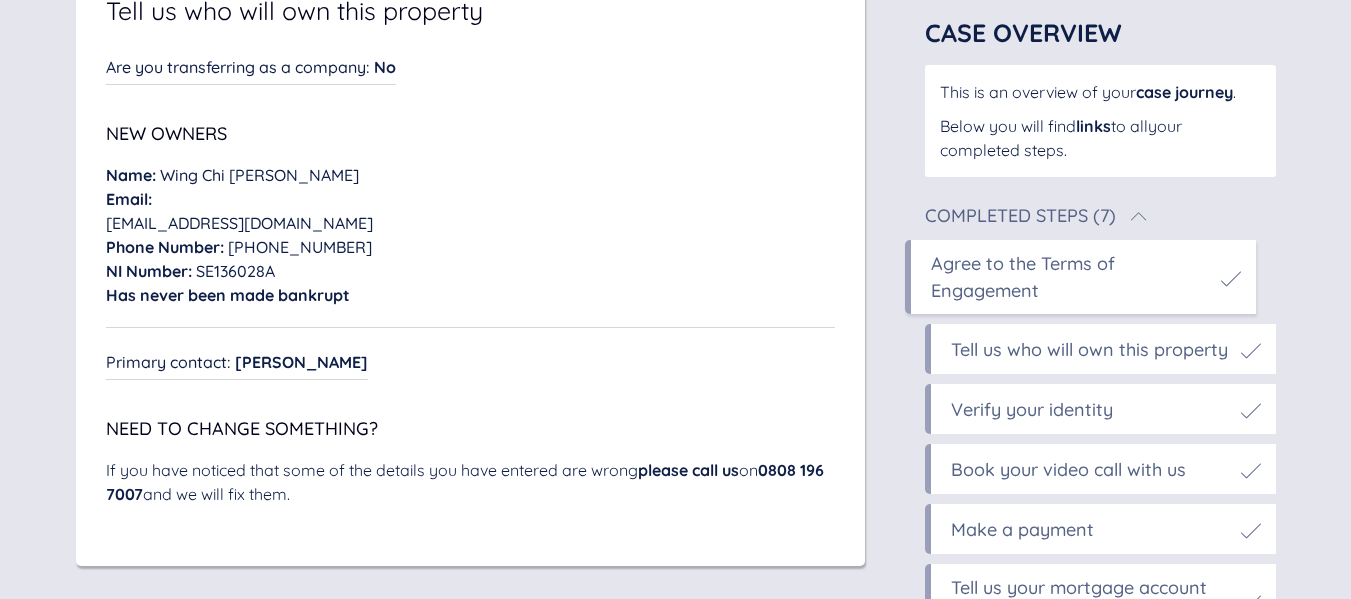 scroll, scrollTop: 7741, scrollLeft: 0, axis: vertical 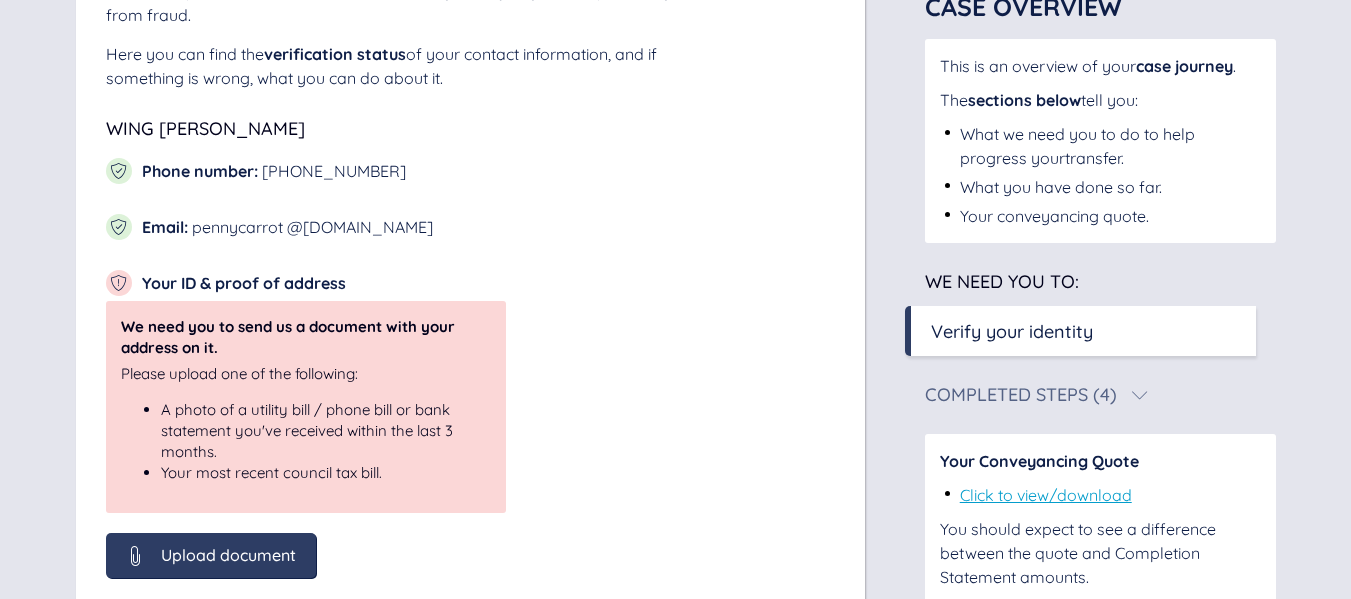 click on "Upload document" at bounding box center (211, 555) 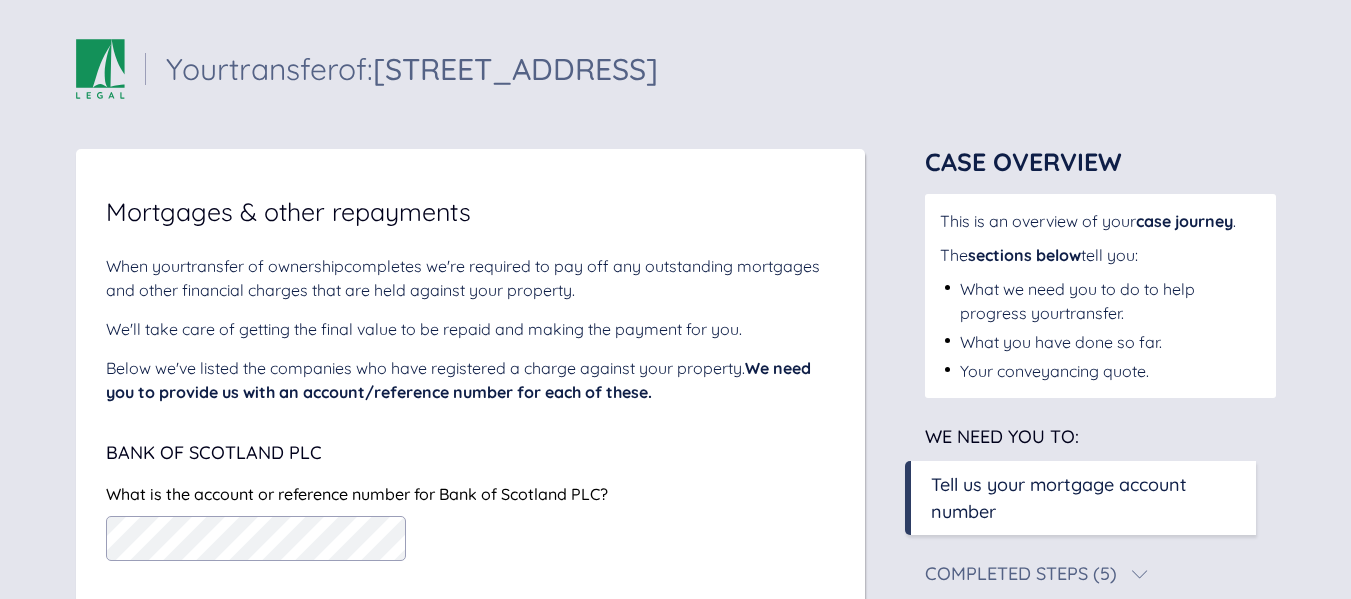 scroll, scrollTop: 0, scrollLeft: 0, axis: both 